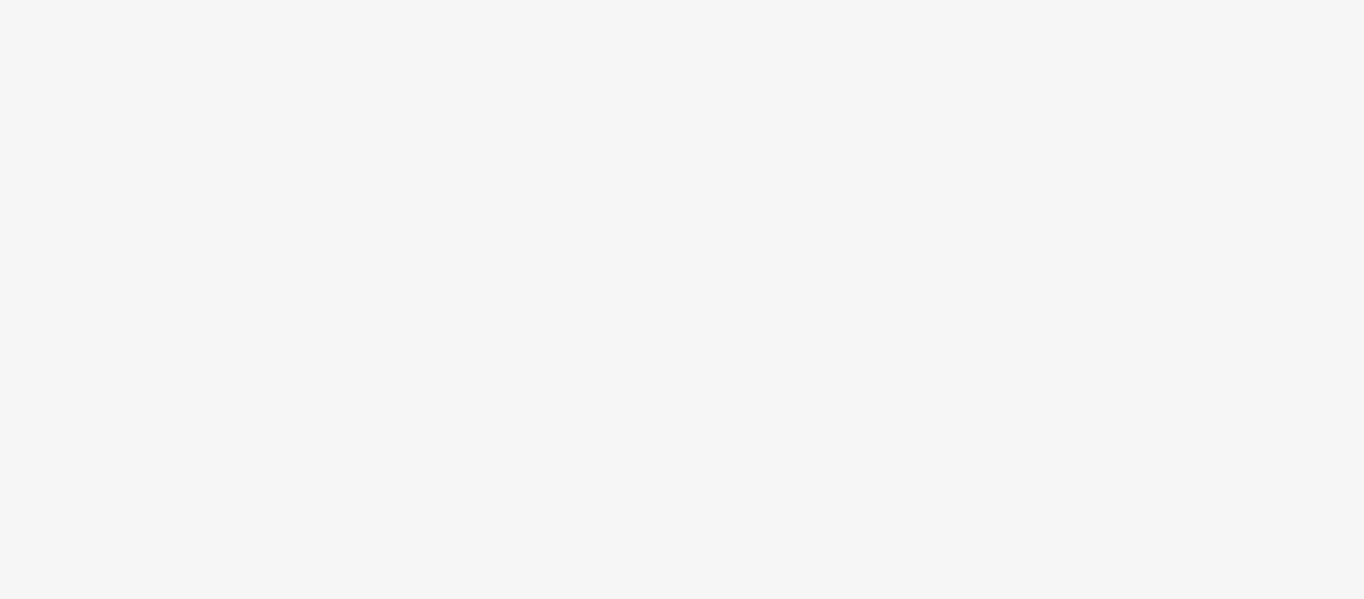 scroll, scrollTop: 0, scrollLeft: 0, axis: both 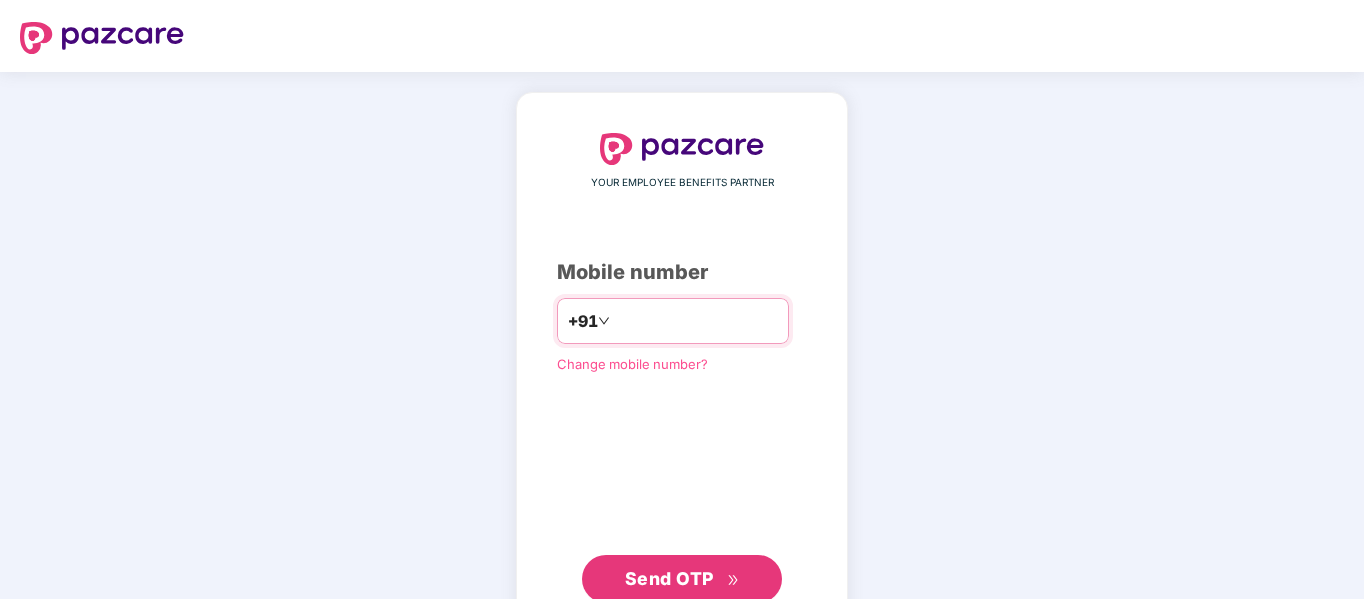 click at bounding box center (696, 321) 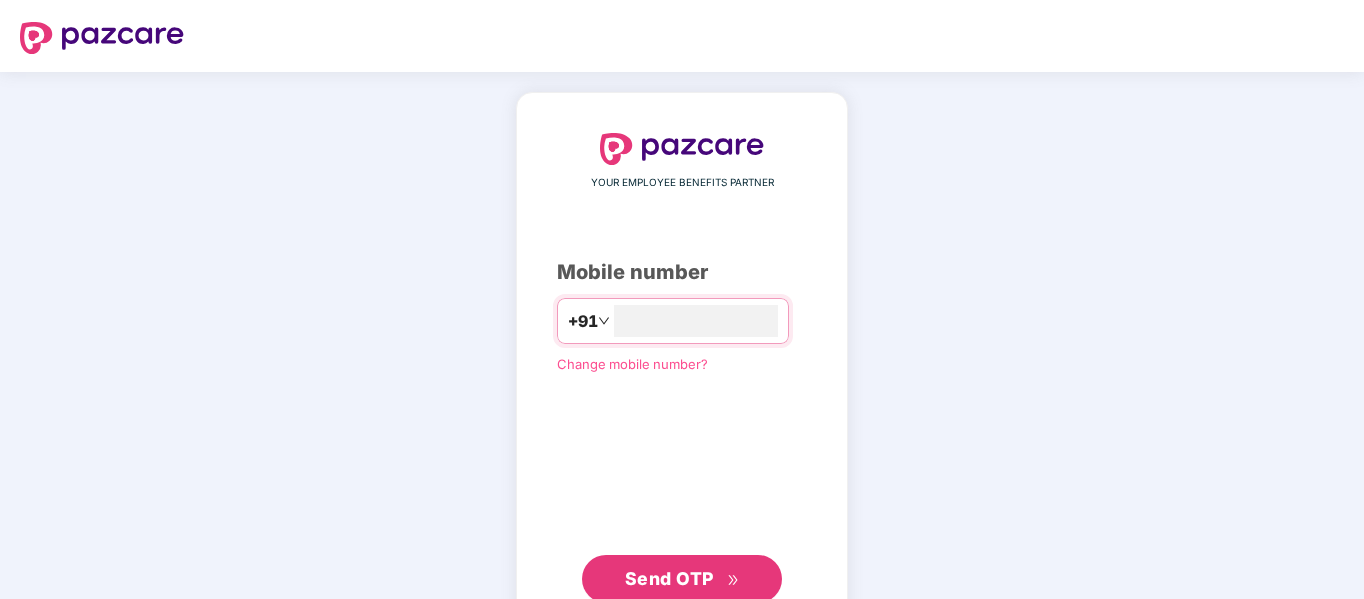 type on "**********" 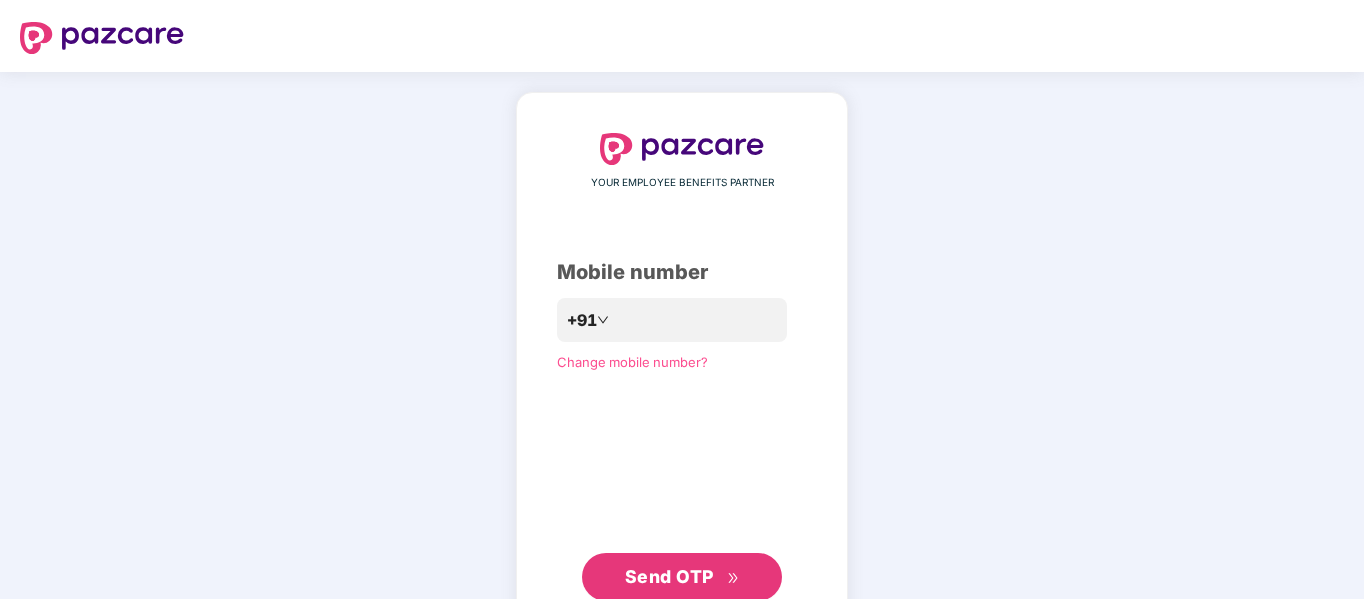 click on "Send OTP" at bounding box center [669, 576] 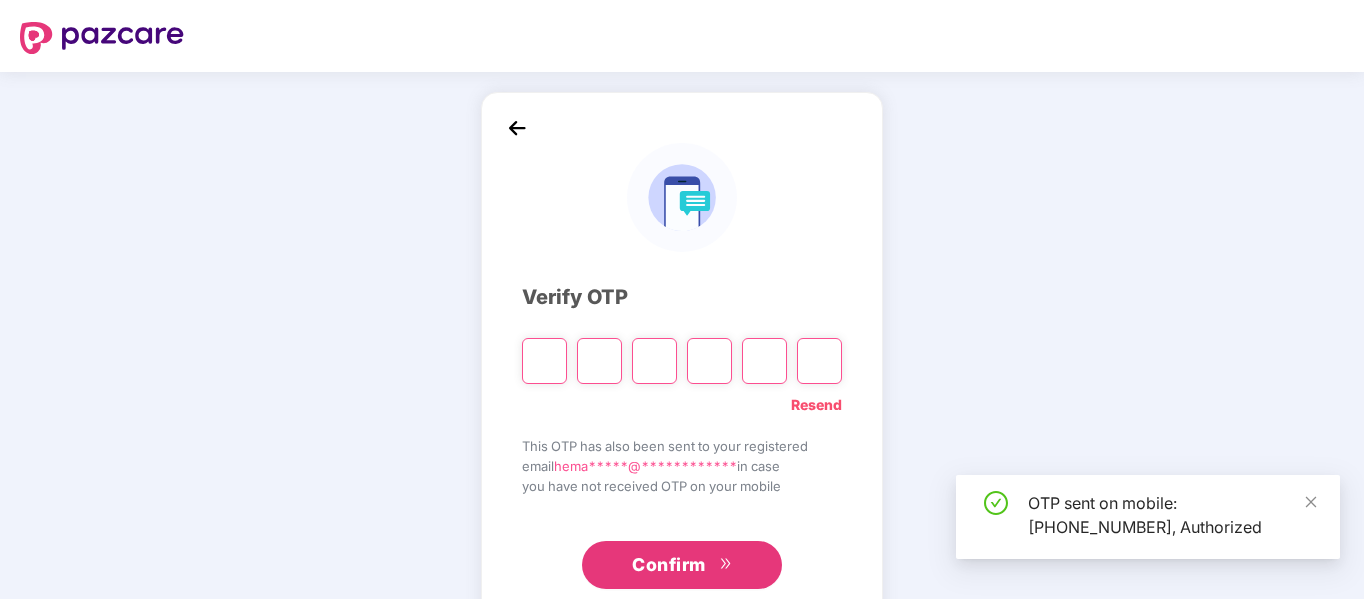 type on "*" 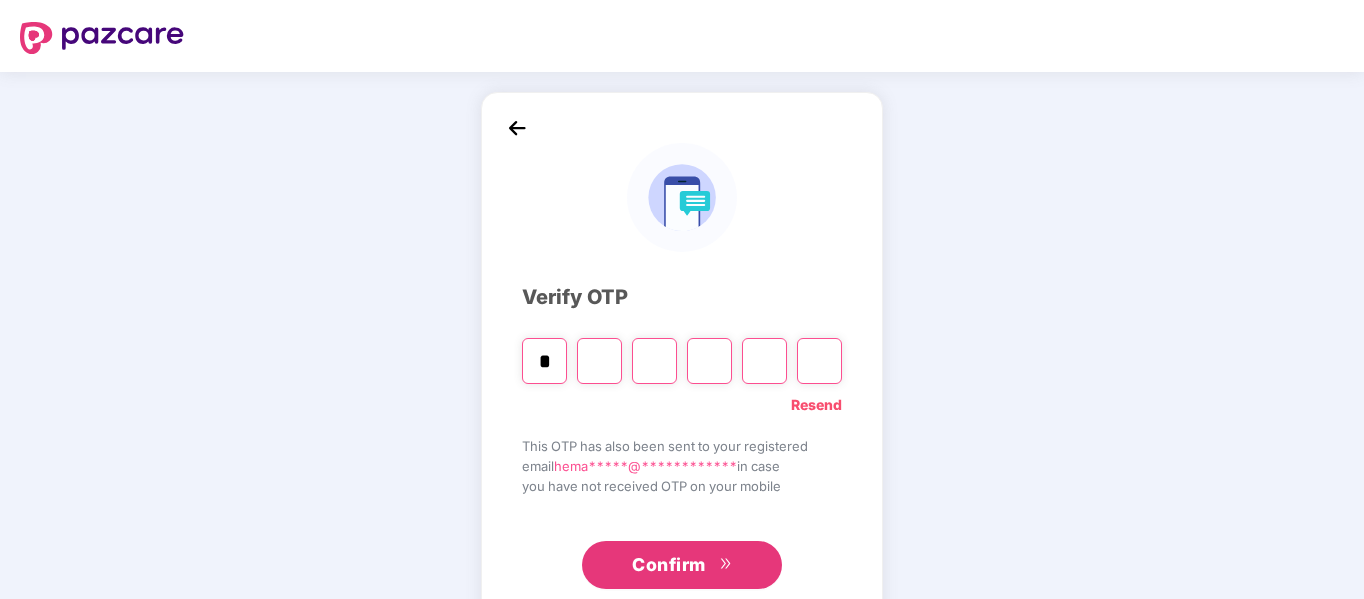 type on "*" 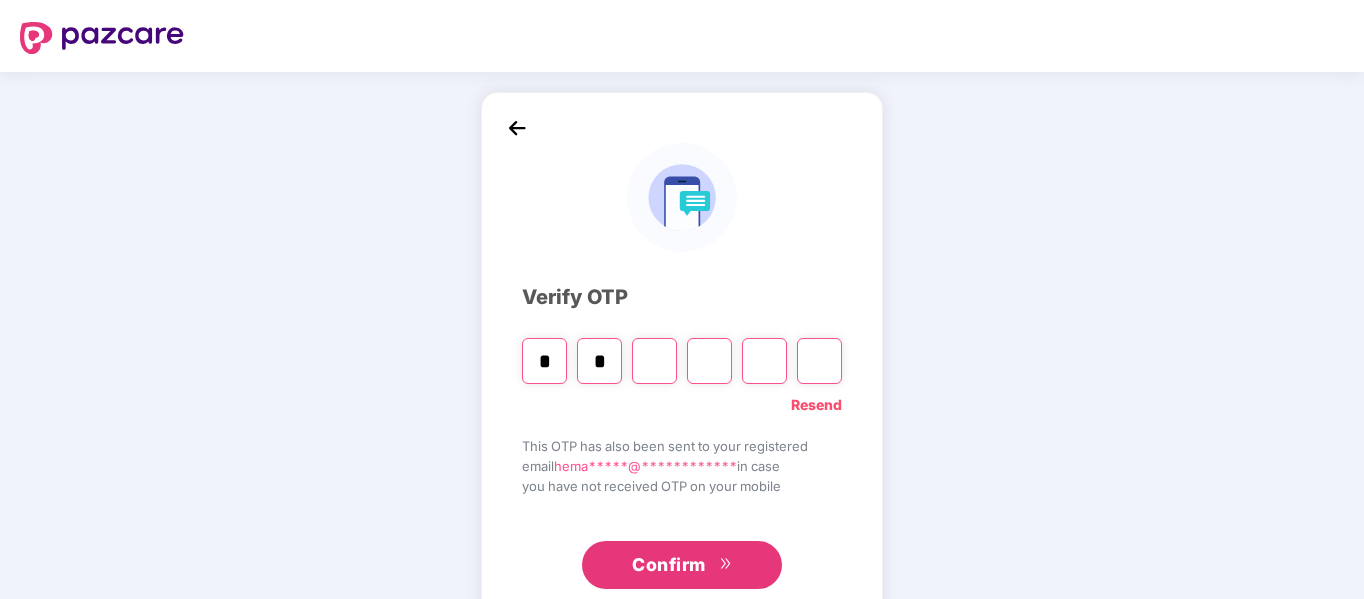 type on "*" 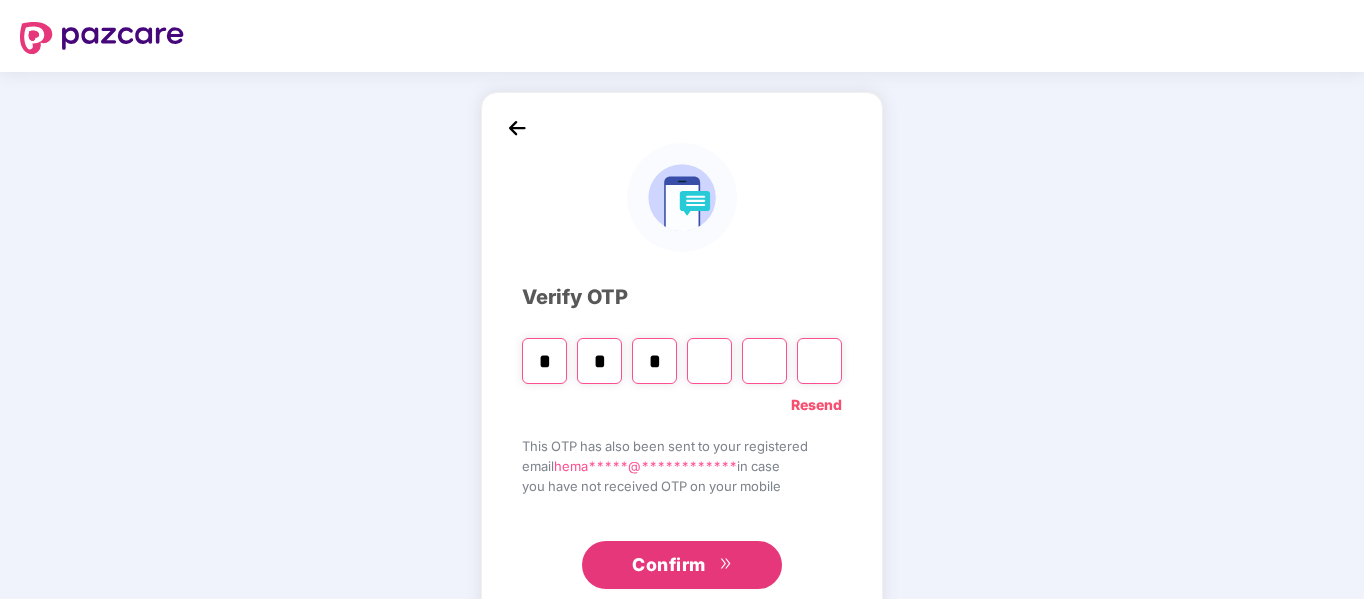 type on "*" 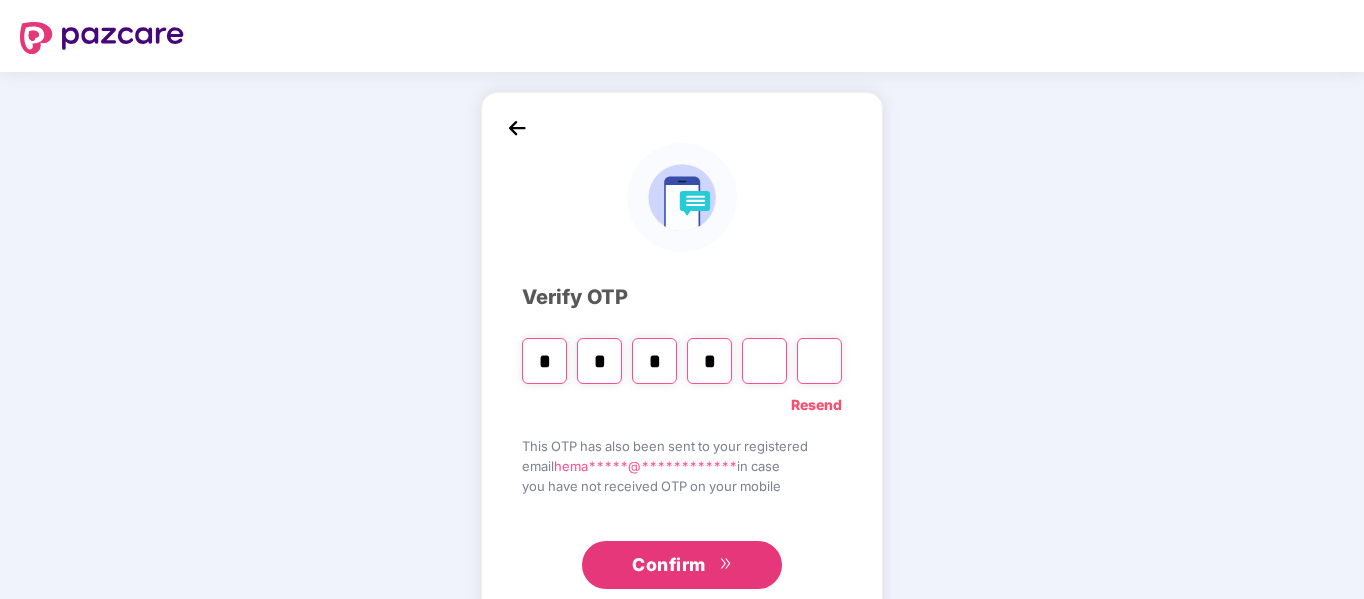 type on "*" 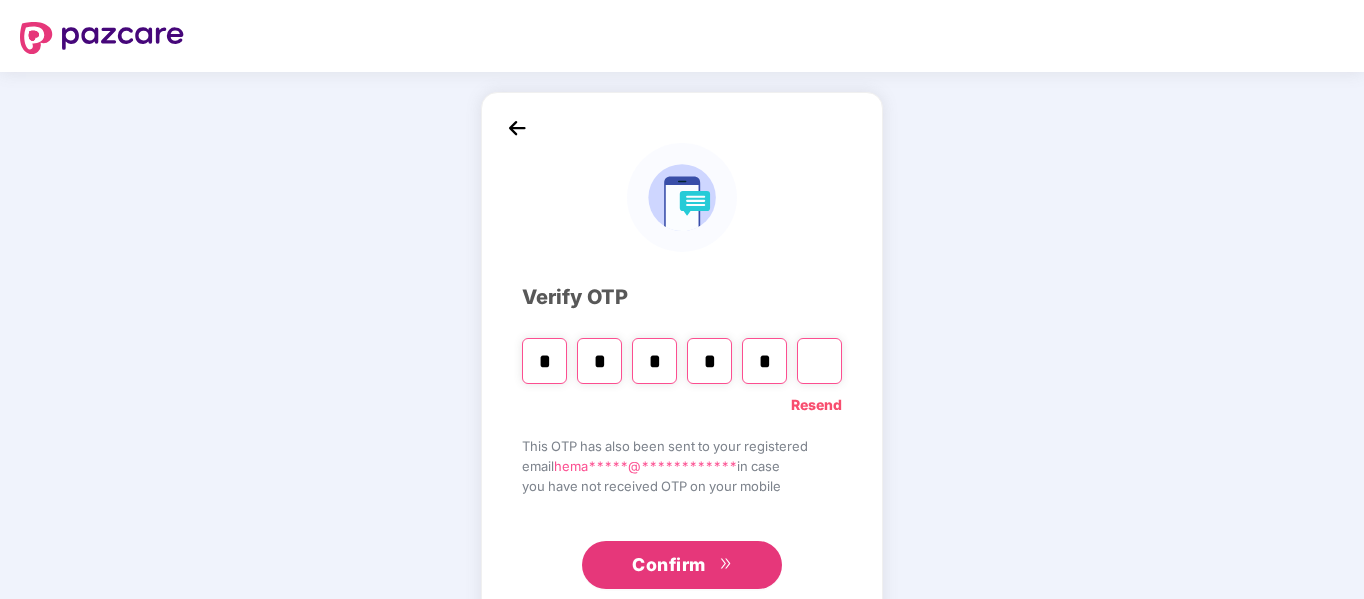 type on "*" 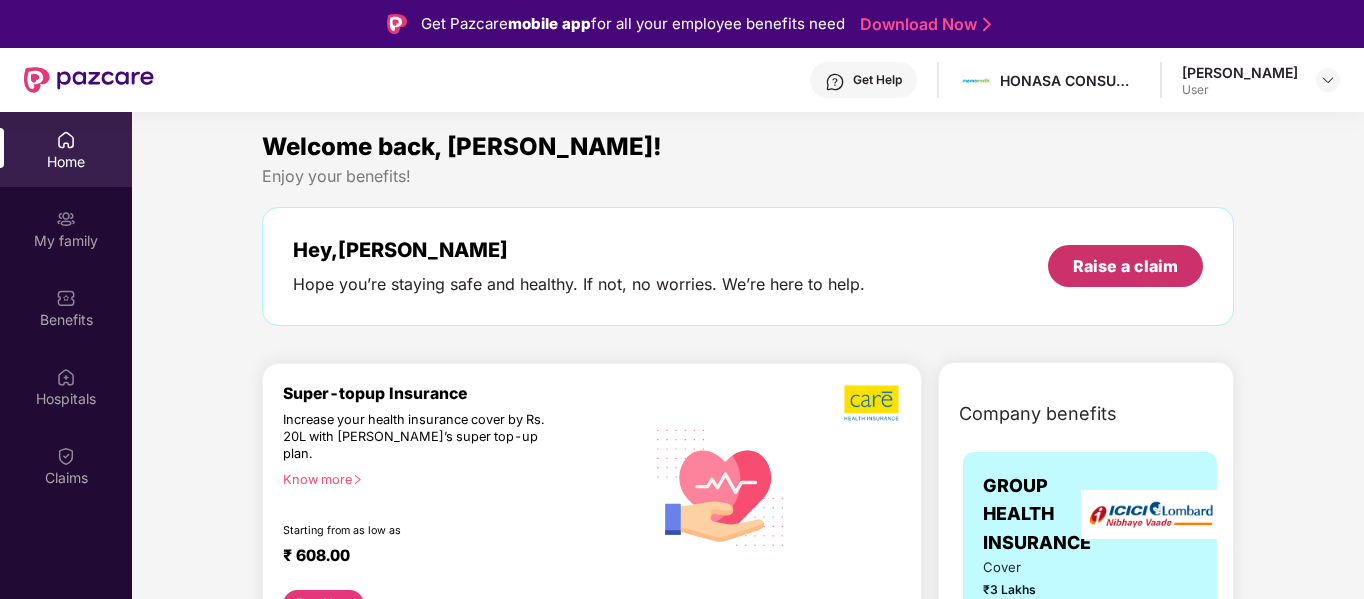click on "Raise a claim" at bounding box center (1125, 266) 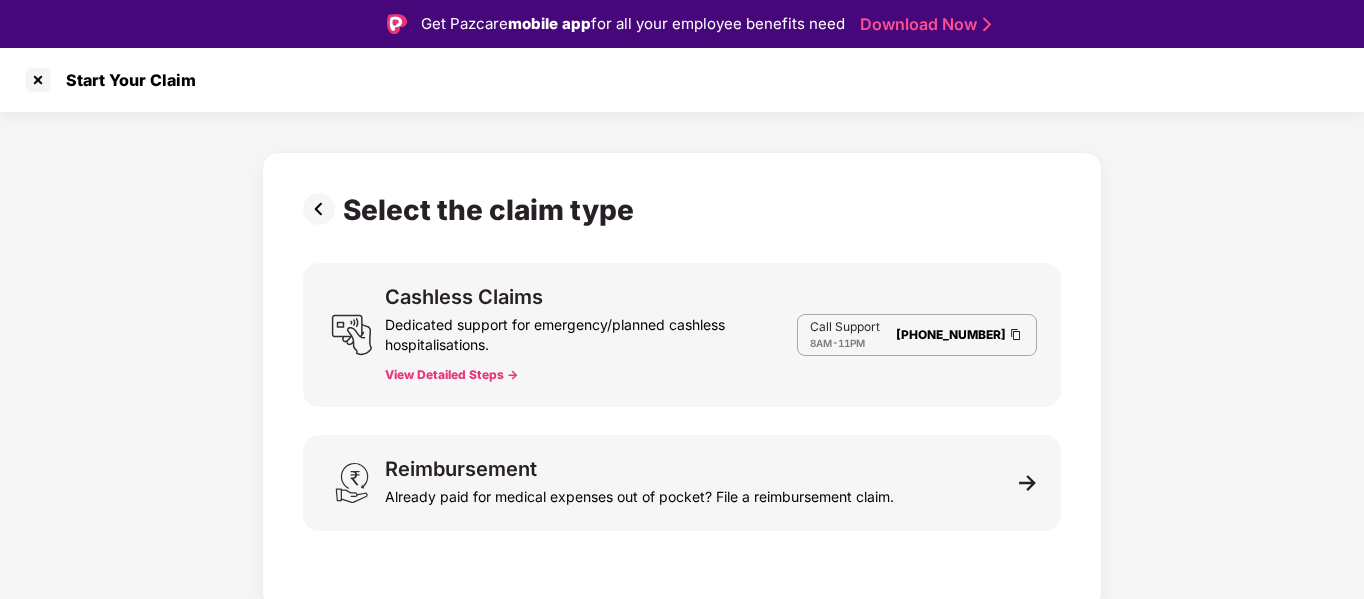 scroll, scrollTop: 48, scrollLeft: 0, axis: vertical 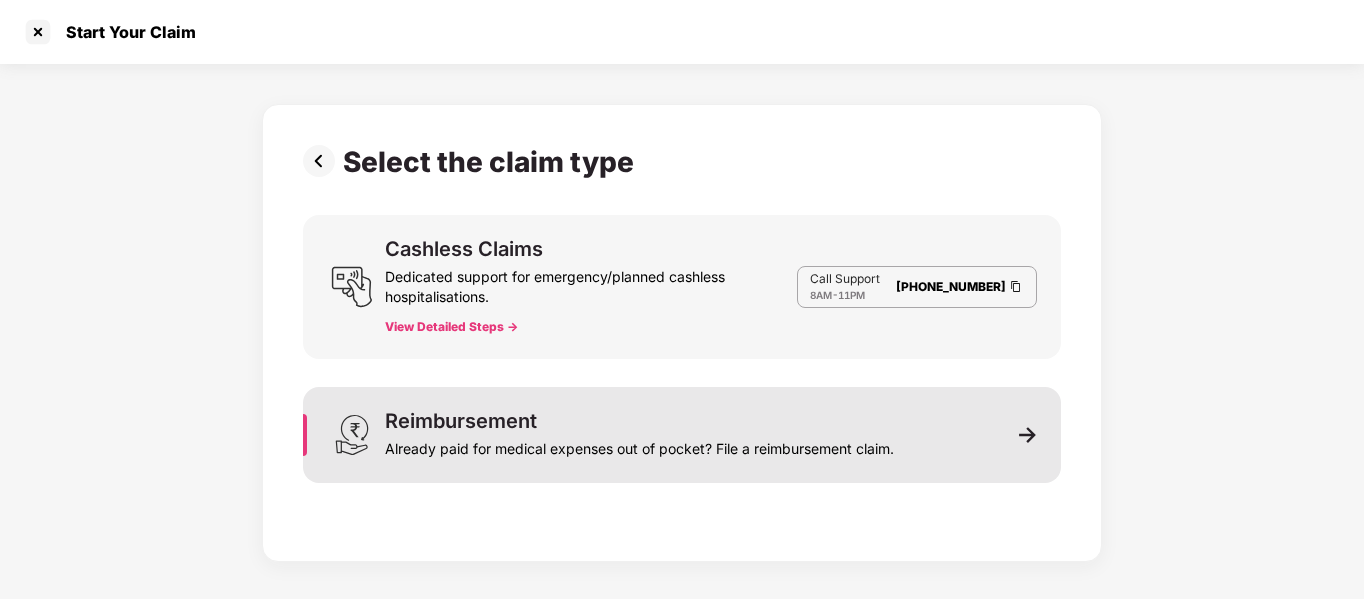 click on "Already paid for medical expenses out of pocket? File a reimbursement claim." at bounding box center (639, 445) 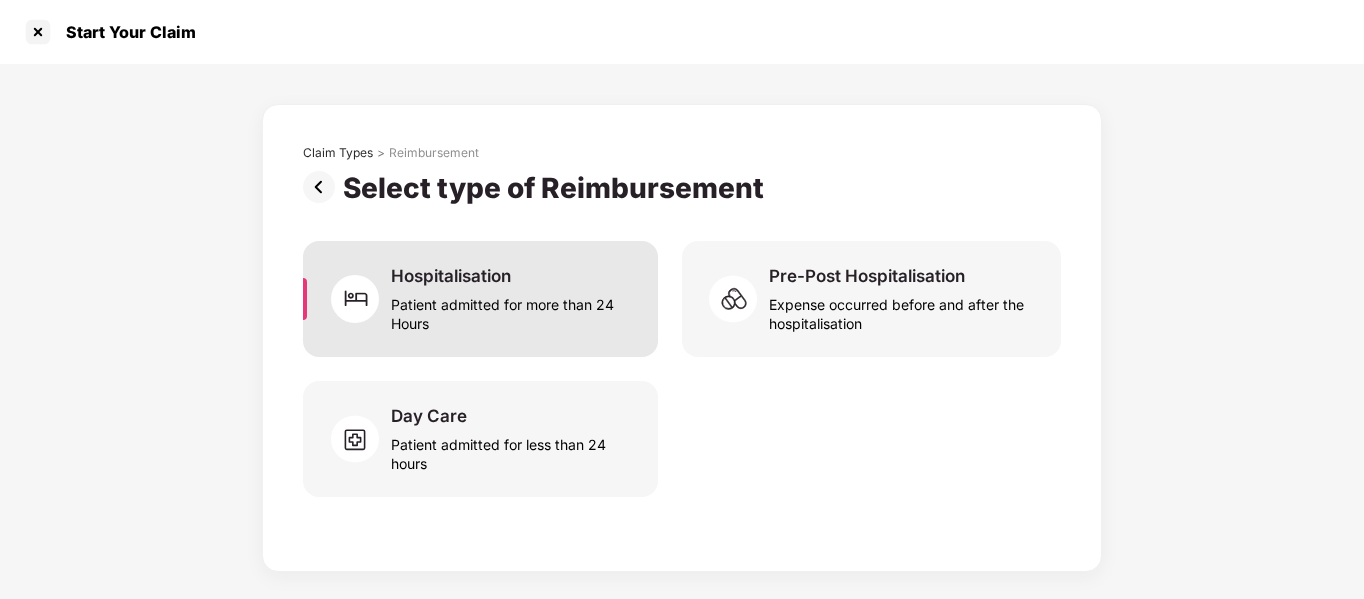 click on "Patient admitted for more than 24 Hours" at bounding box center (512, 310) 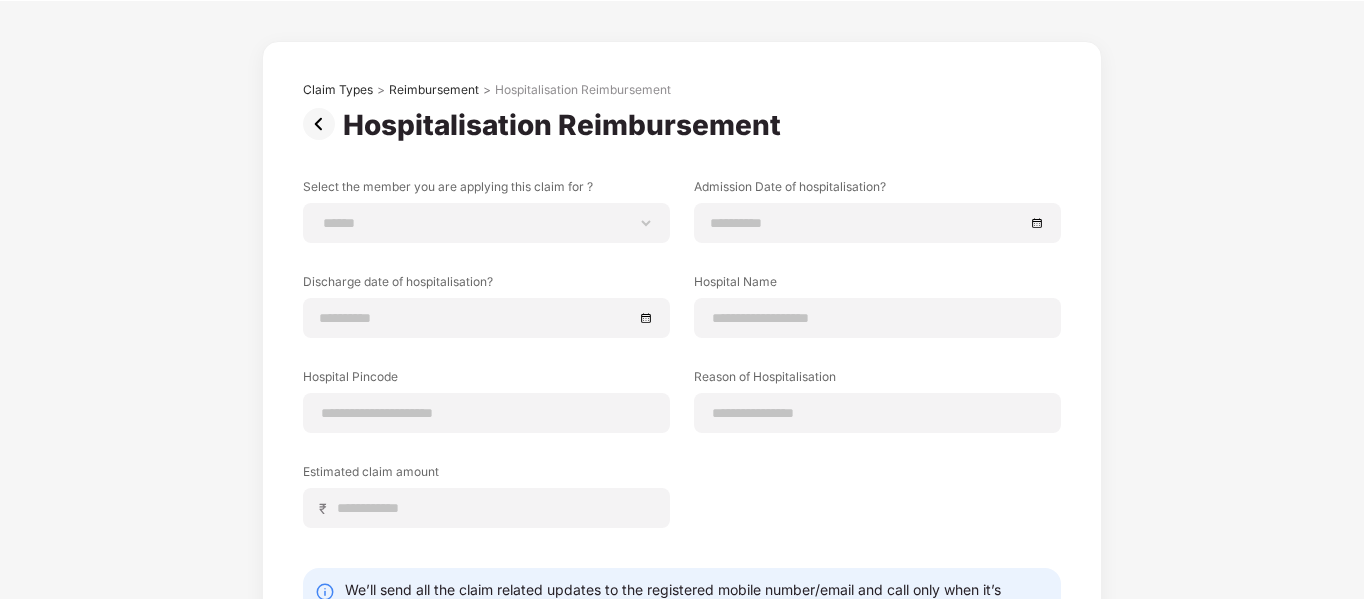 scroll, scrollTop: 67, scrollLeft: 0, axis: vertical 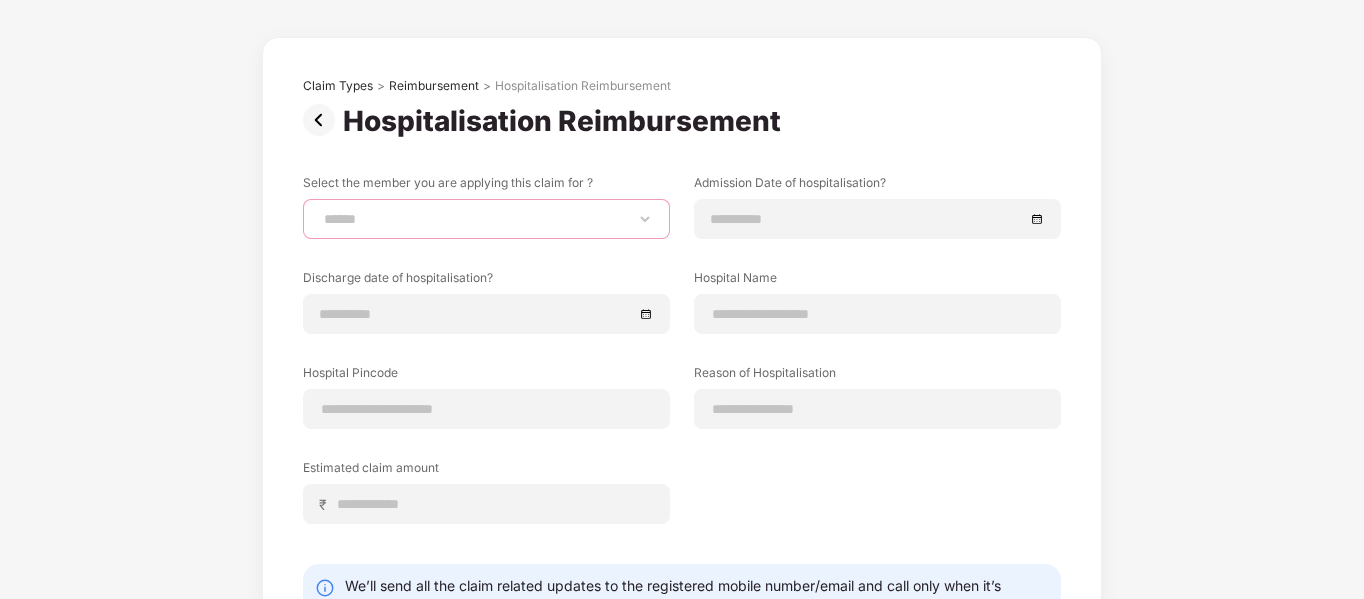 click on "**********" at bounding box center [486, 219] 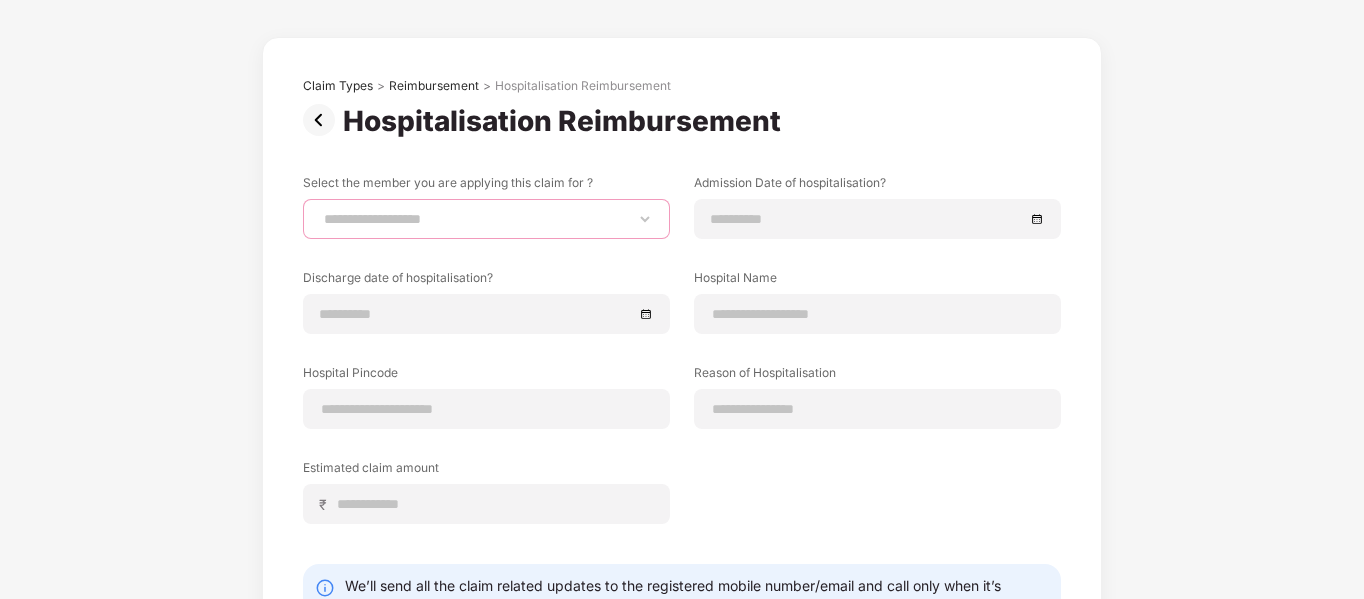 click on "**********" at bounding box center [486, 219] 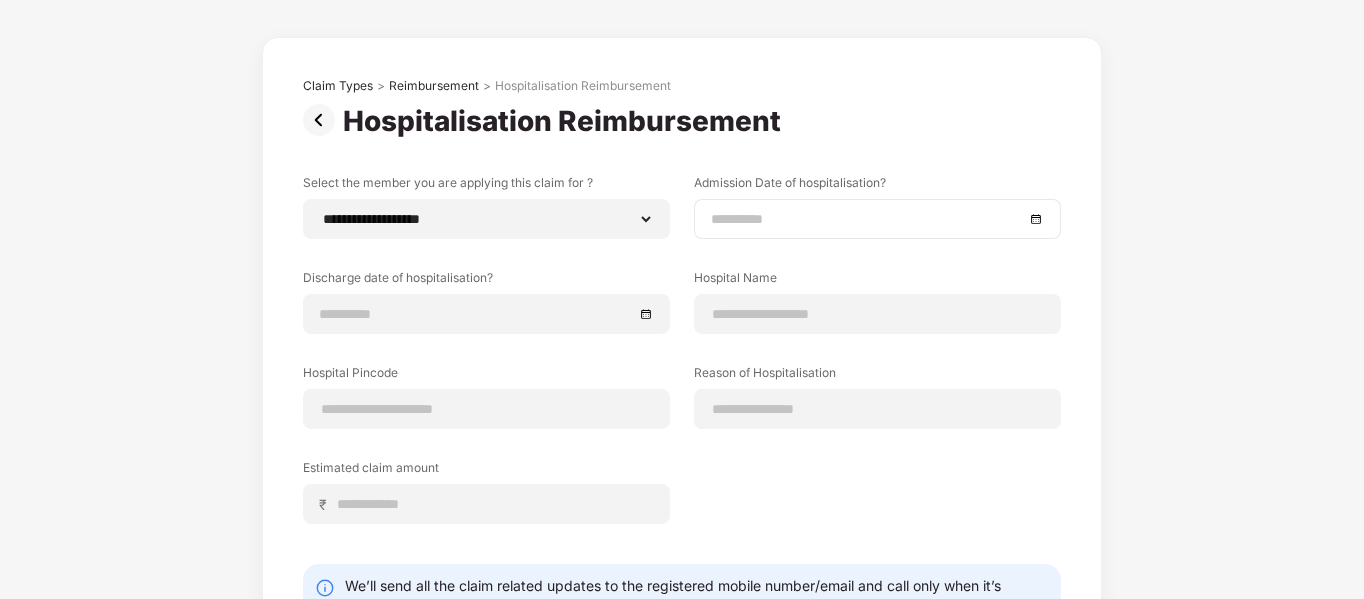 click at bounding box center [867, 219] 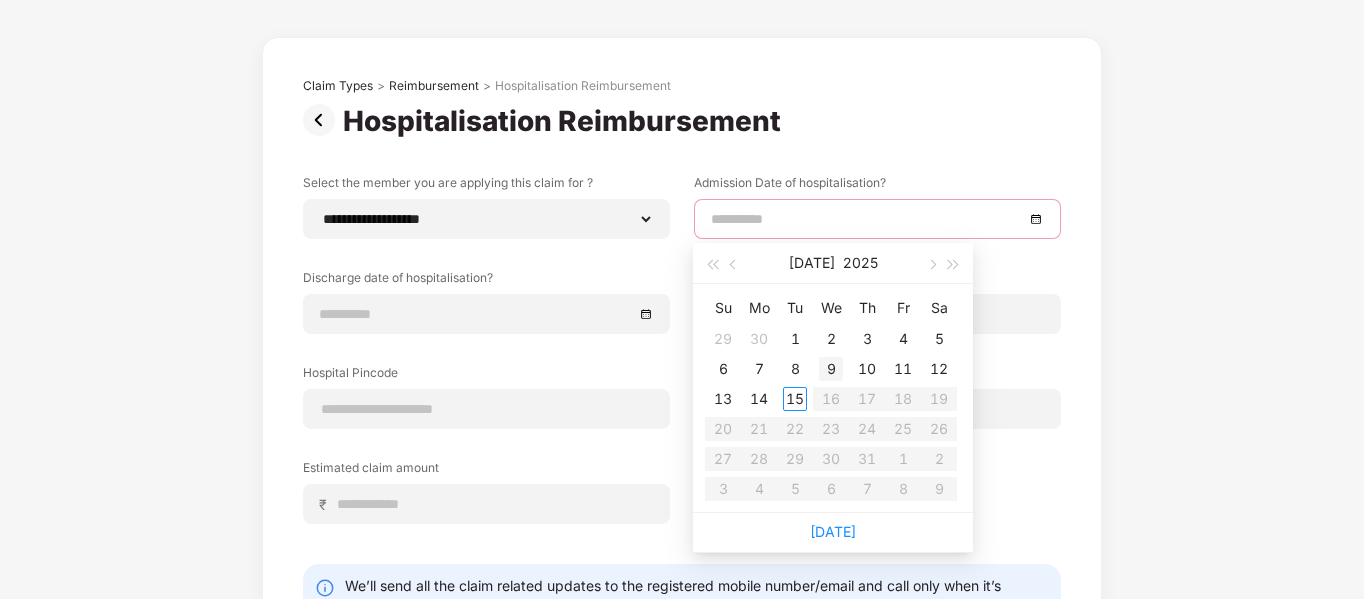 type on "**********" 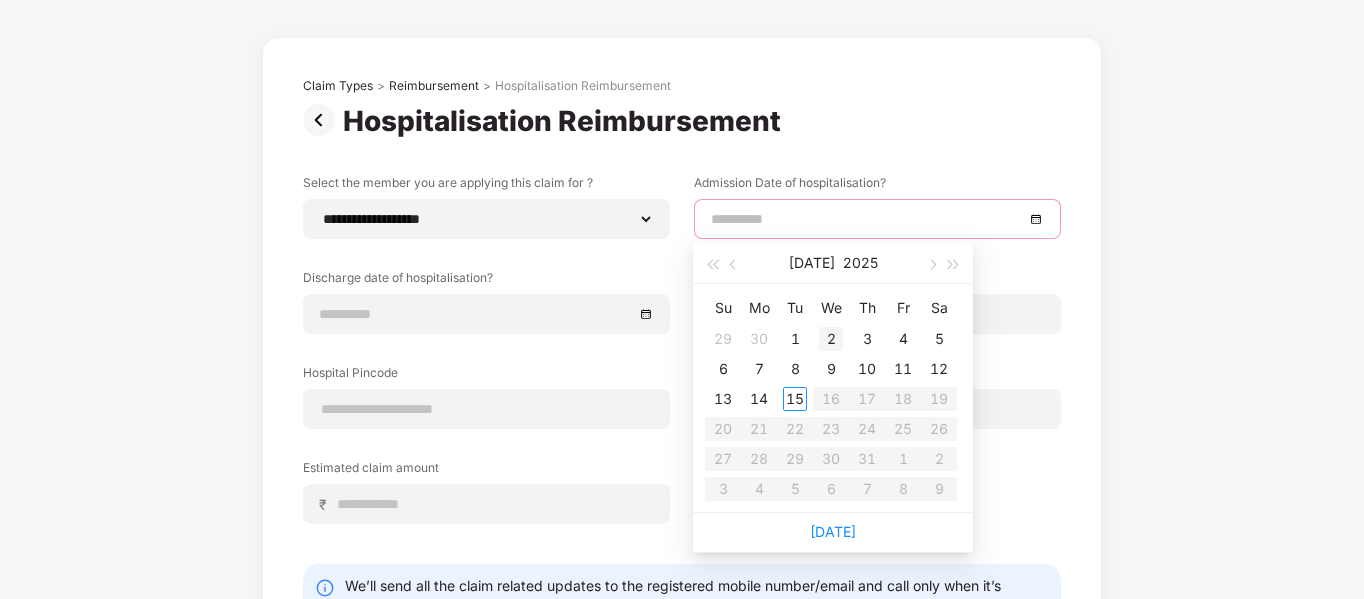 type on "**********" 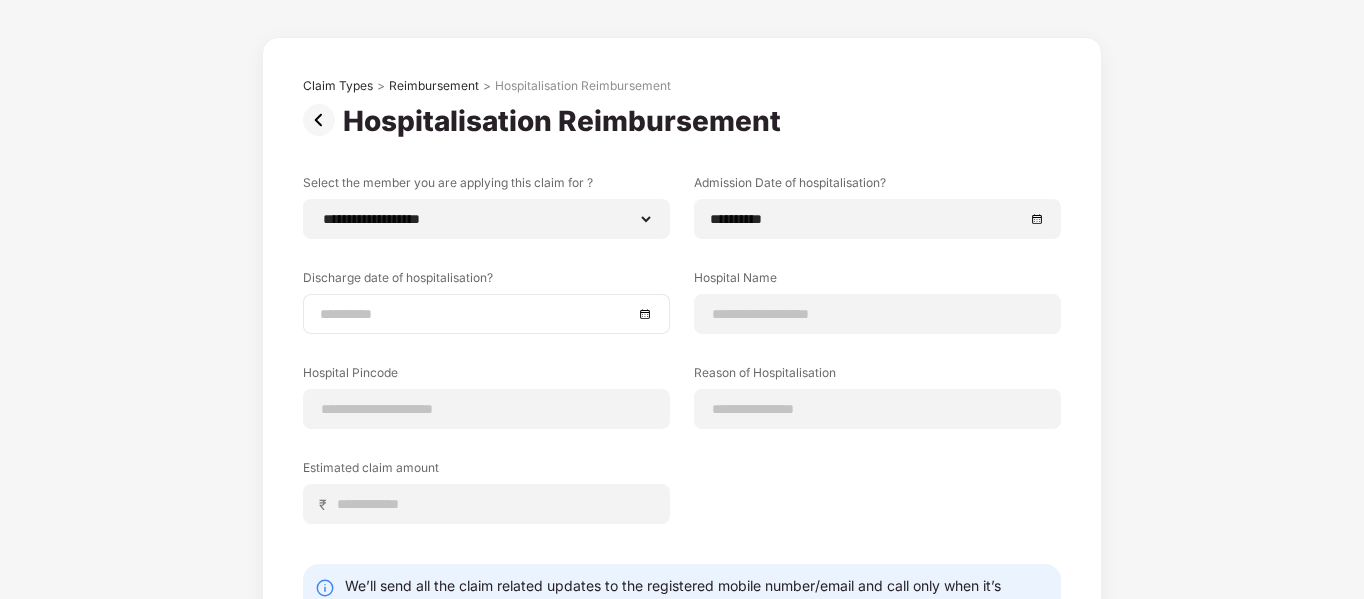 click at bounding box center [486, 314] 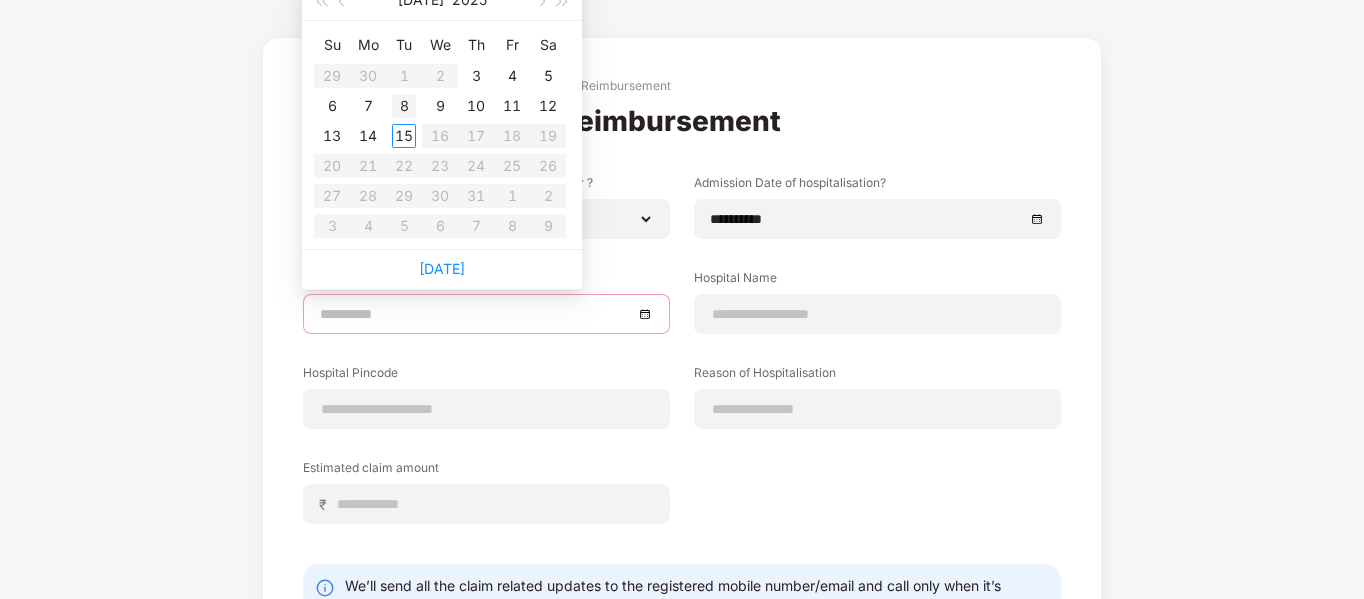 type on "**********" 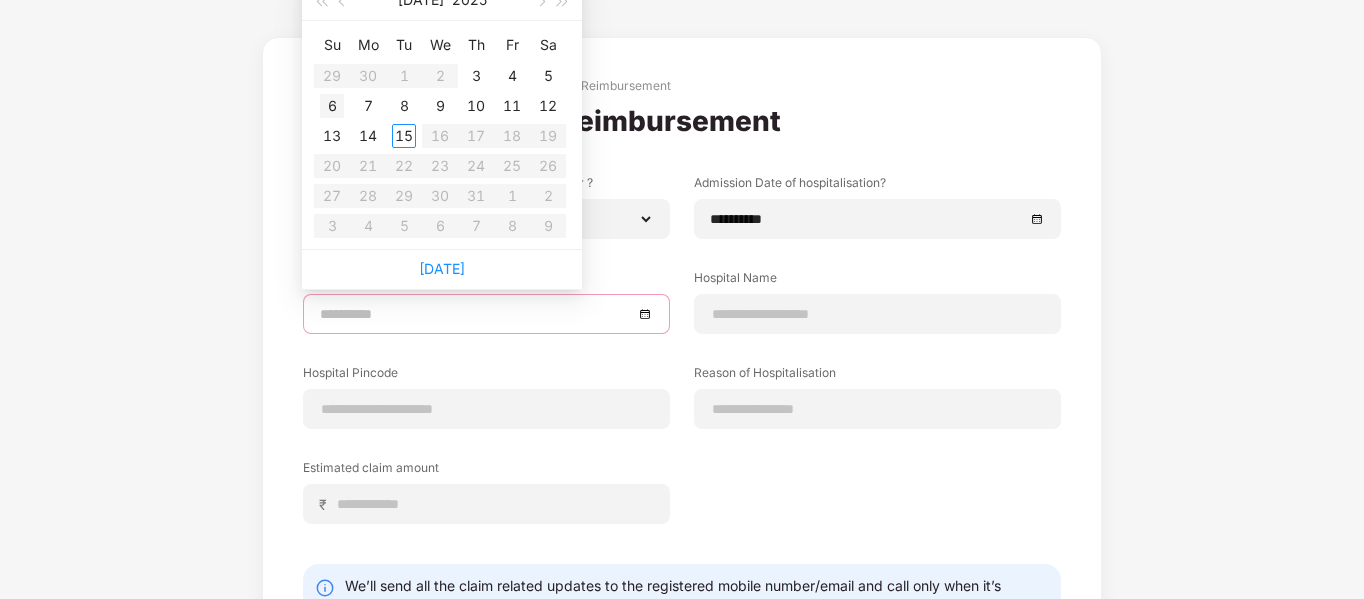 click on "6" at bounding box center [332, 106] 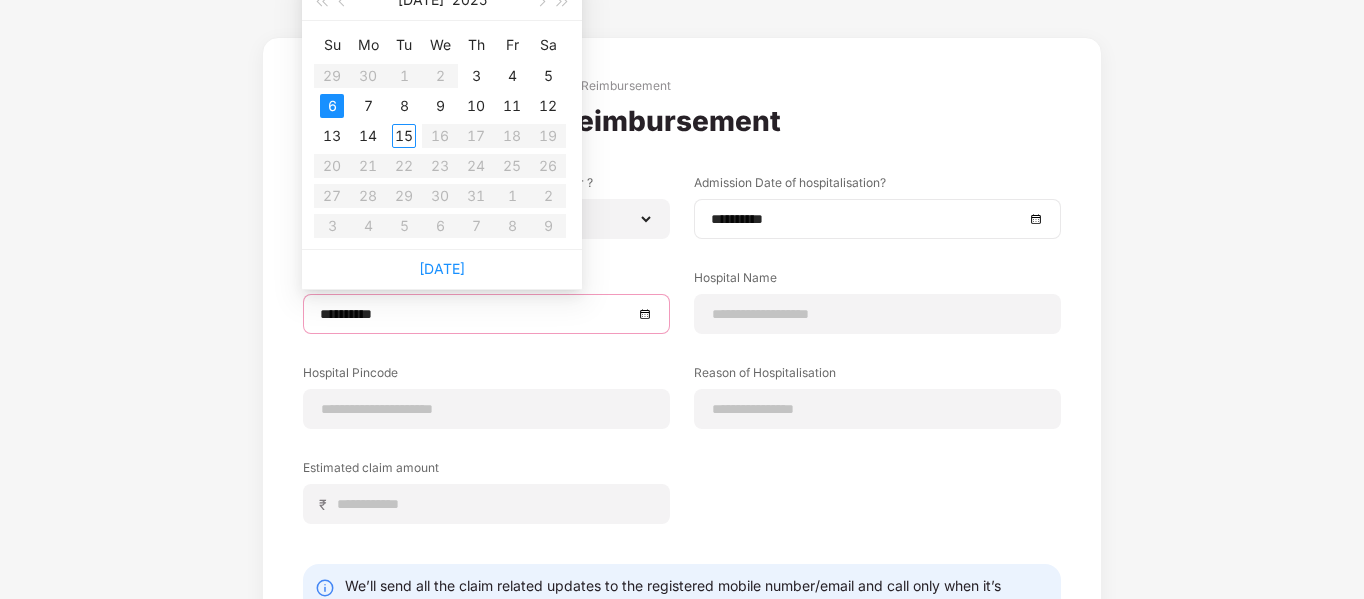 type on "**********" 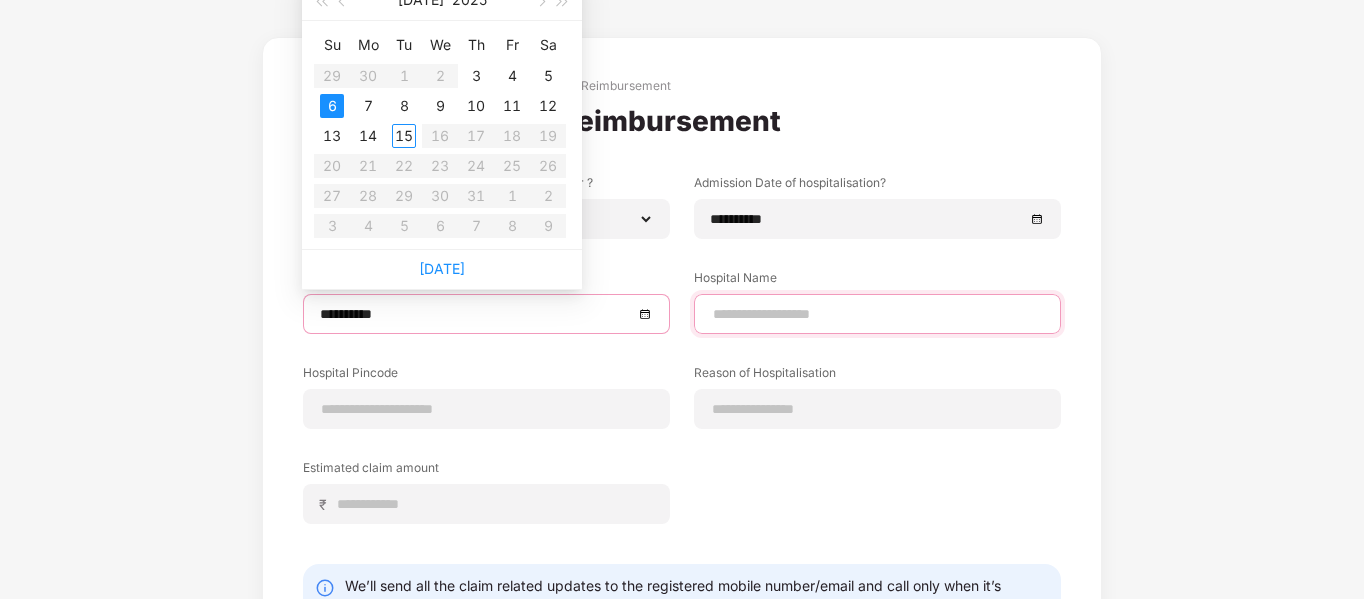 click at bounding box center (877, 314) 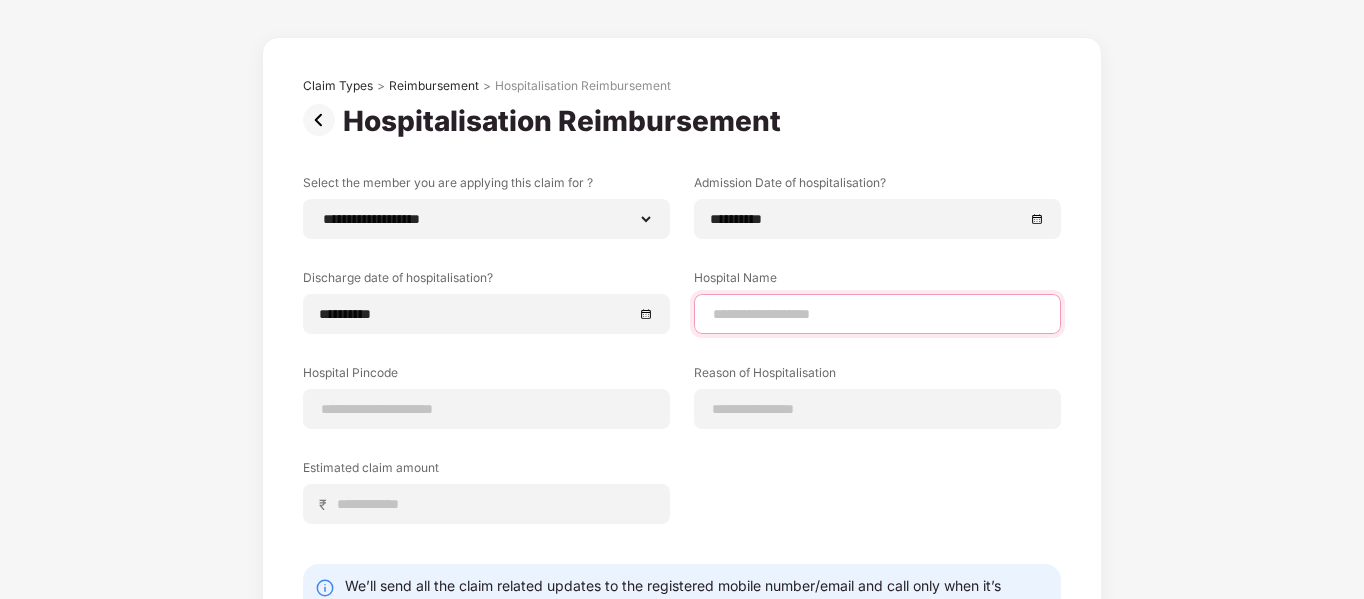 type on "**********" 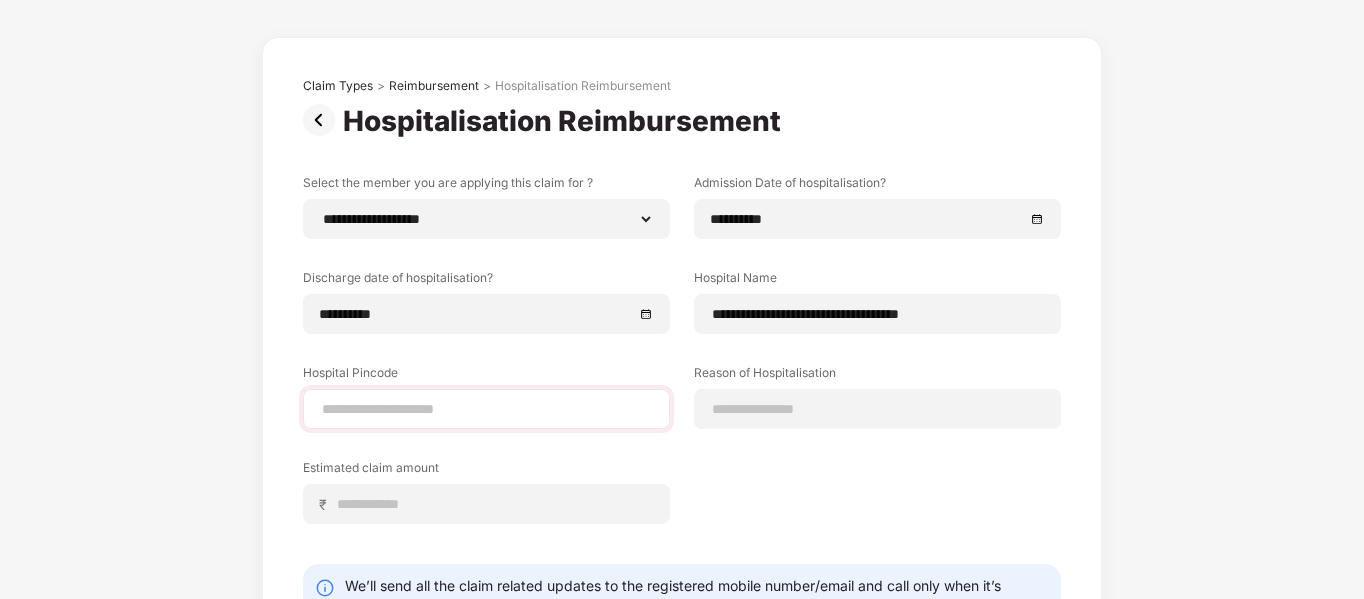 click at bounding box center [486, 409] 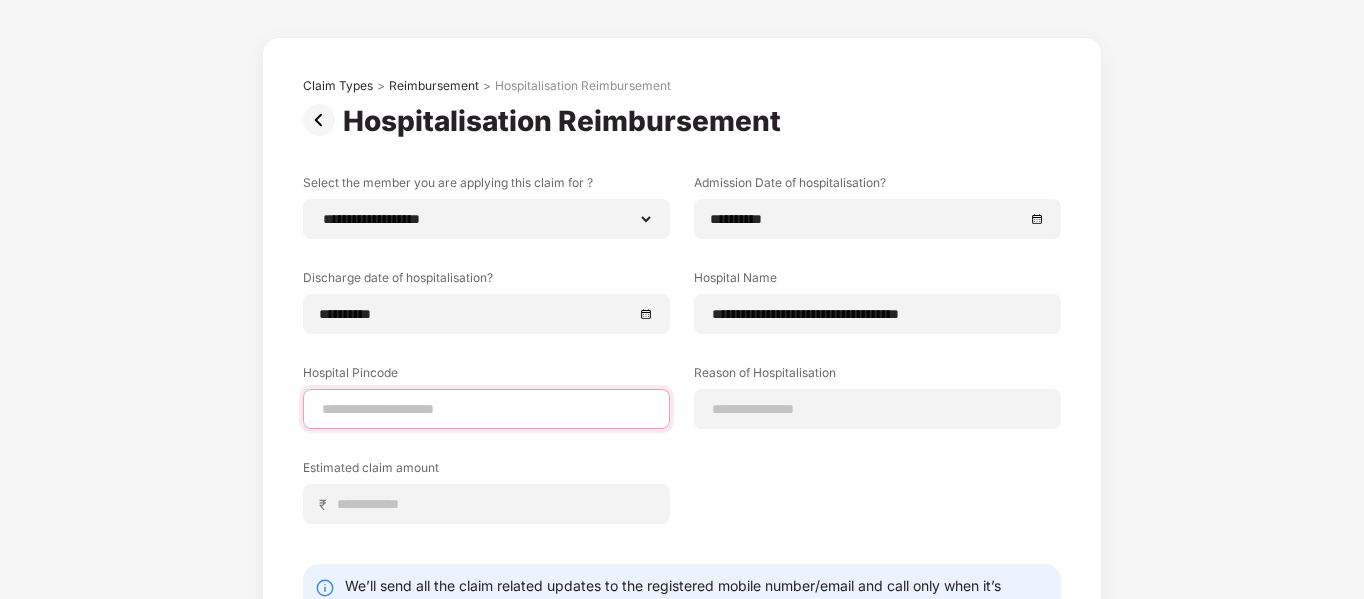 click at bounding box center (486, 409) 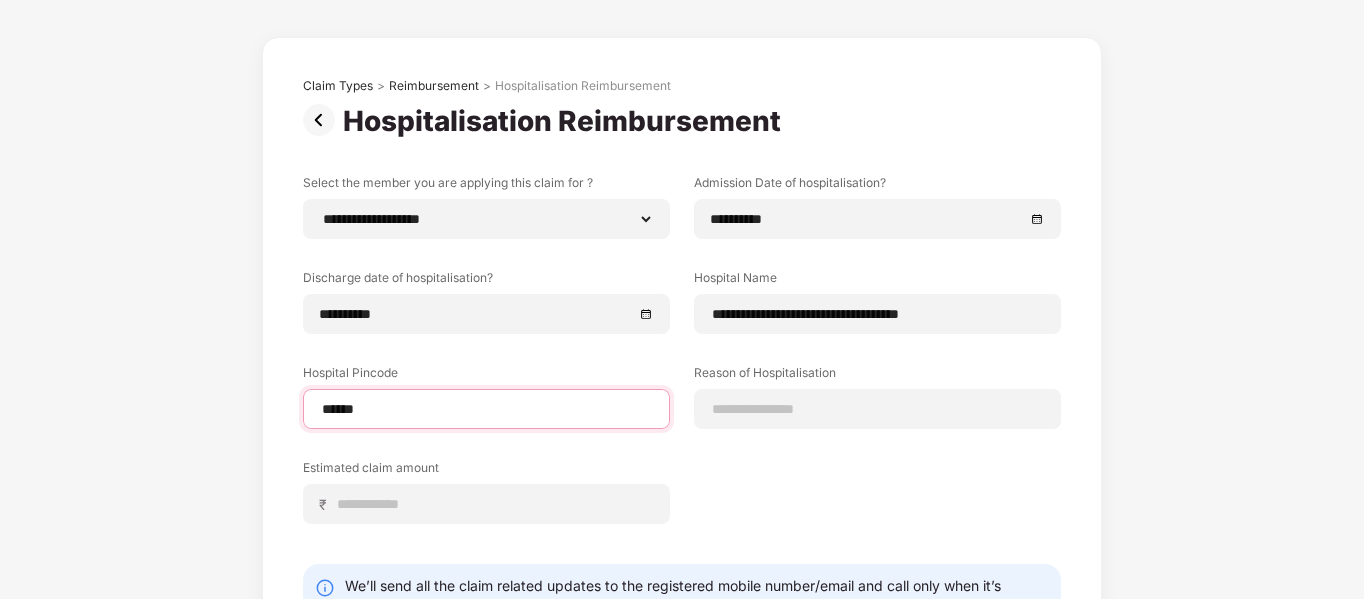 select on "********" 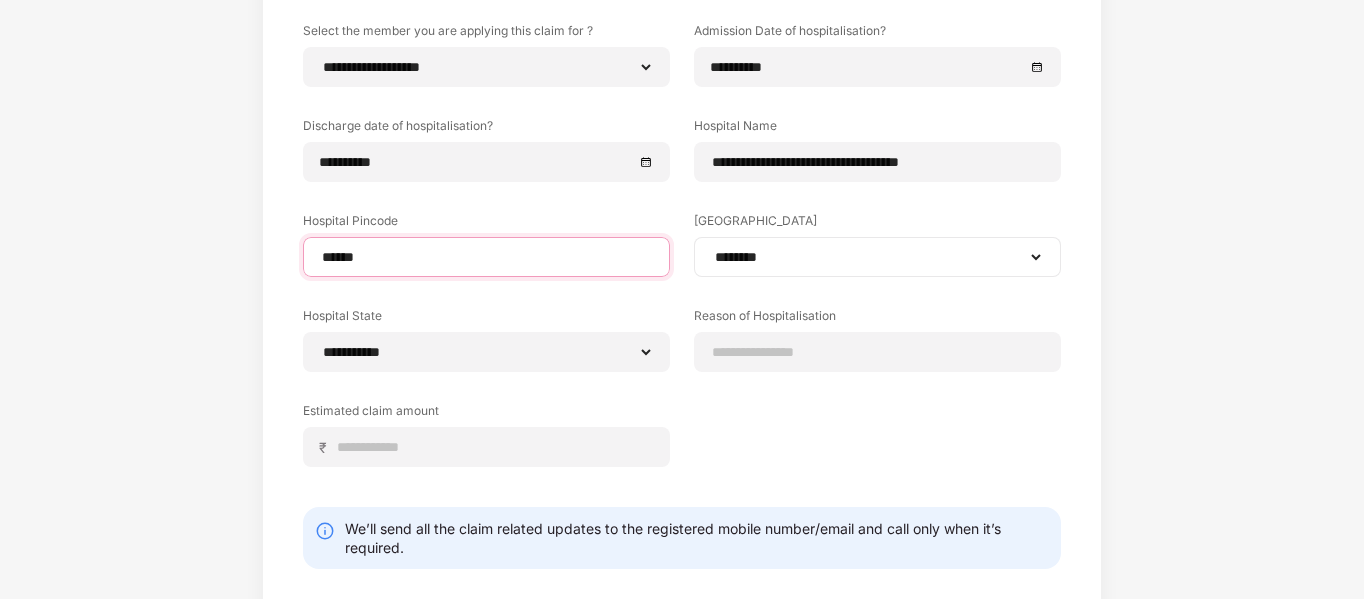 scroll, scrollTop: 220, scrollLeft: 0, axis: vertical 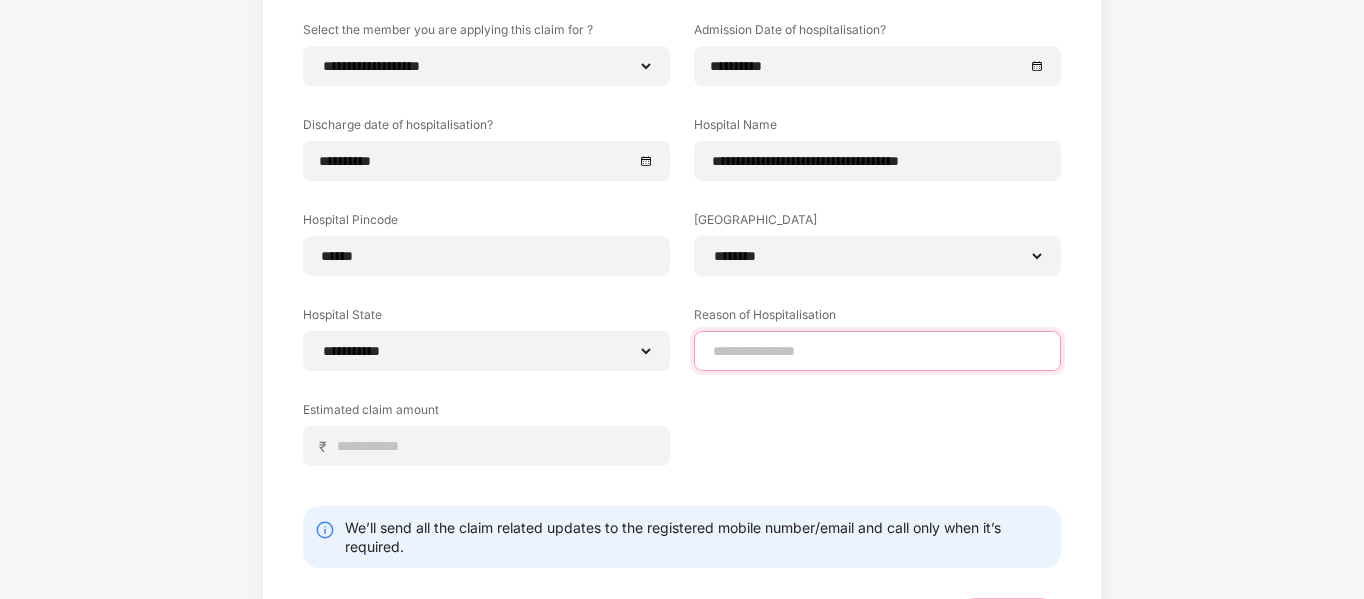 click at bounding box center (877, 351) 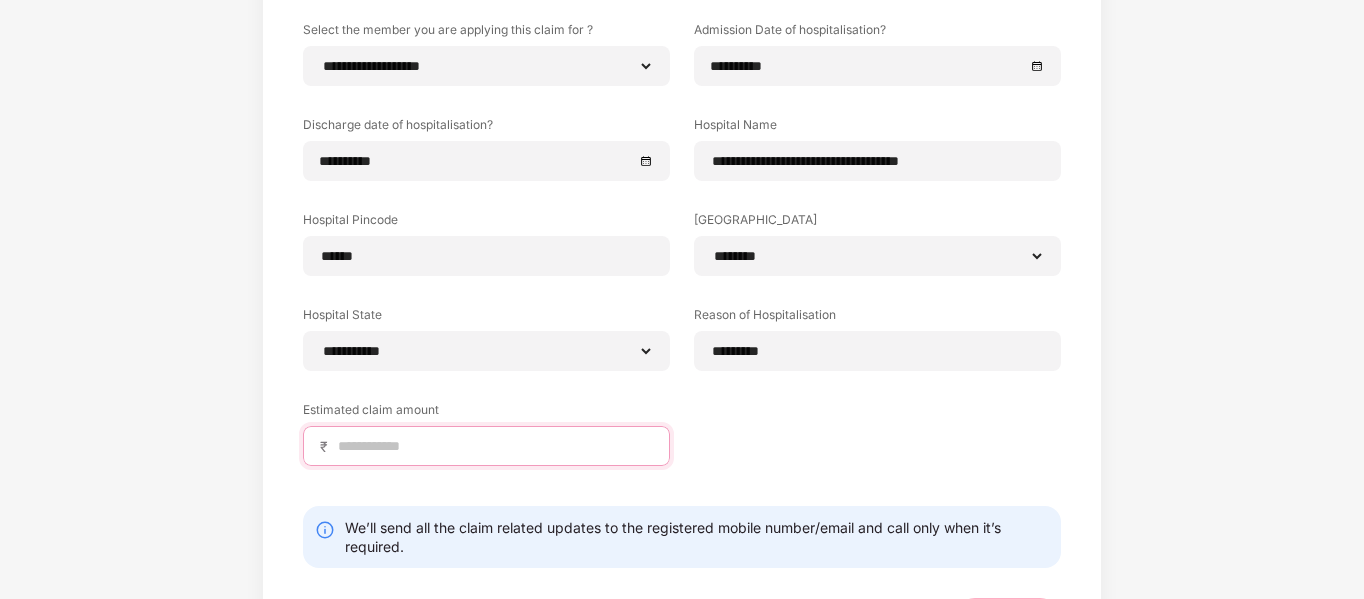 click at bounding box center [494, 446] 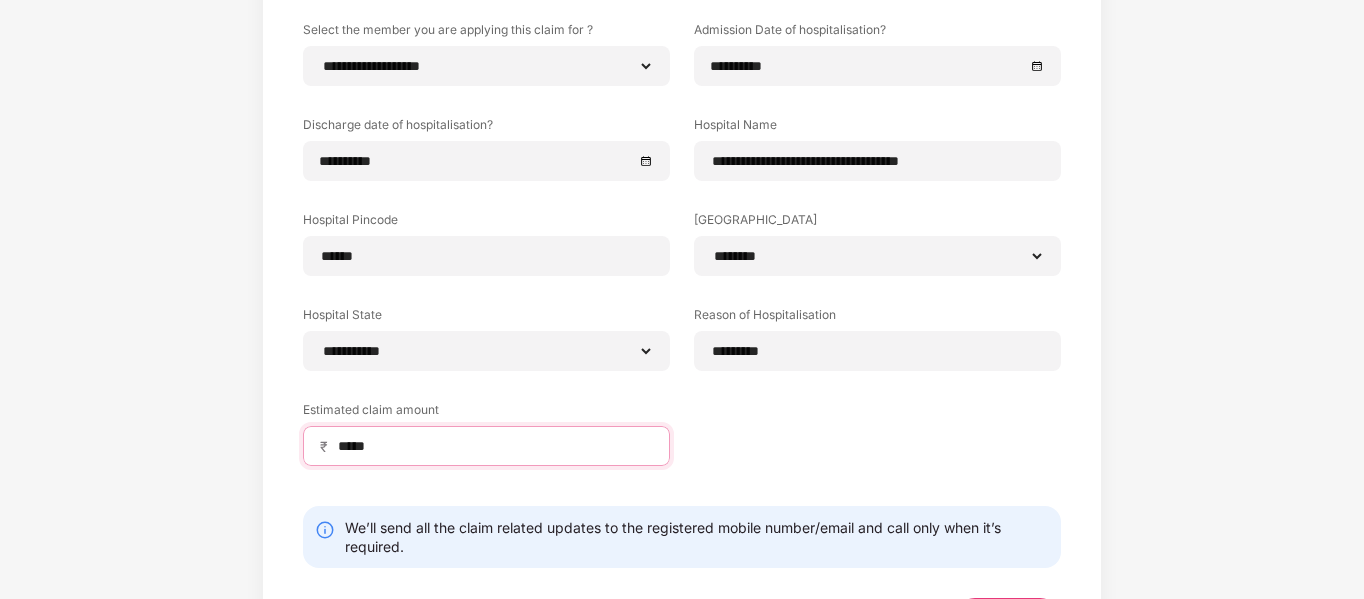 scroll, scrollTop: 312, scrollLeft: 0, axis: vertical 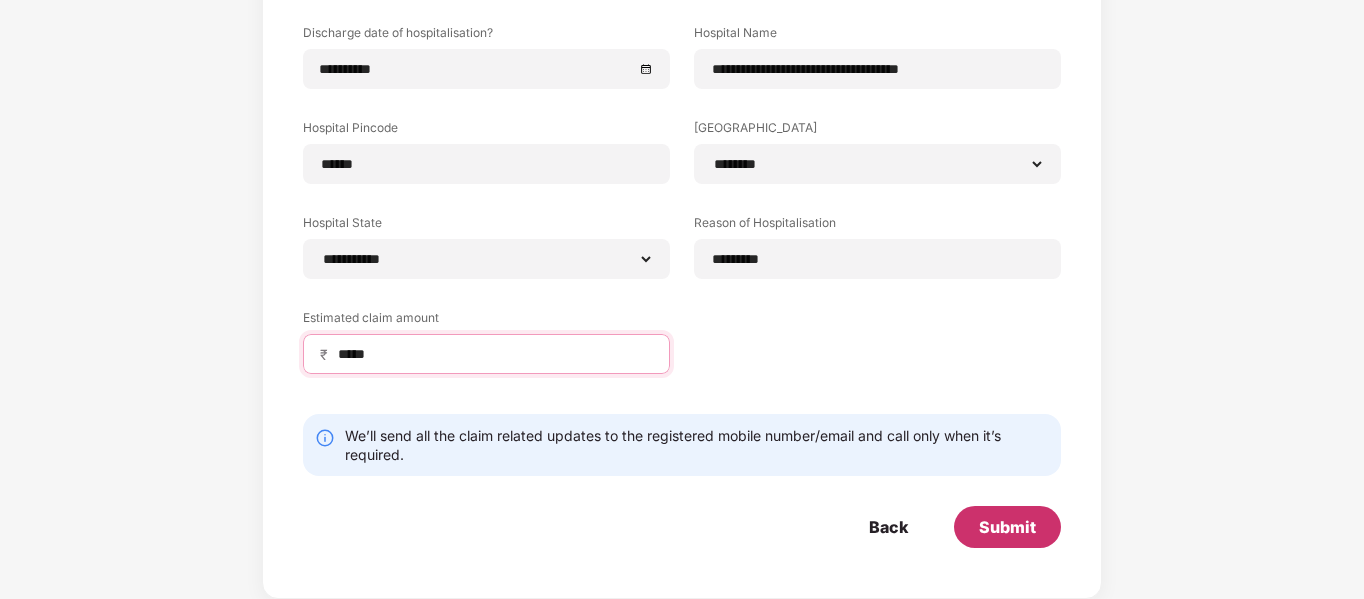 type on "*****" 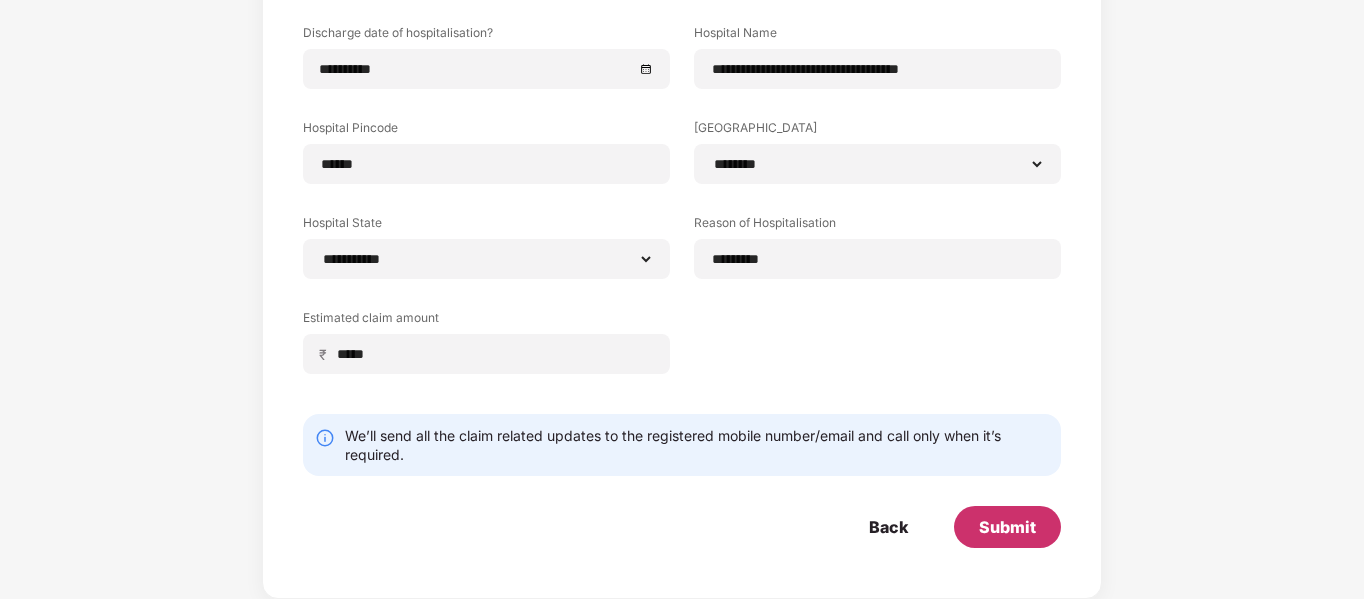 click on "Submit" at bounding box center (1007, 527) 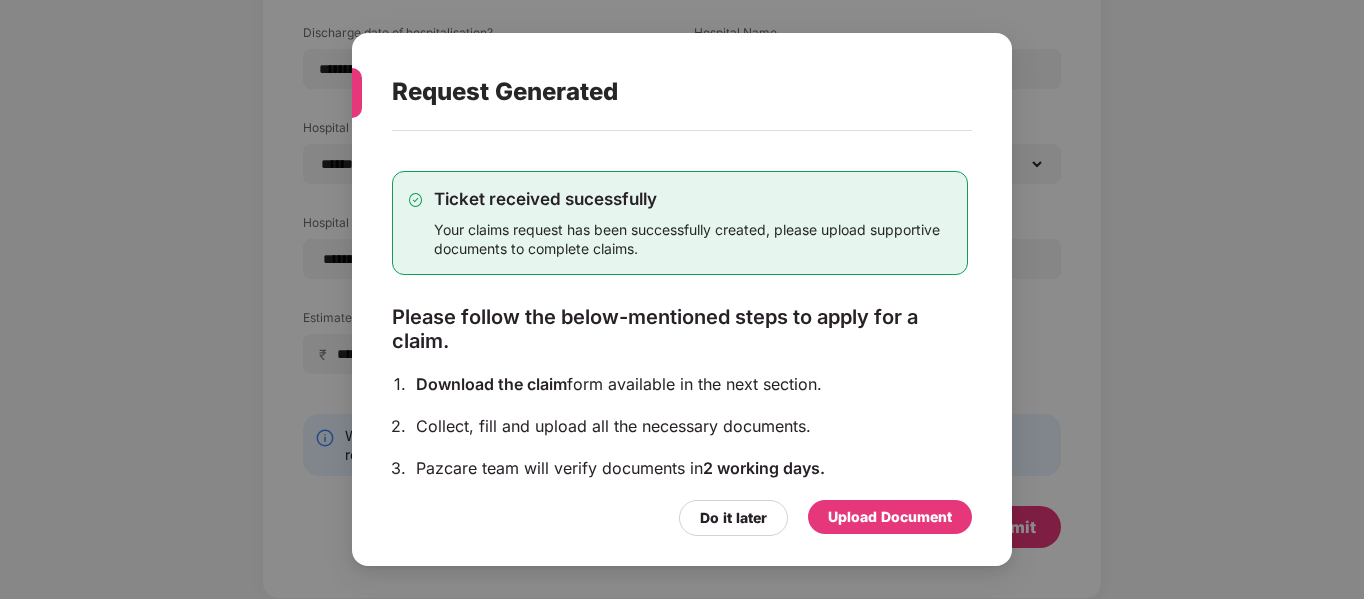 click on "Upload Document" at bounding box center (890, 517) 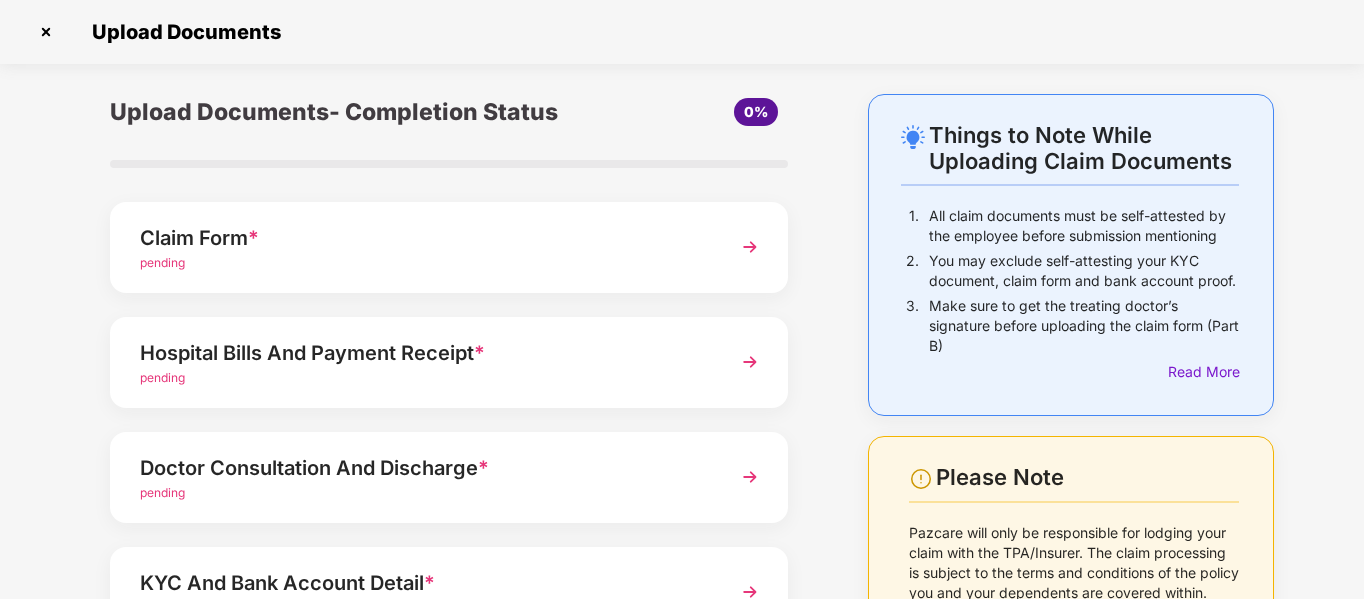 click on "Claim Form *" at bounding box center [423, 238] 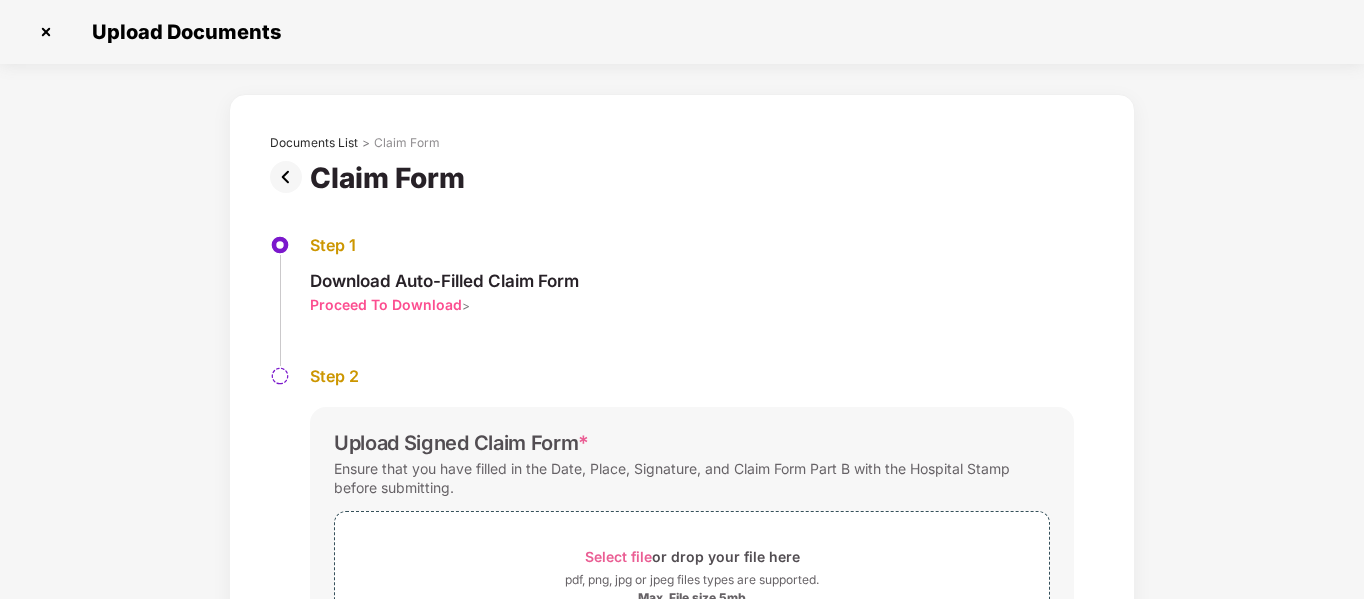 scroll, scrollTop: 0, scrollLeft: 0, axis: both 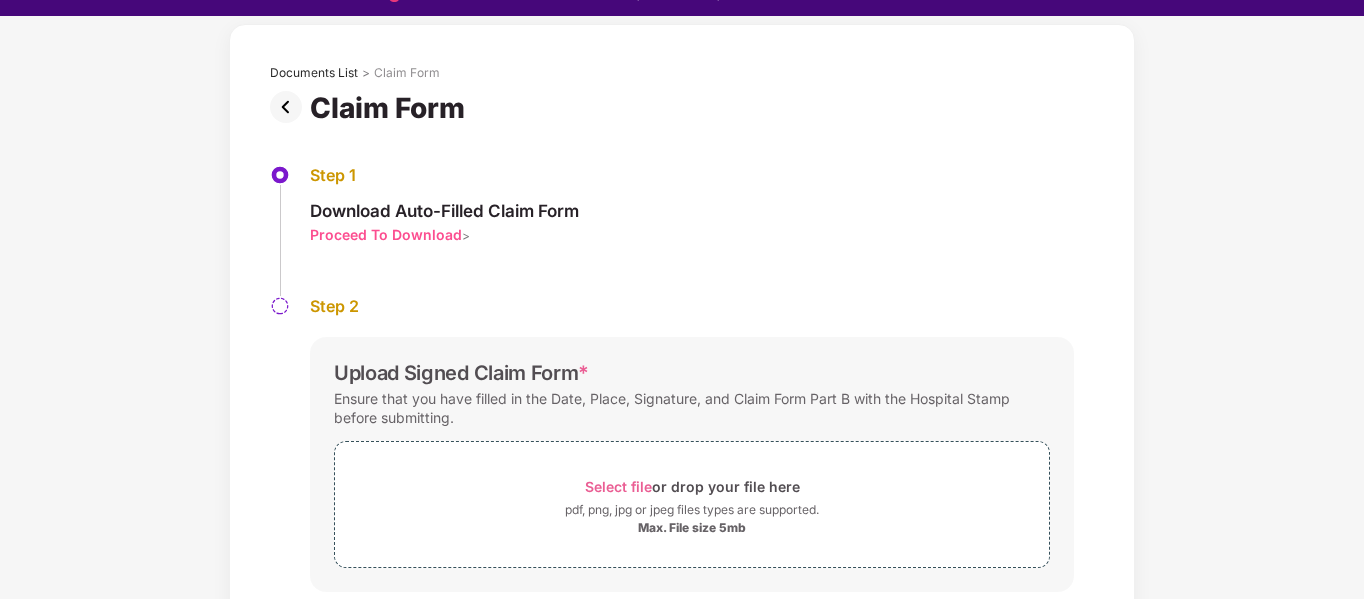 click on "Proceed To Download" at bounding box center [386, 234] 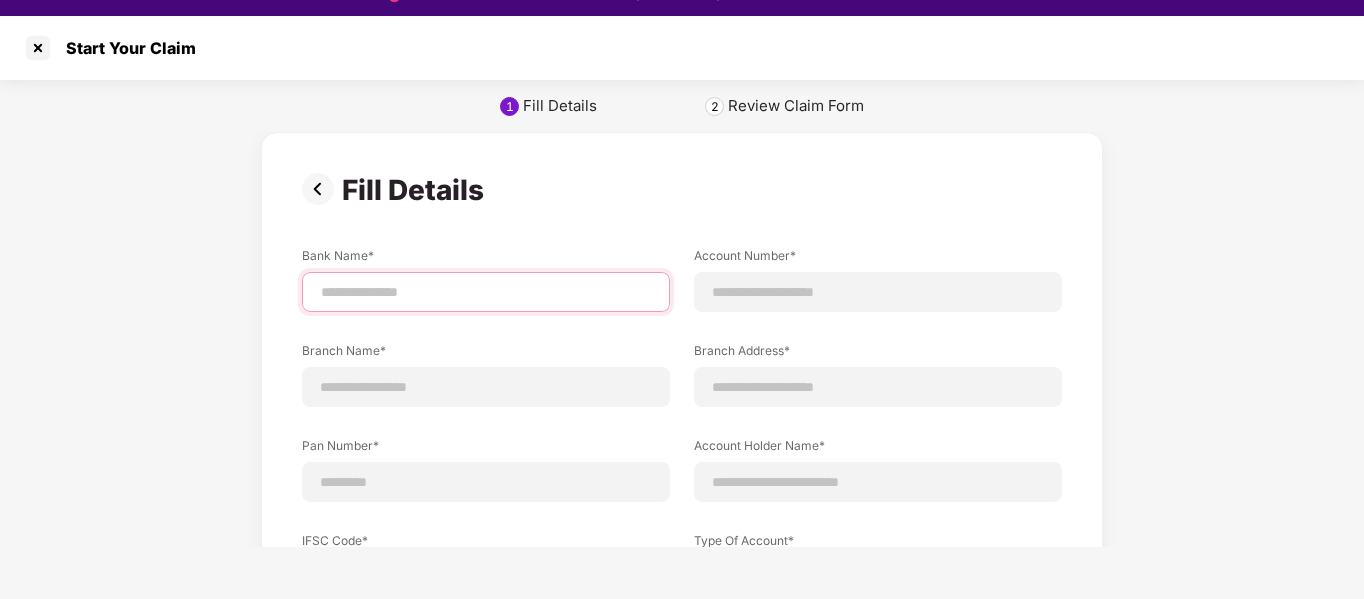 click at bounding box center [486, 292] 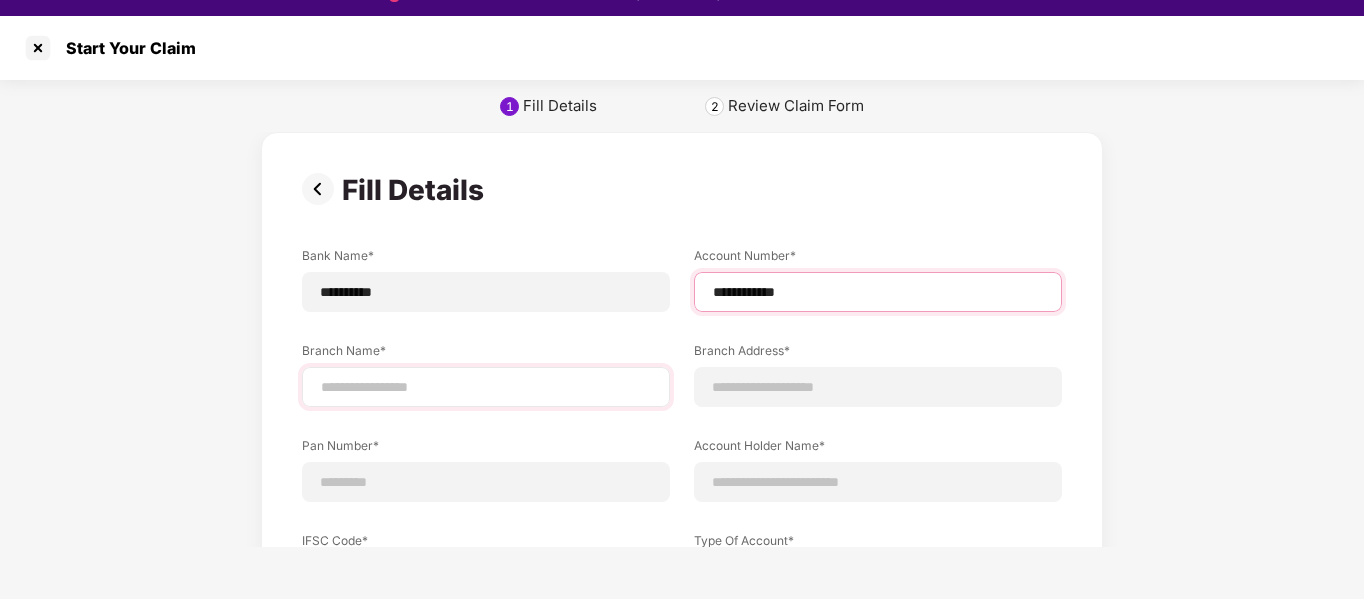 type on "**********" 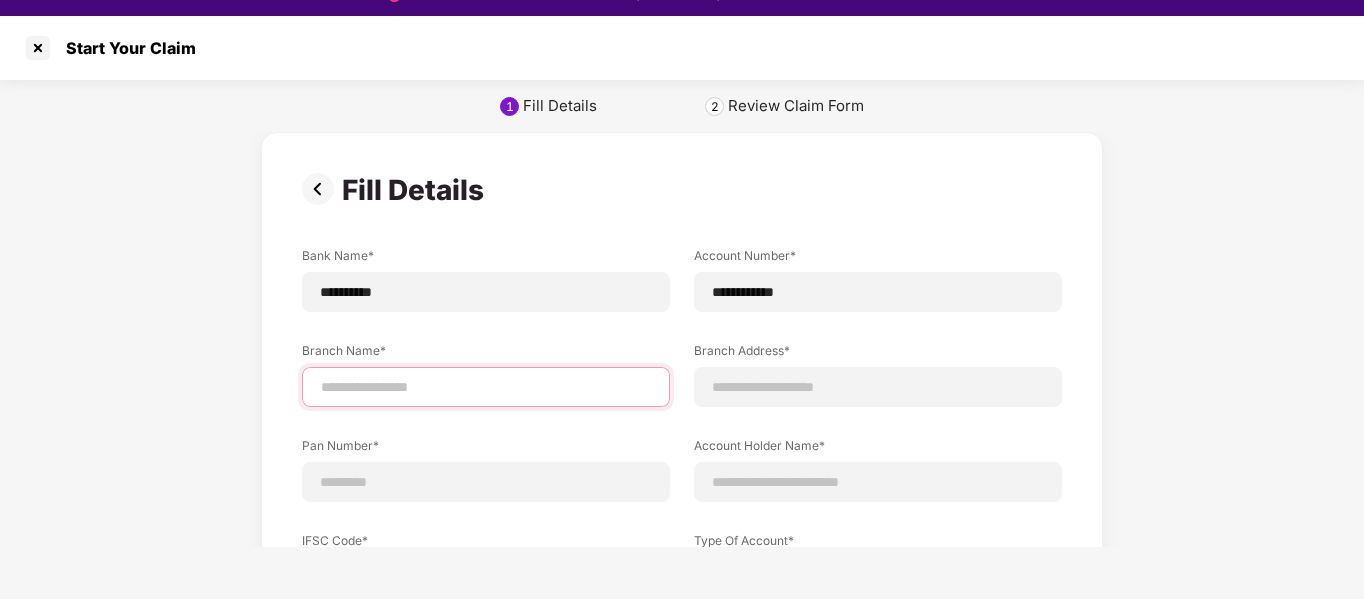 click at bounding box center (486, 387) 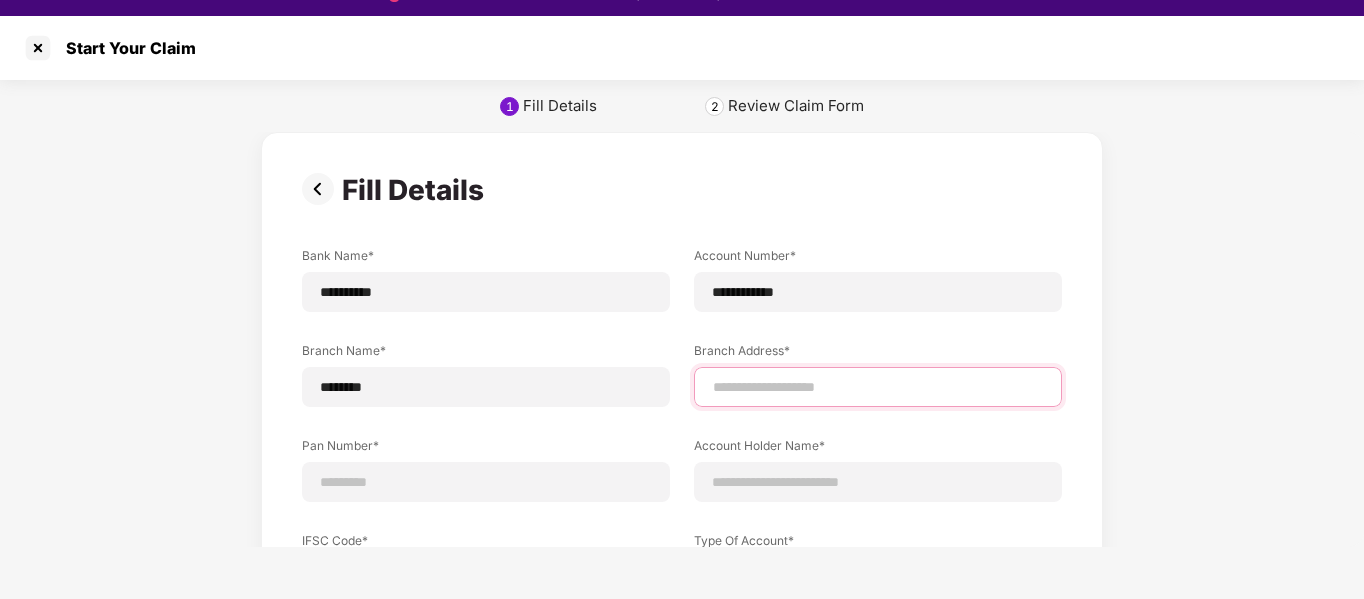 click at bounding box center [878, 387] 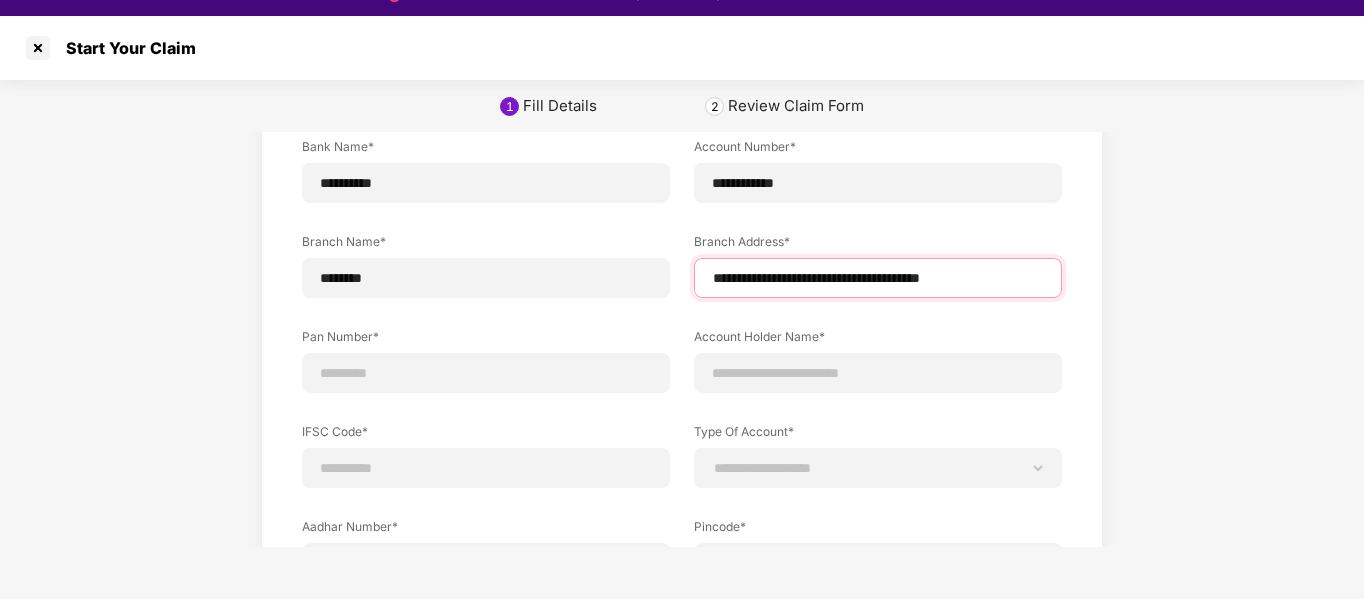 scroll, scrollTop: 113, scrollLeft: 0, axis: vertical 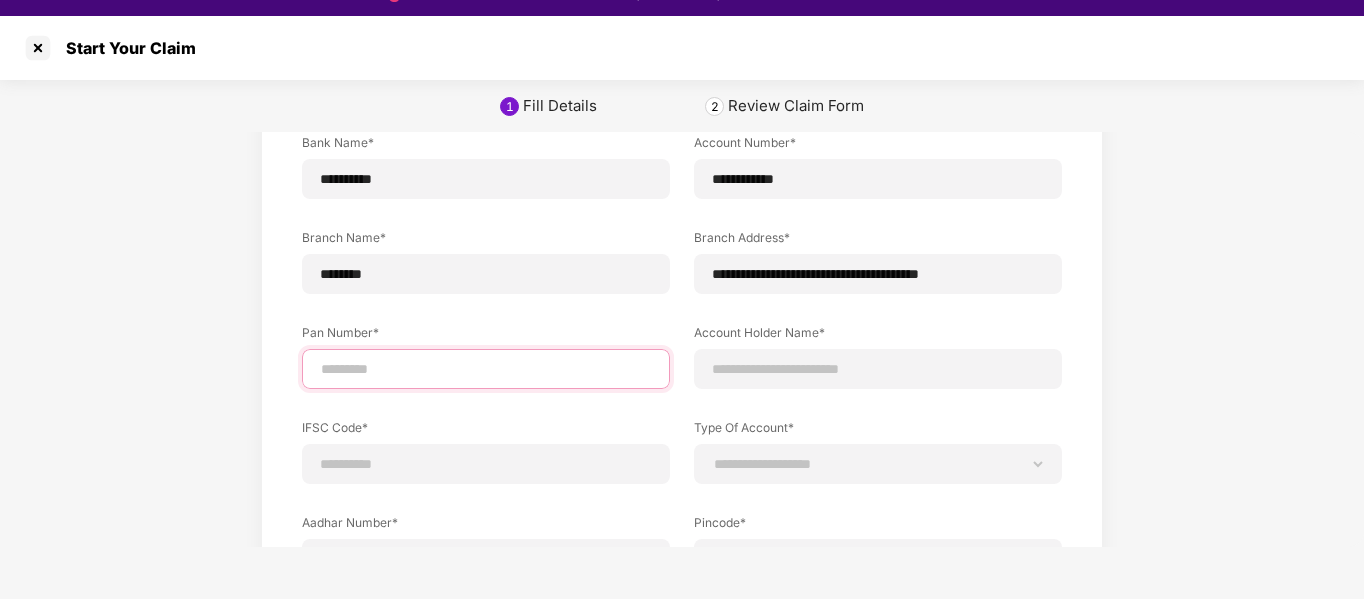 click at bounding box center [486, 369] 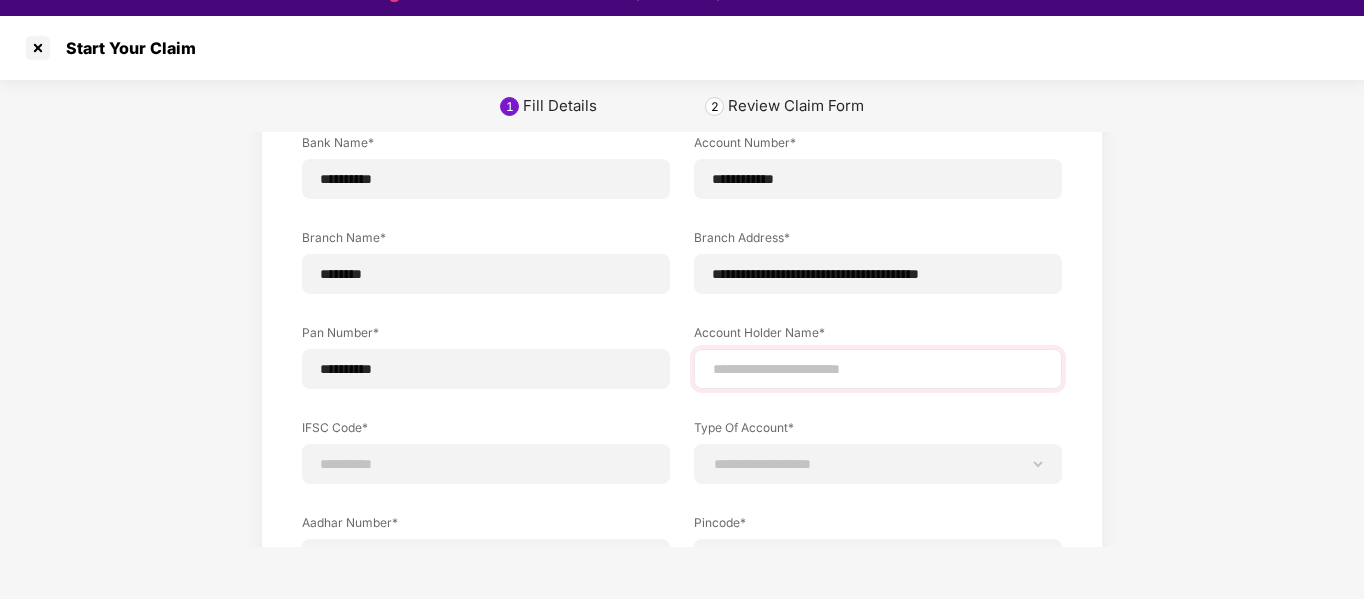 click at bounding box center (878, 369) 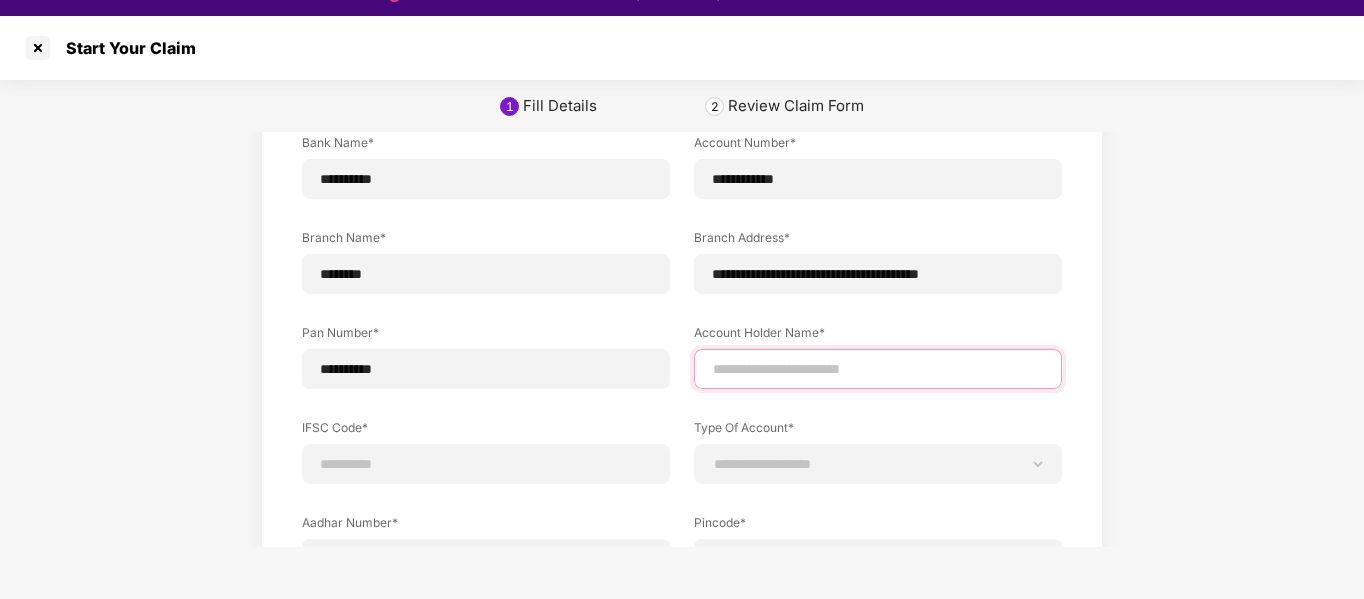click at bounding box center [878, 369] 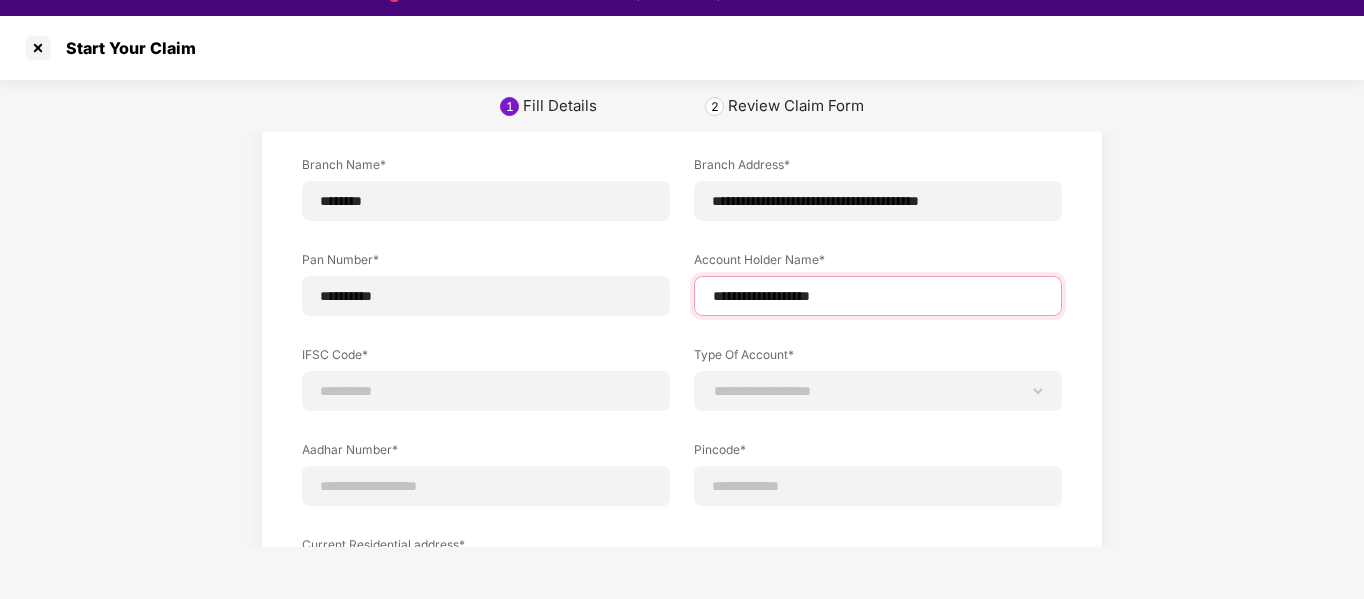 scroll, scrollTop: 193, scrollLeft: 0, axis: vertical 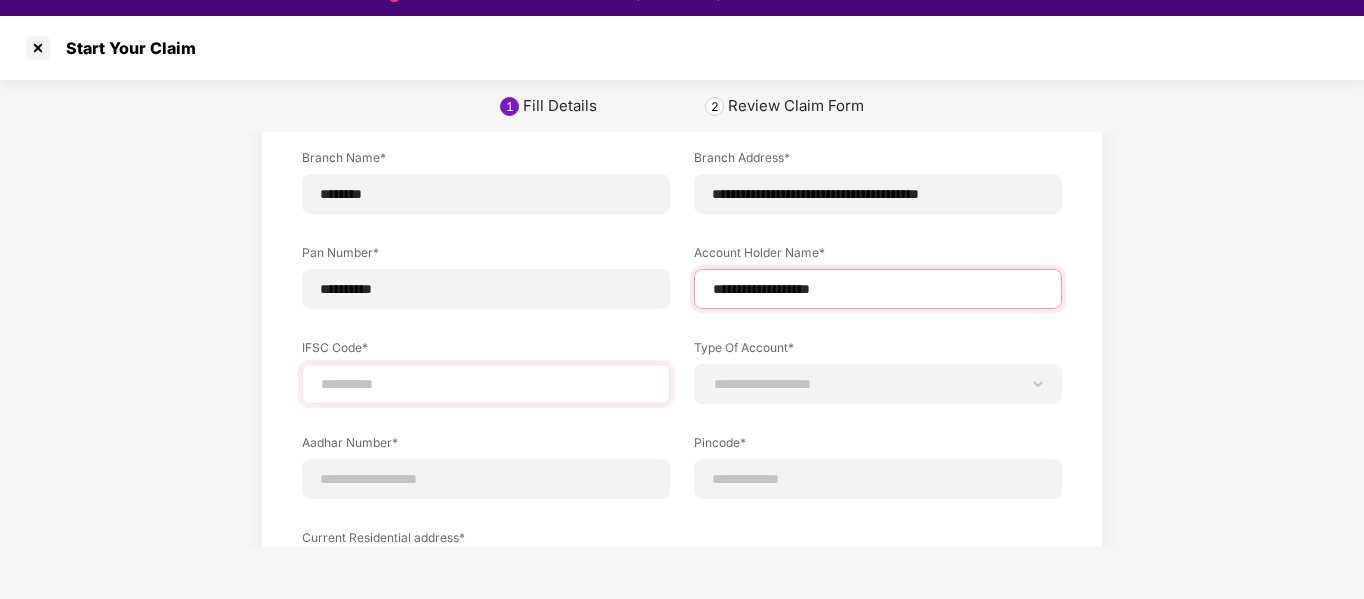 type on "**********" 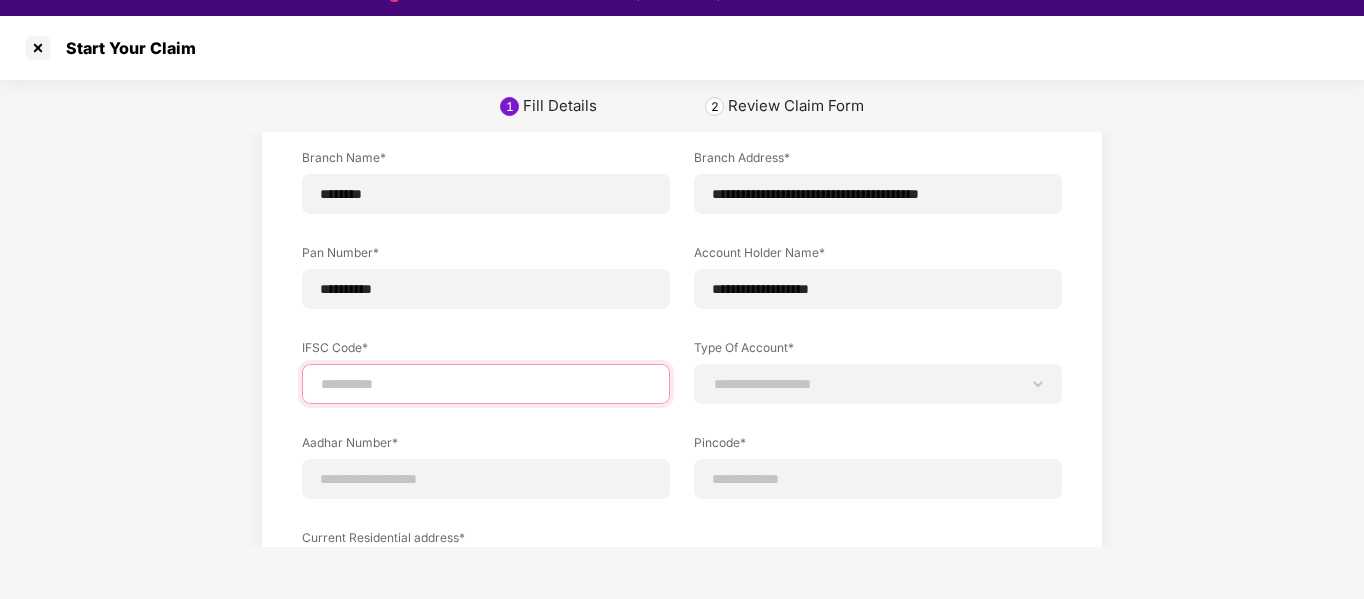 click at bounding box center [486, 384] 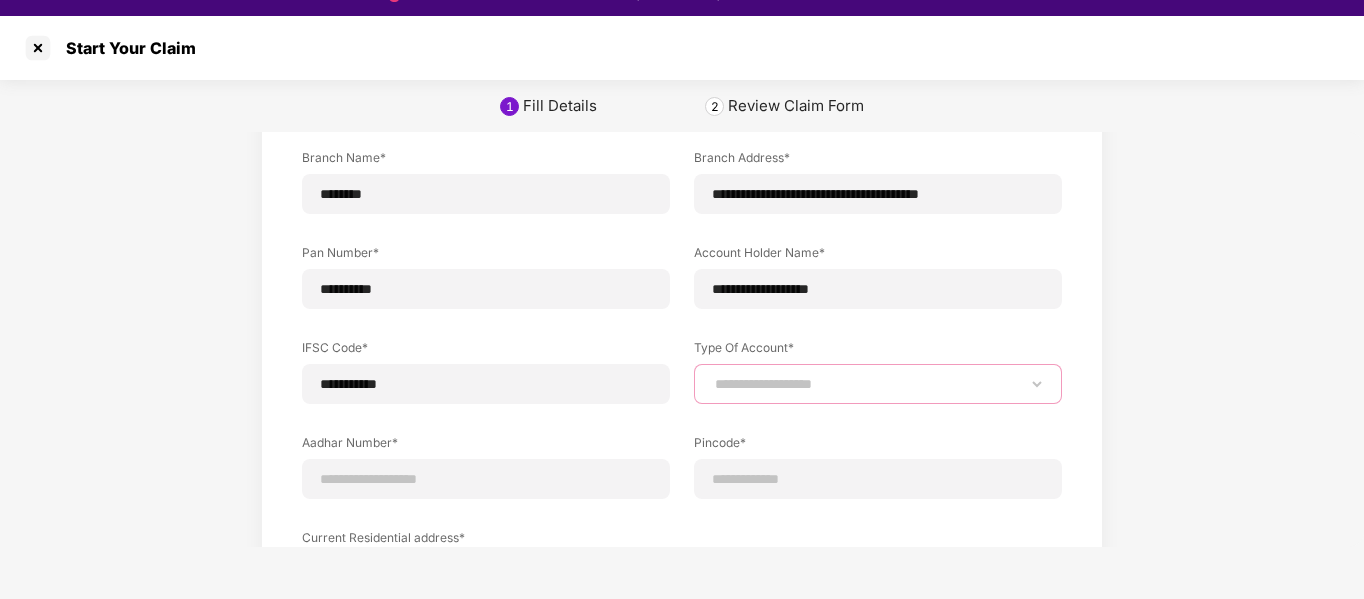 click on "**********" at bounding box center [878, 384] 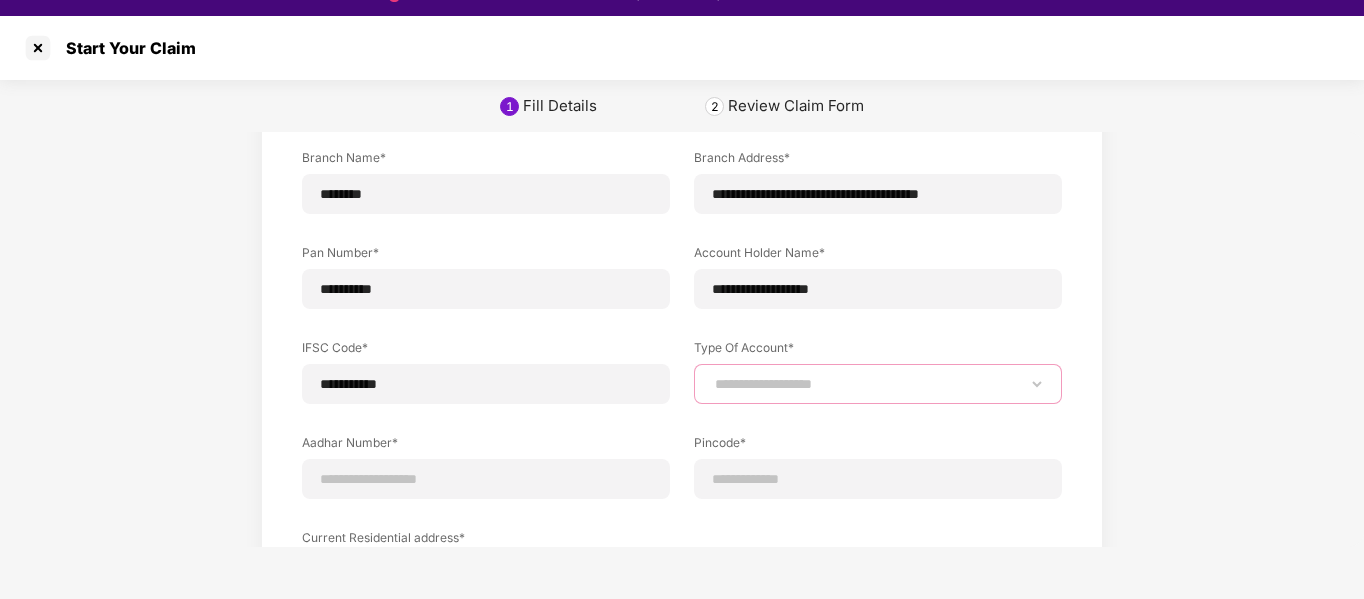 select on "*******" 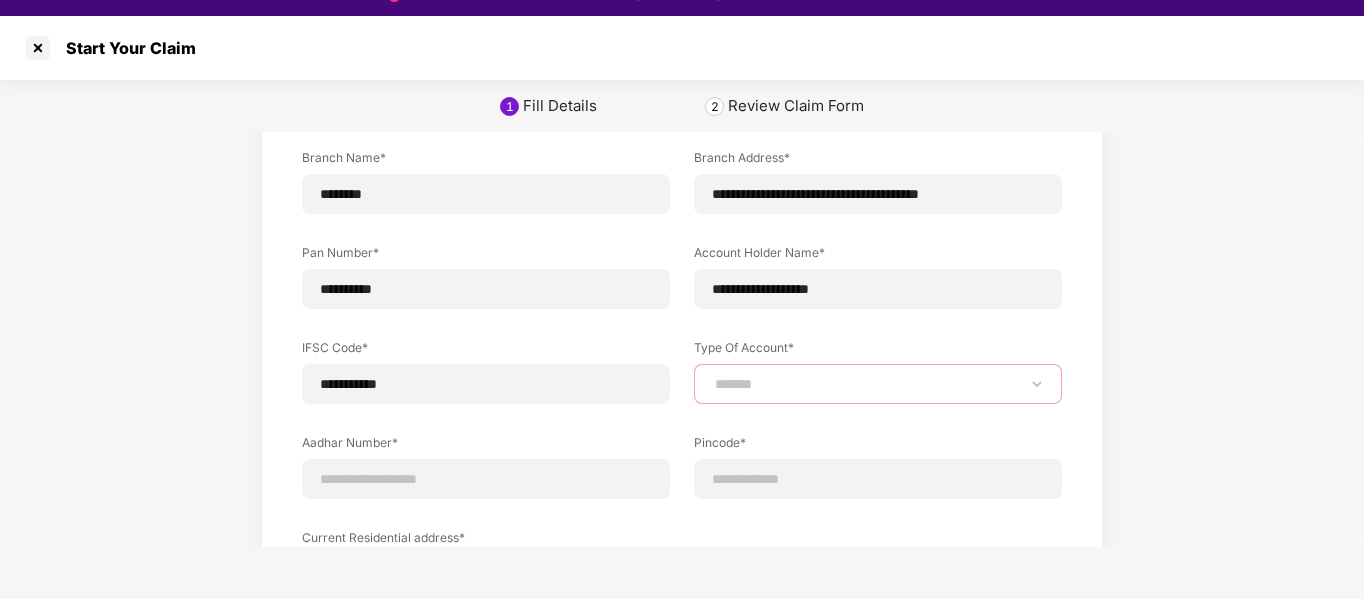 click on "**********" at bounding box center [878, 384] 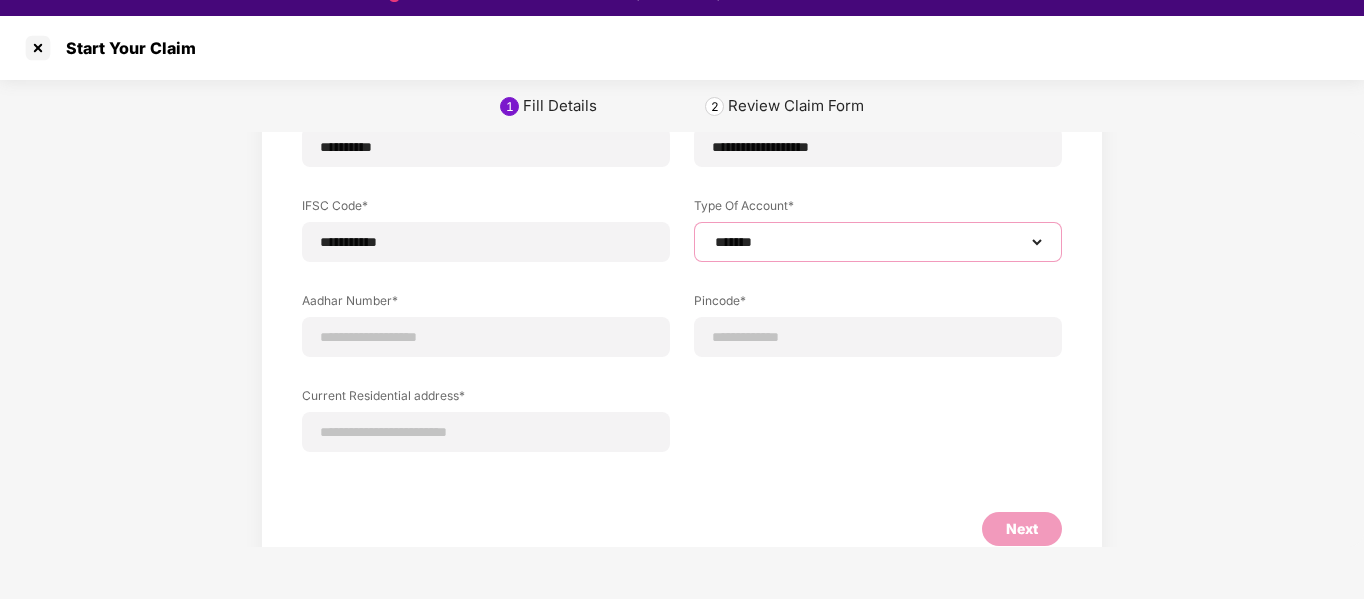 scroll, scrollTop: 336, scrollLeft: 0, axis: vertical 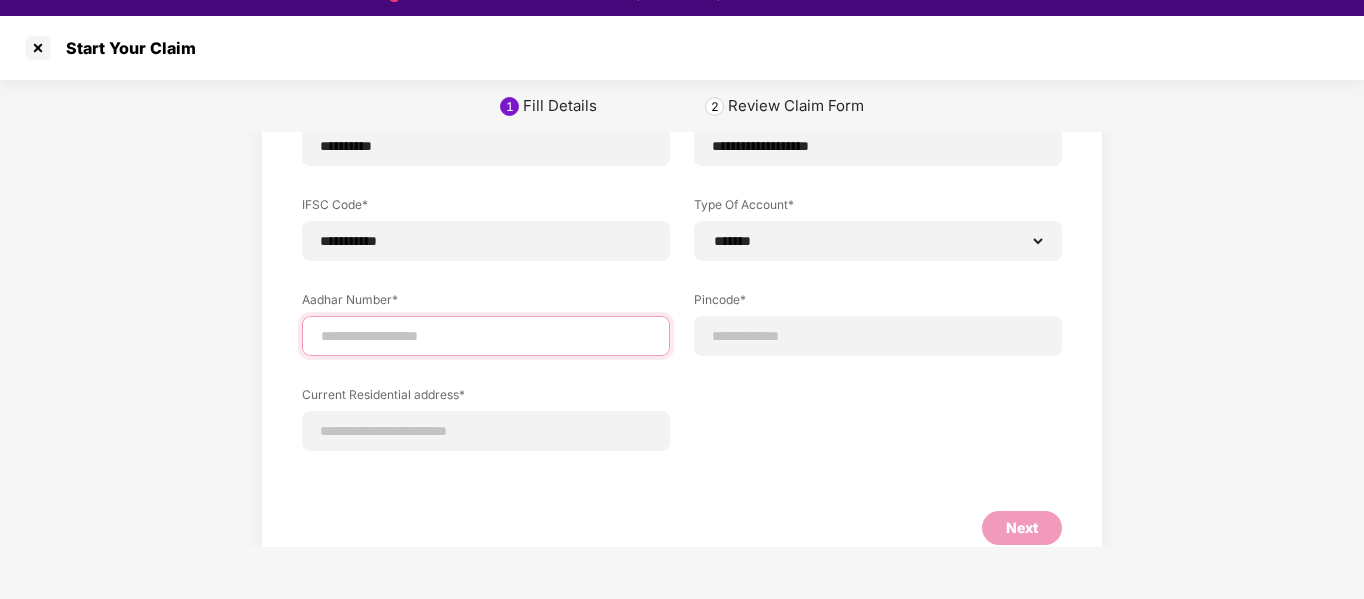 click at bounding box center (486, 336) 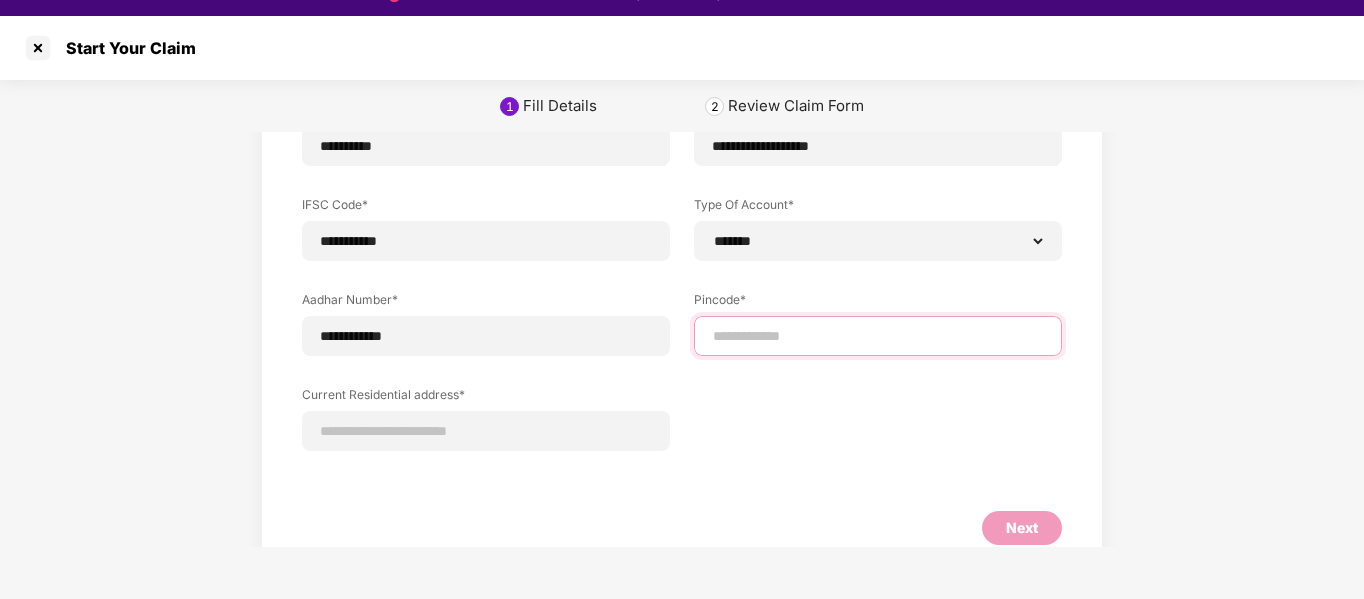 click at bounding box center (878, 336) 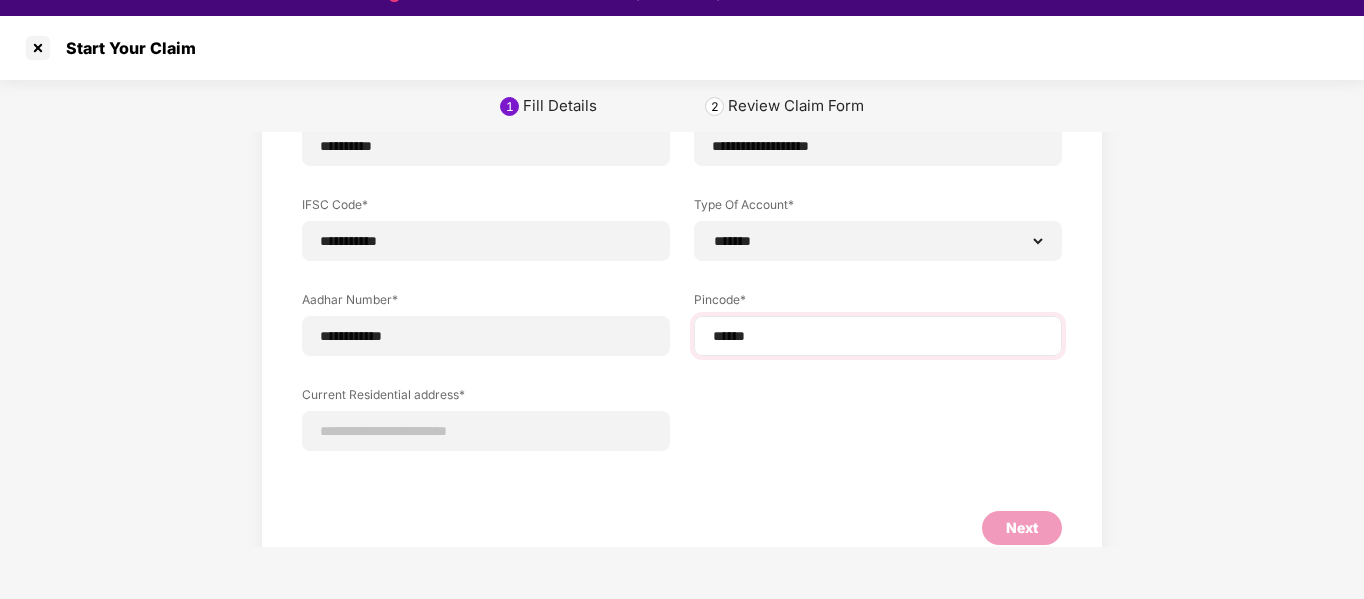 select on "*******" 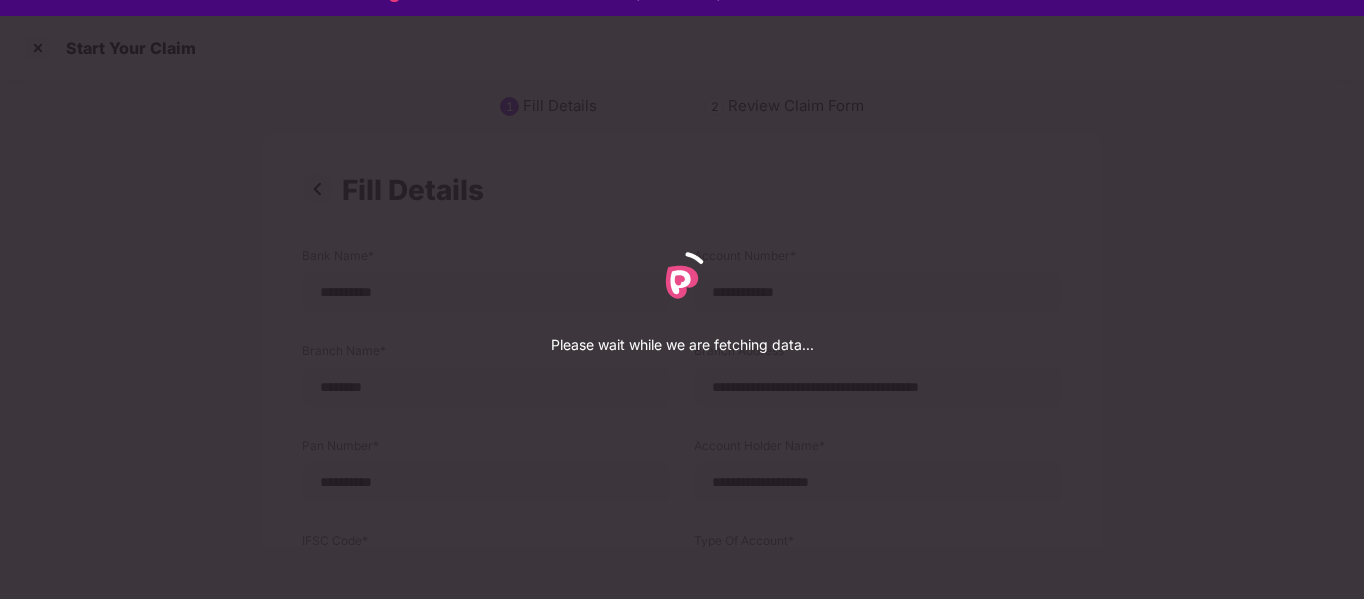 select on "*******" 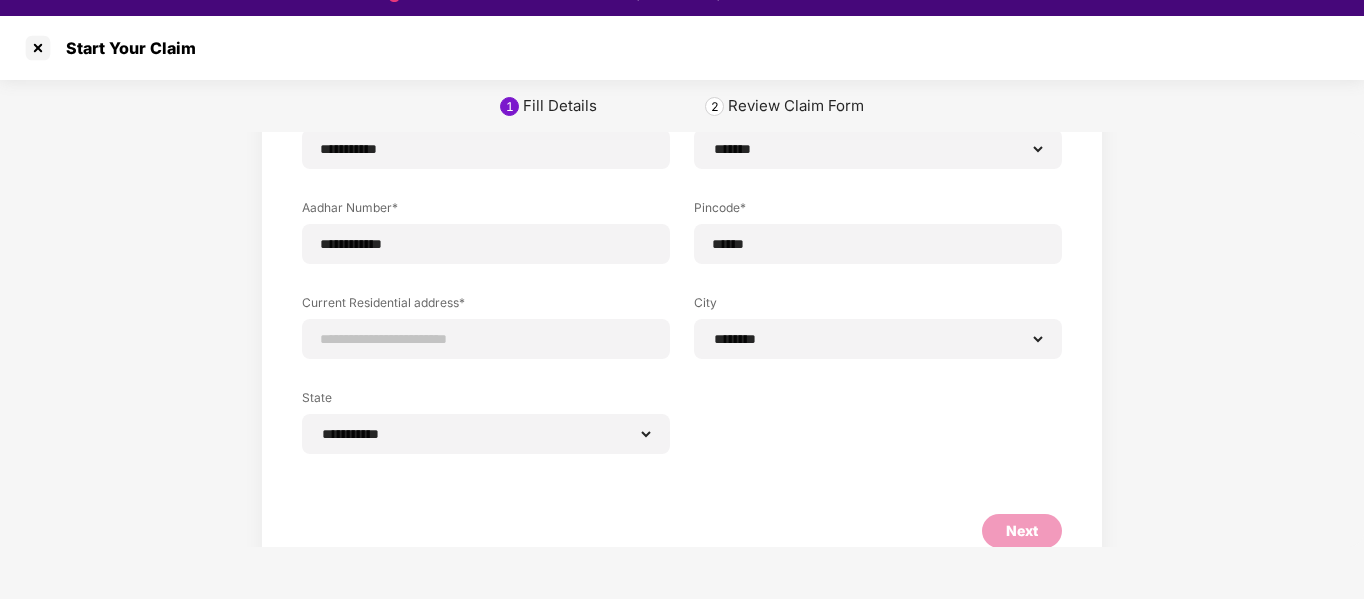 scroll, scrollTop: 458, scrollLeft: 0, axis: vertical 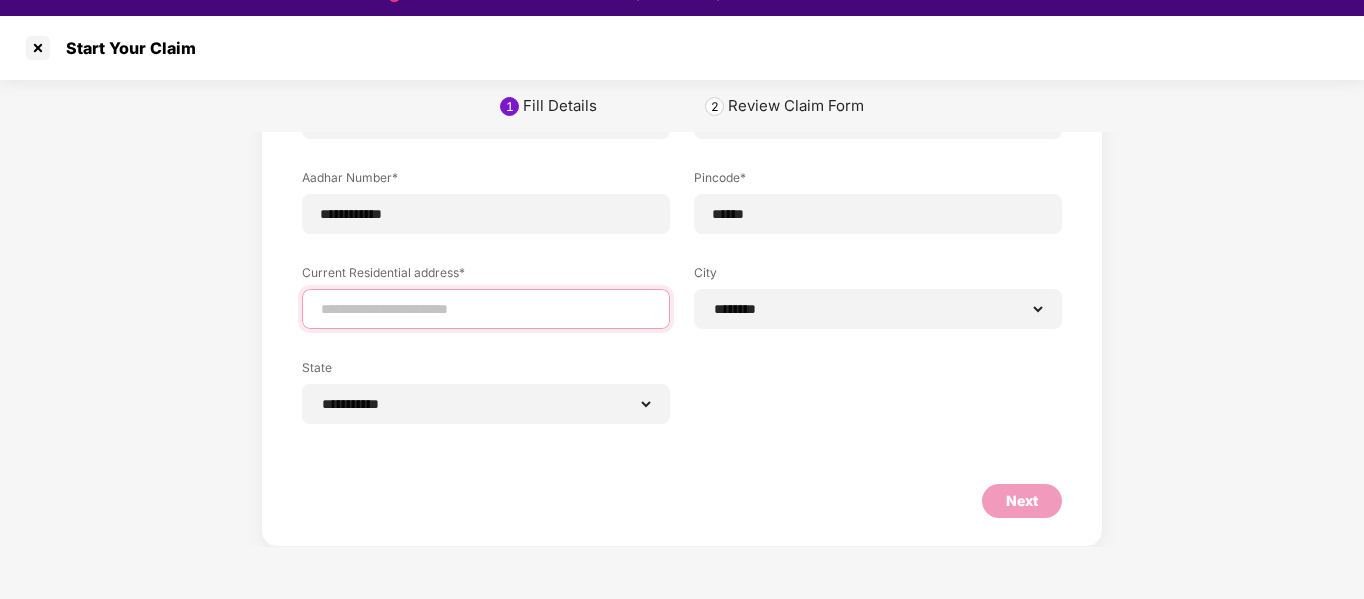 click at bounding box center (486, 309) 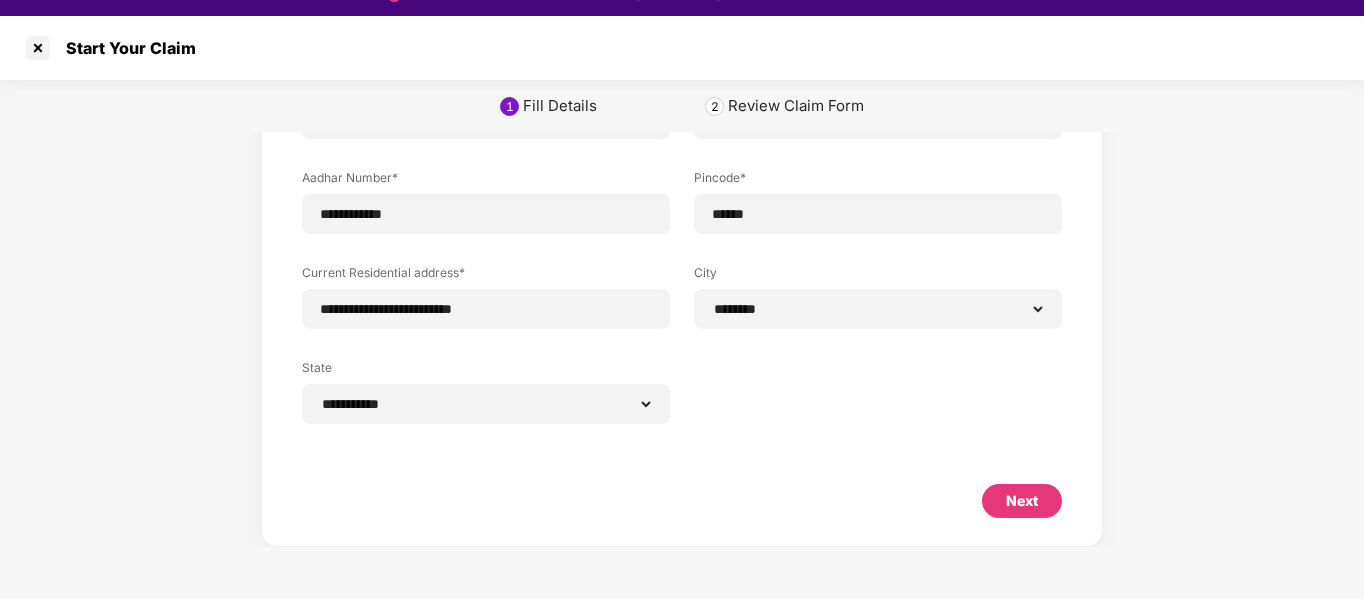 click on "Next" at bounding box center [1022, 501] 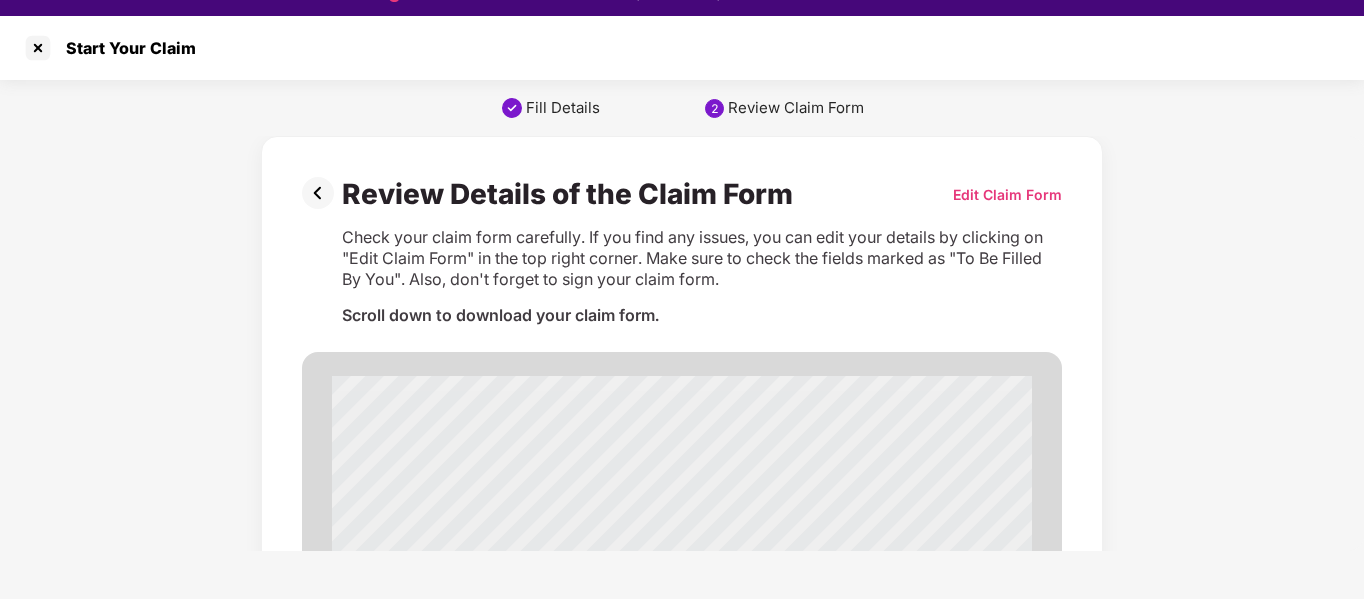 scroll, scrollTop: 760, scrollLeft: 0, axis: vertical 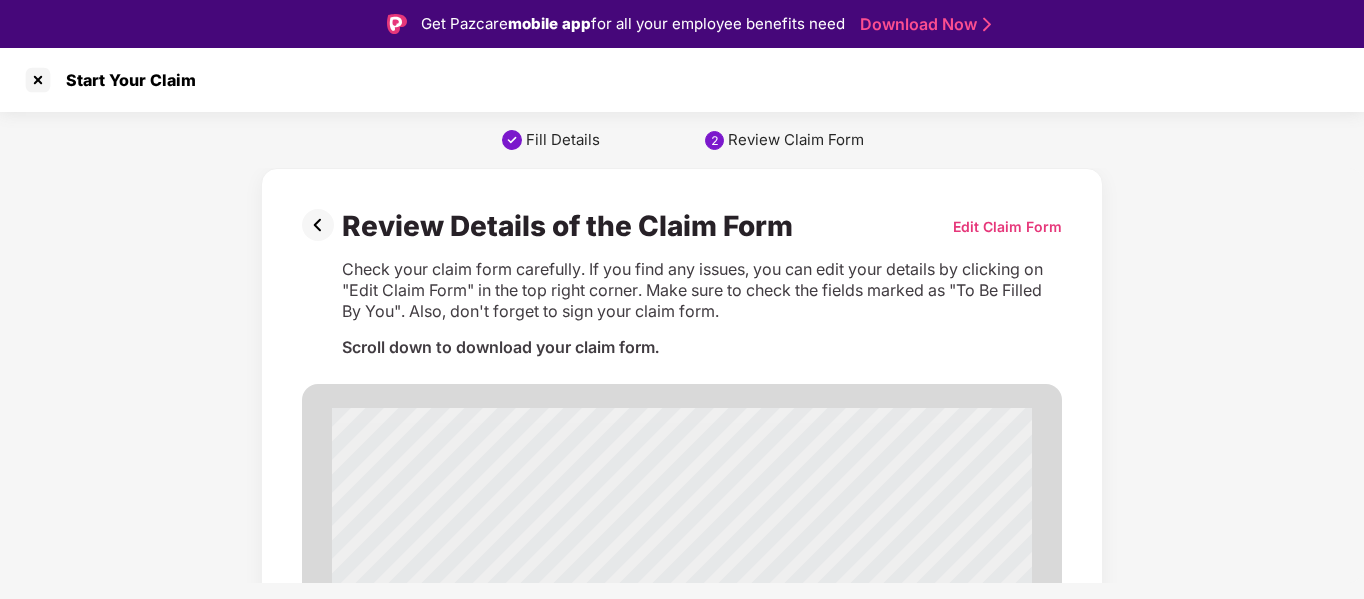 click on "Edit Claim Form" at bounding box center (1007, 226) 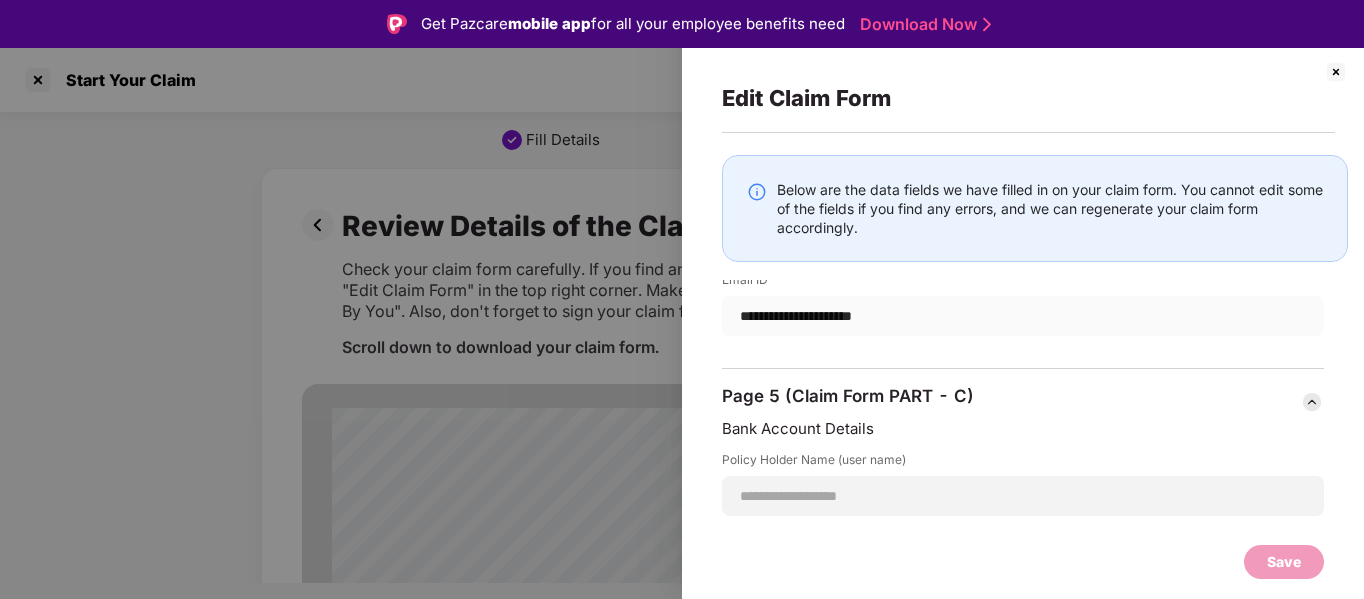 scroll, scrollTop: 3440, scrollLeft: 0, axis: vertical 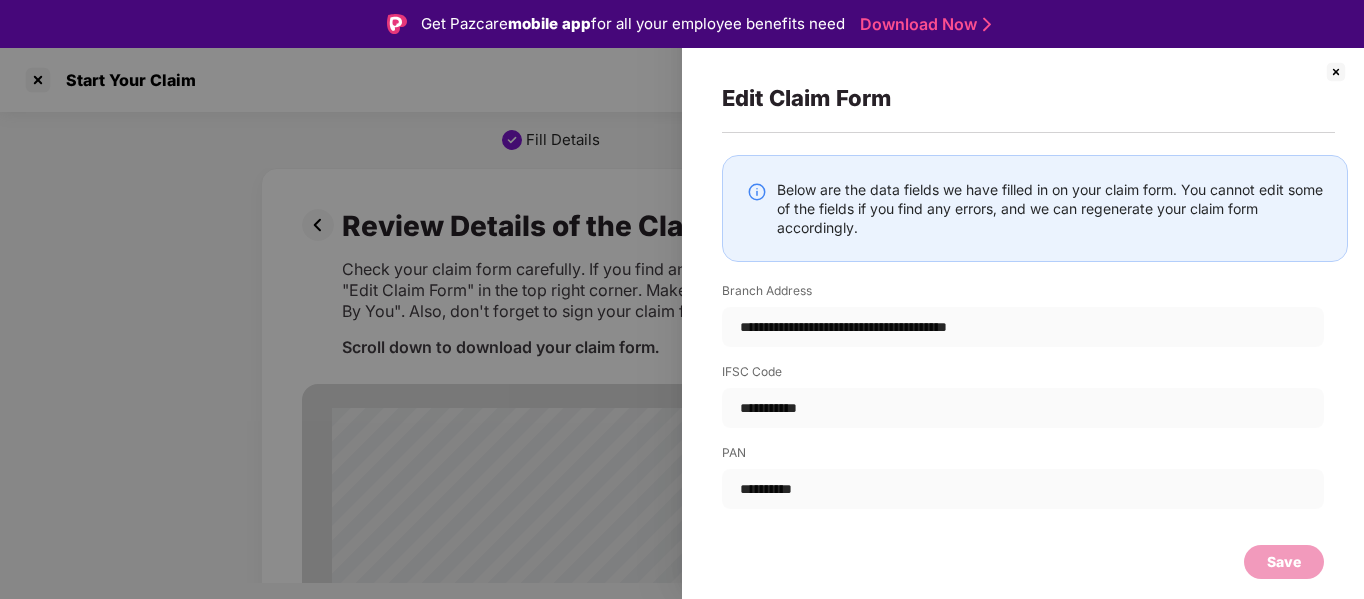 click at bounding box center (1336, 72) 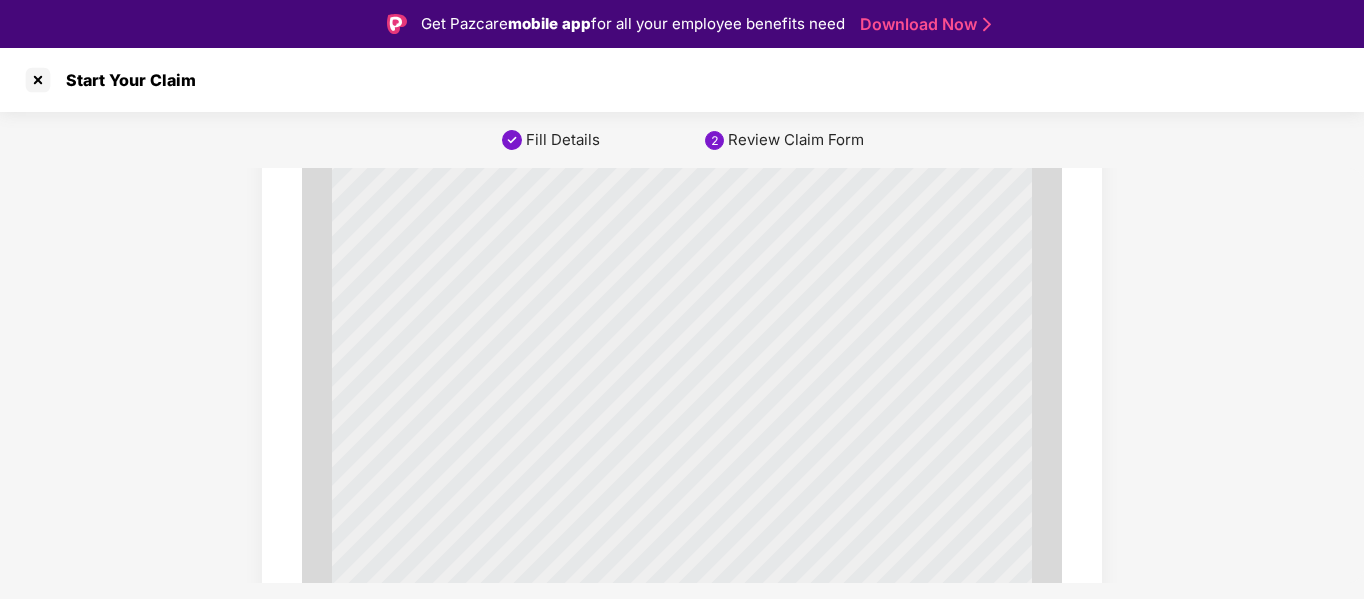 scroll, scrollTop: 12032, scrollLeft: 0, axis: vertical 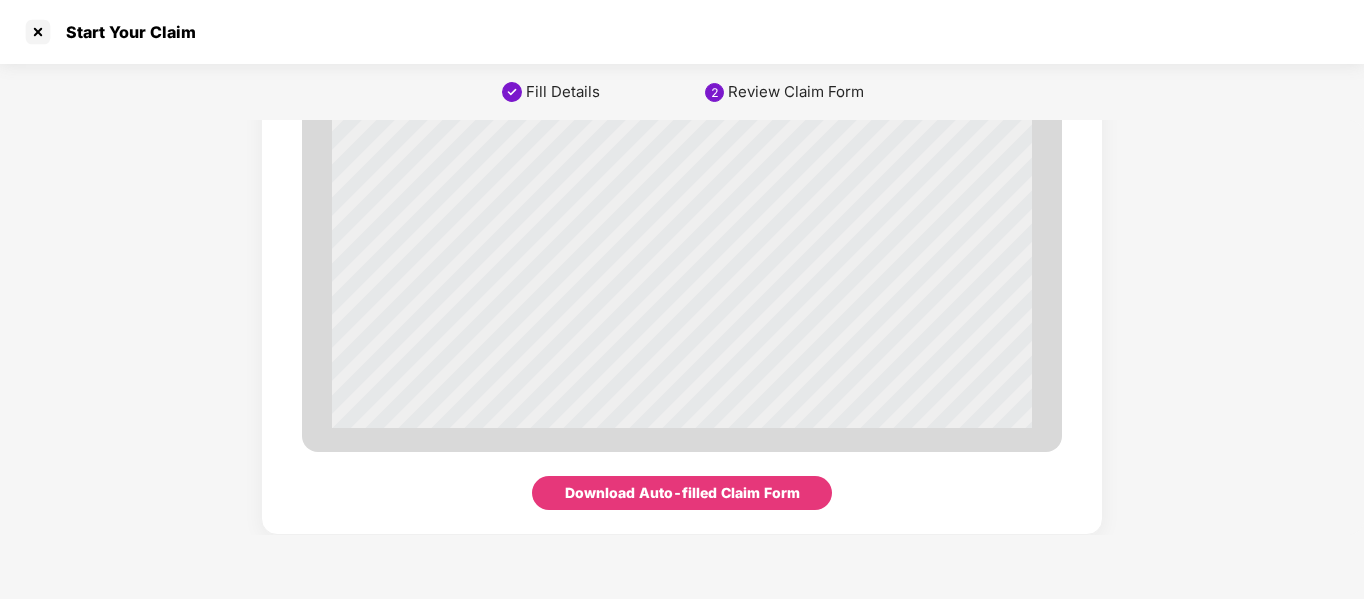 click on "Download Auto-filled Claim Form" at bounding box center [682, 493] 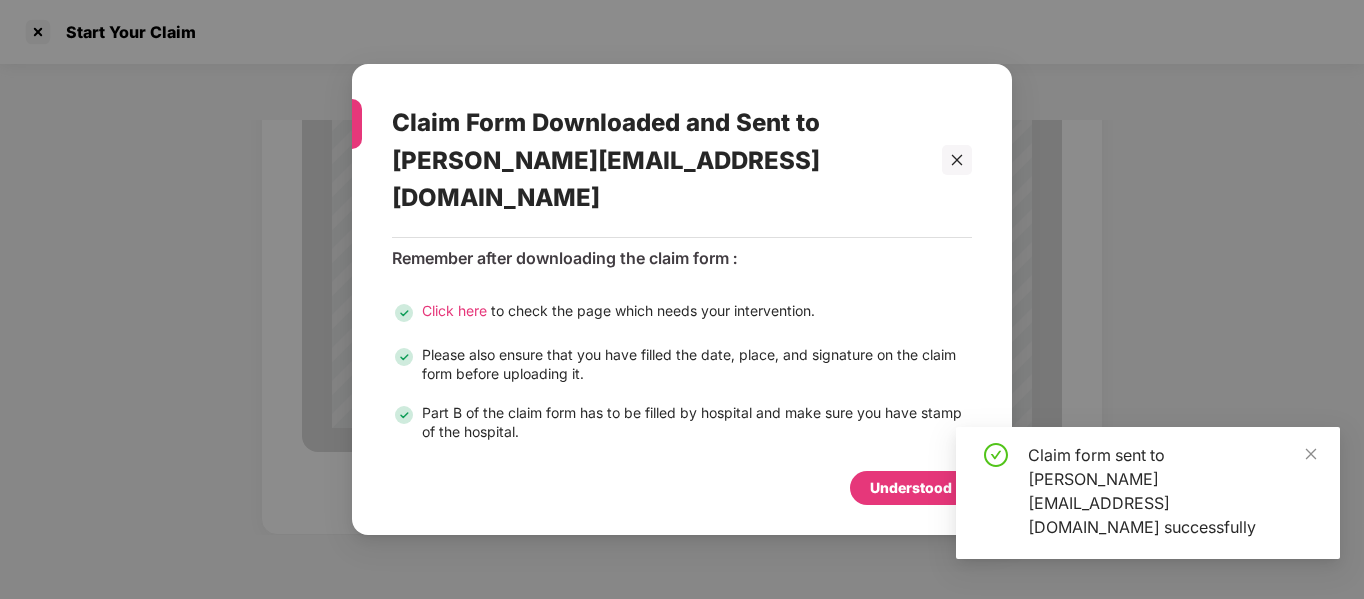 click on "Understood" at bounding box center [911, 488] 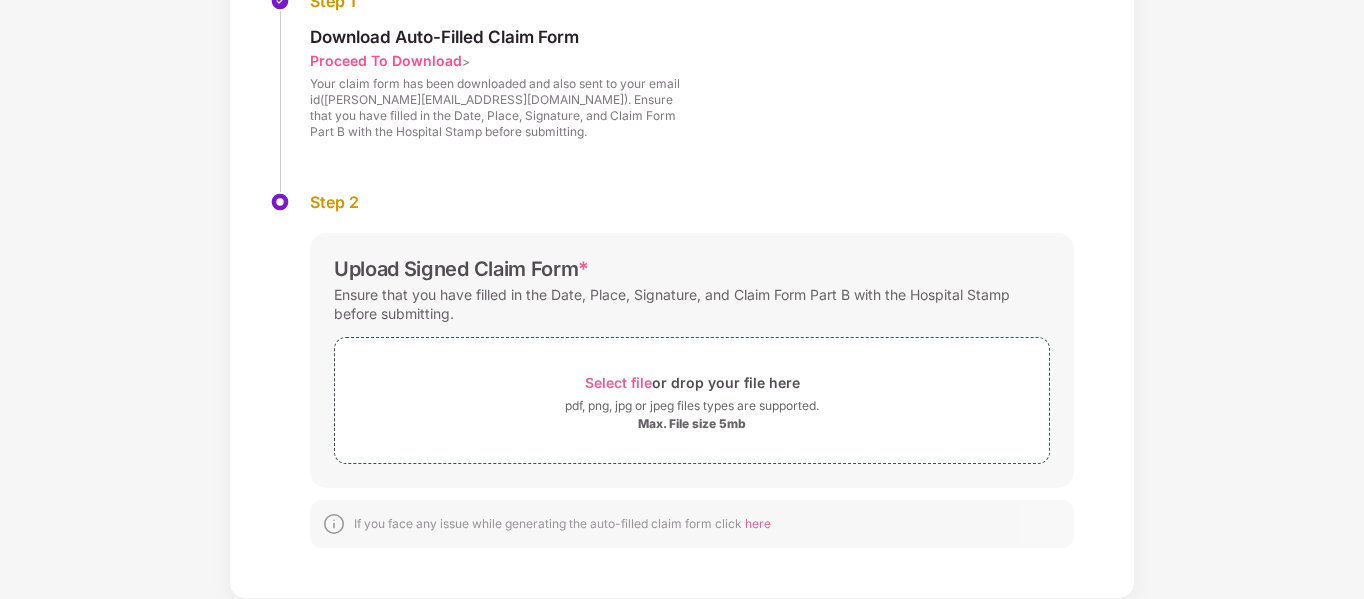 scroll, scrollTop: 0, scrollLeft: 0, axis: both 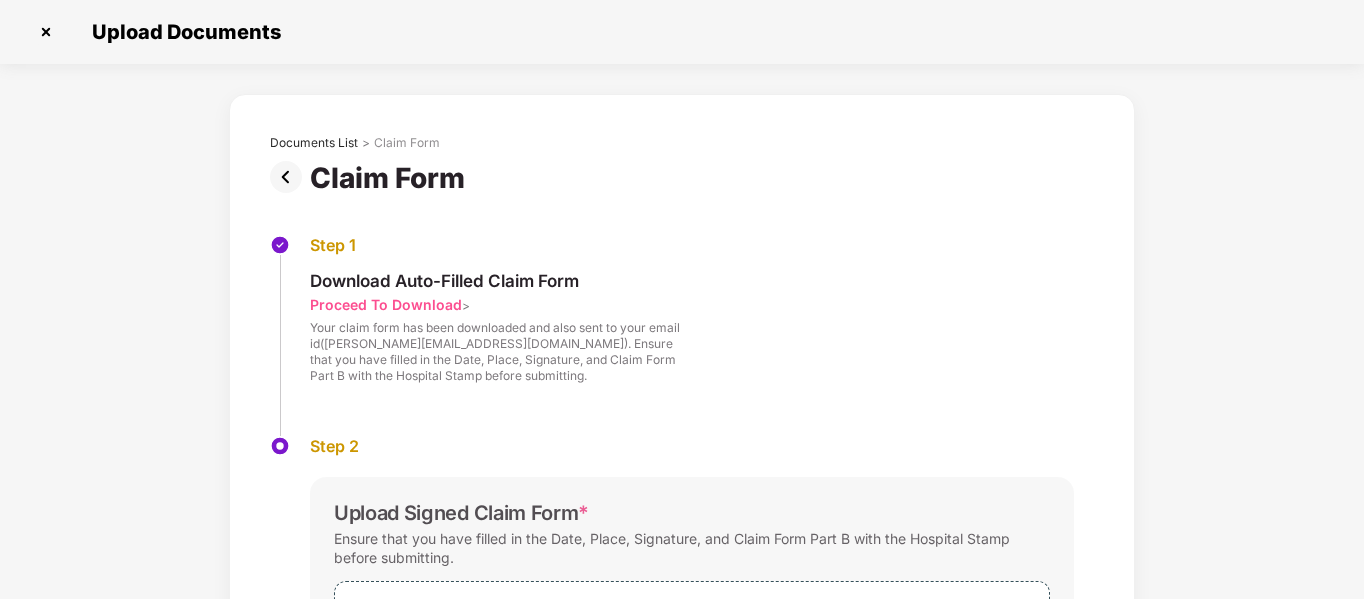 click at bounding box center [290, 177] 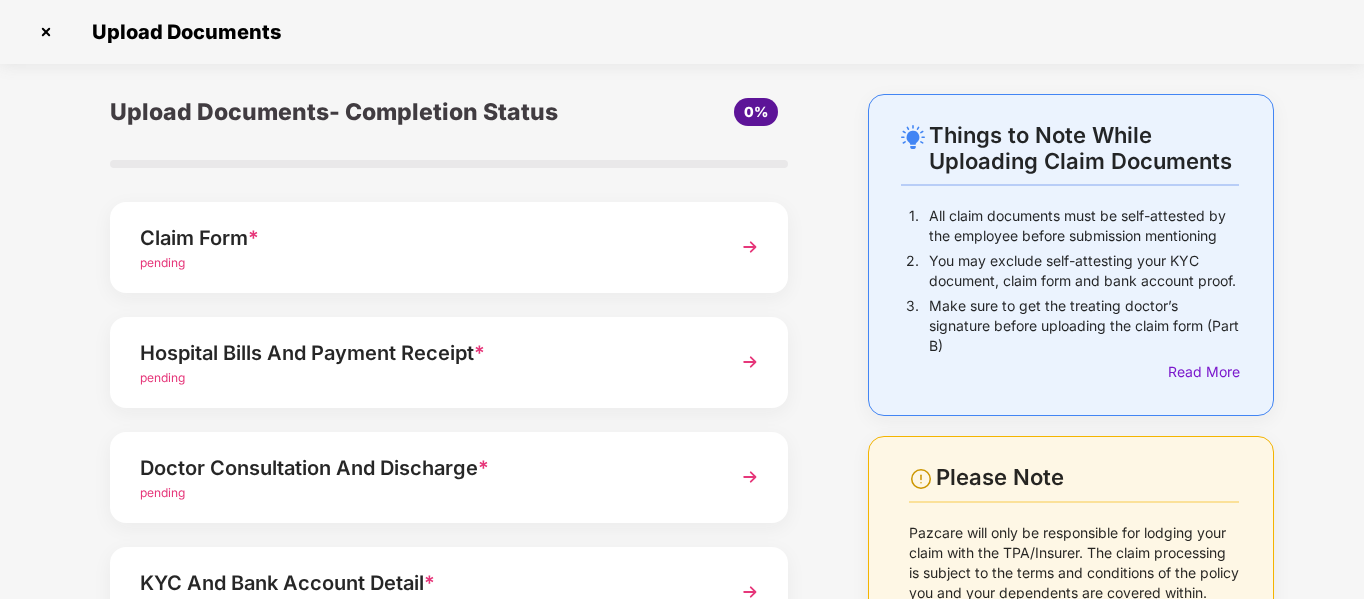 click on "Hospital Bills And Payment Receipt *" at bounding box center [423, 353] 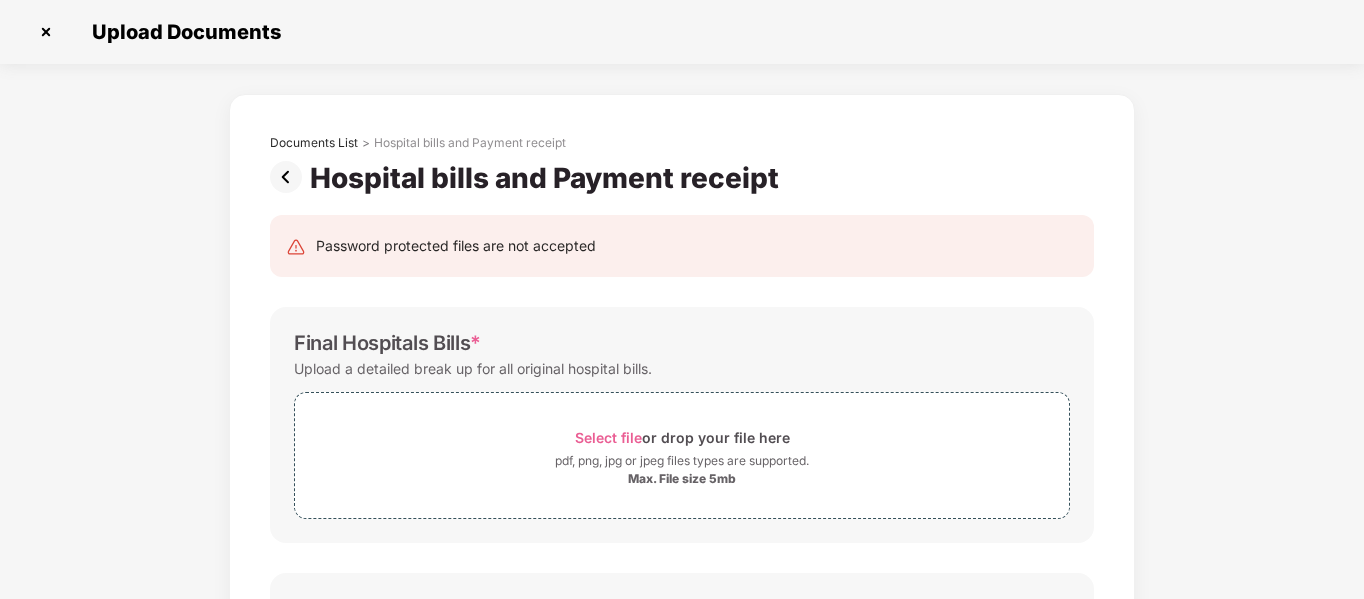 scroll, scrollTop: 0, scrollLeft: 0, axis: both 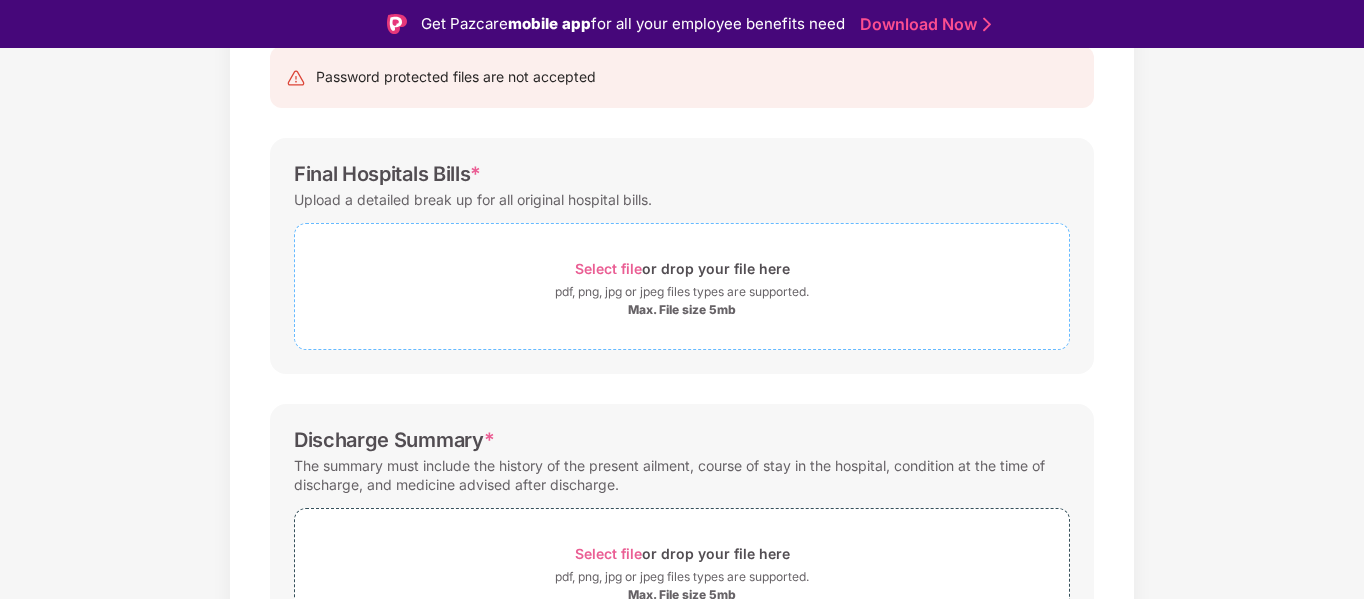 click on "Select file" at bounding box center (608, 268) 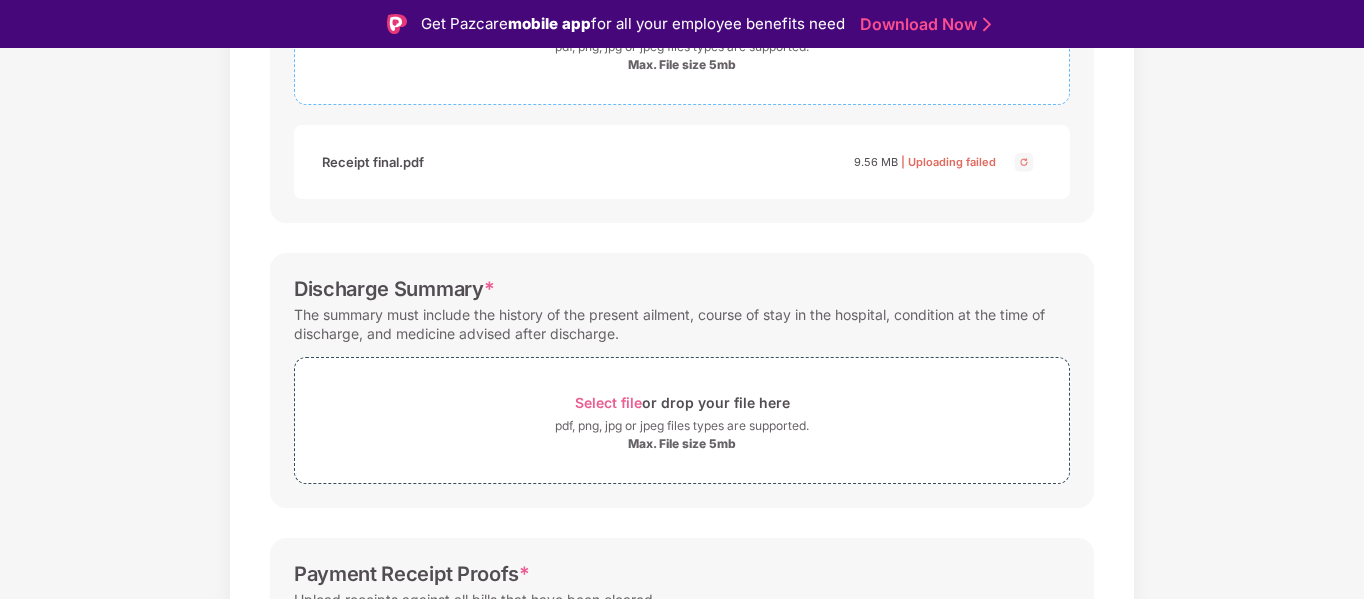 scroll, scrollTop: 463, scrollLeft: 0, axis: vertical 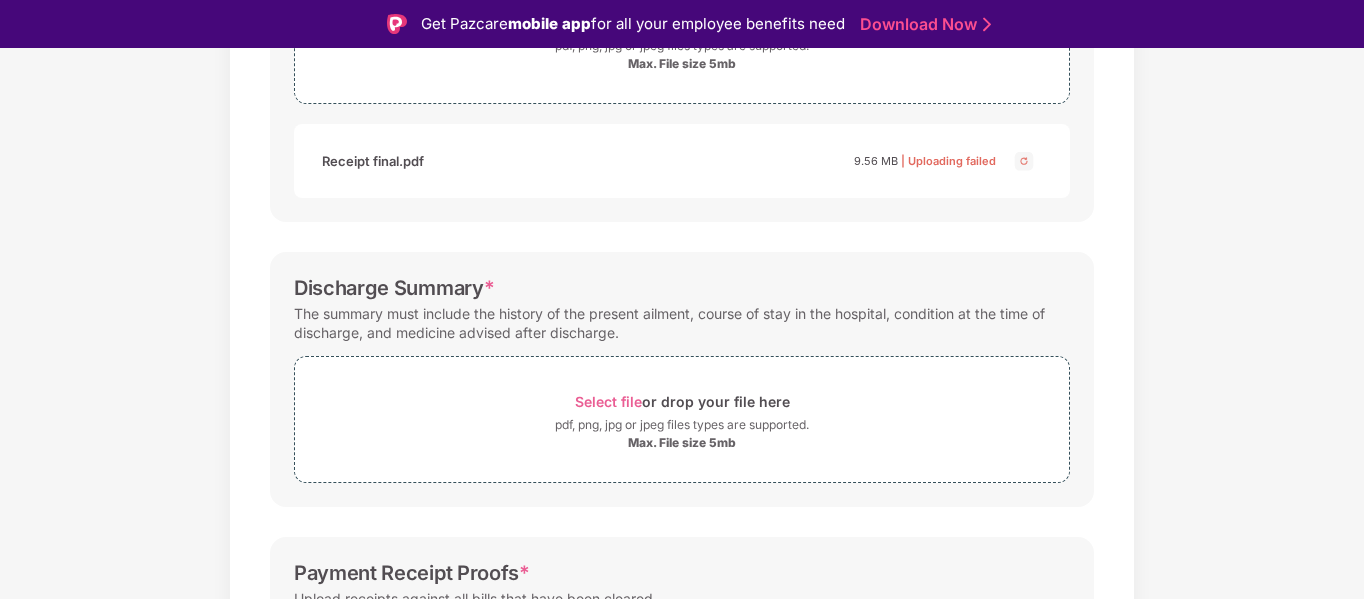 click at bounding box center [1024, 161] 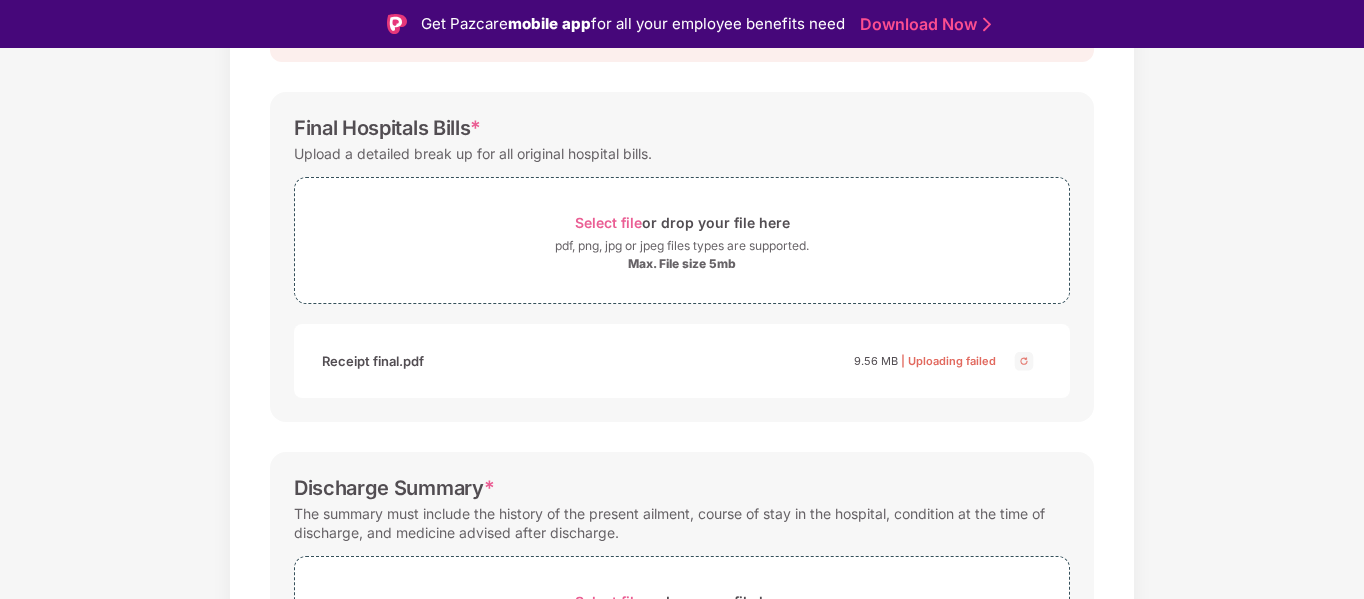 scroll, scrollTop: 262, scrollLeft: 0, axis: vertical 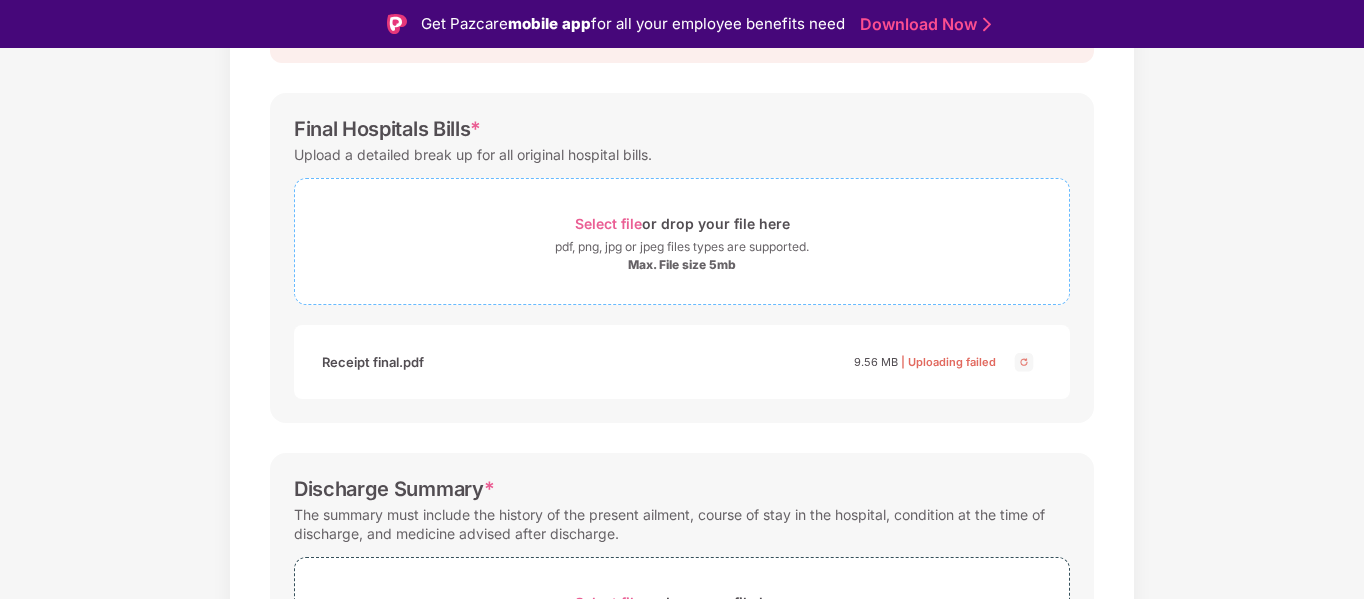 click on "Select file" at bounding box center (608, 223) 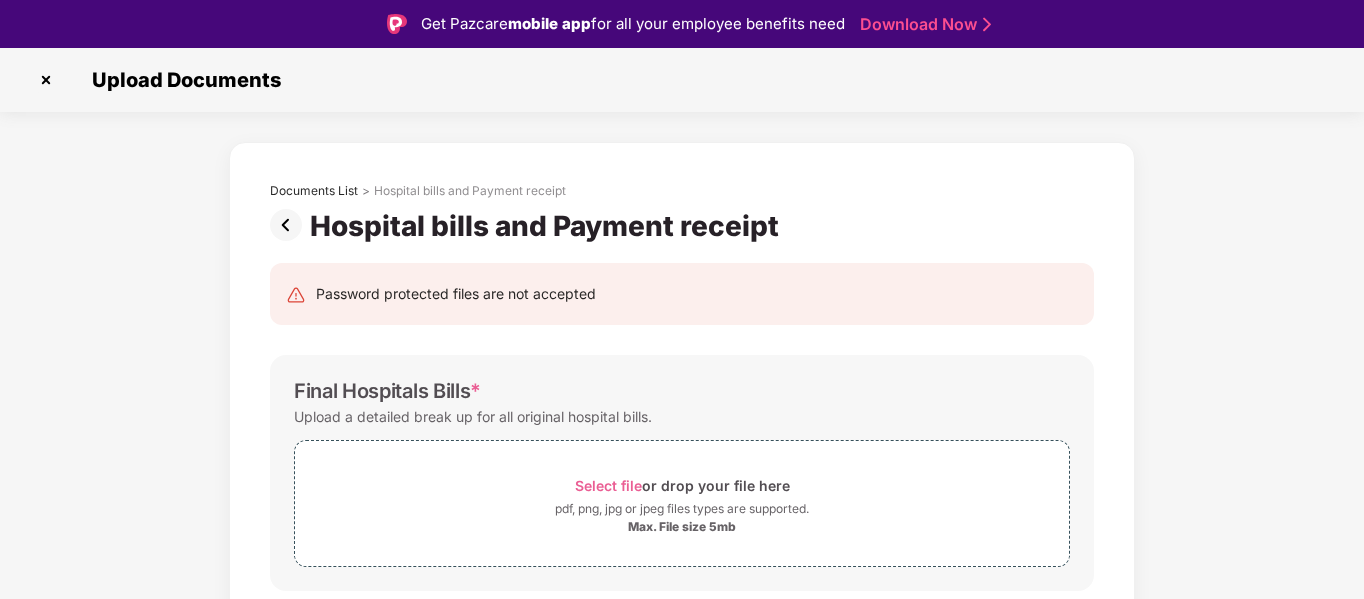 scroll, scrollTop: 0, scrollLeft: 0, axis: both 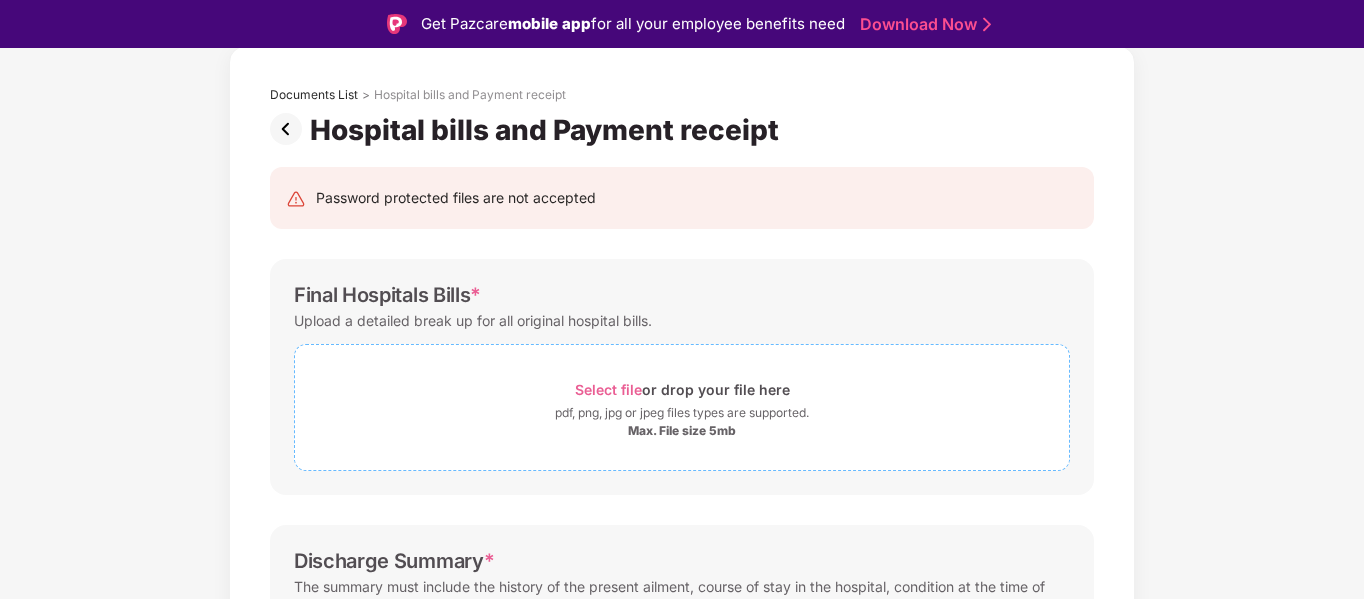 click on "Select file" at bounding box center (608, 389) 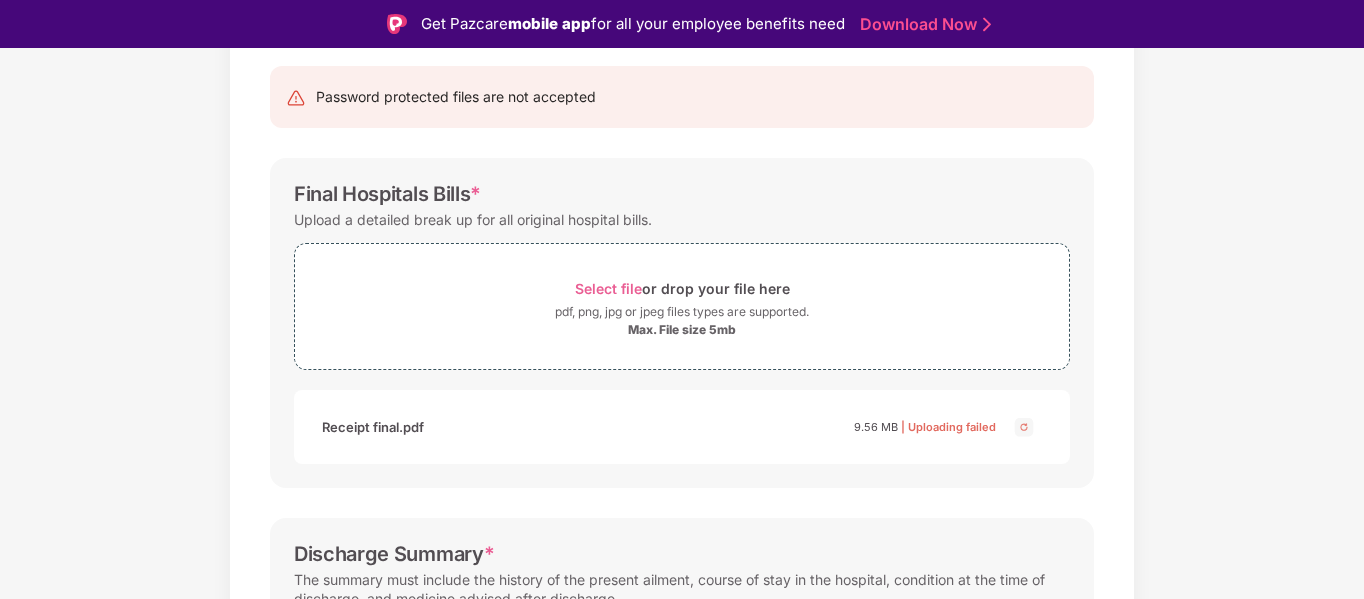 scroll, scrollTop: 198, scrollLeft: 0, axis: vertical 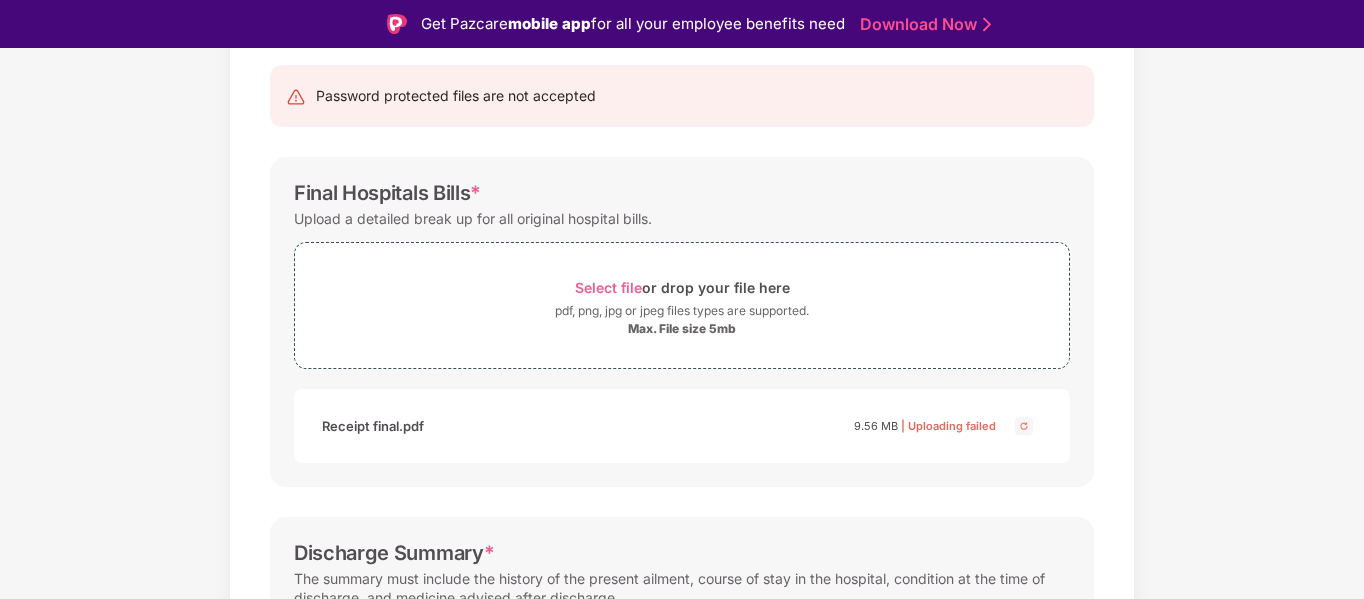 click at bounding box center [1024, 426] 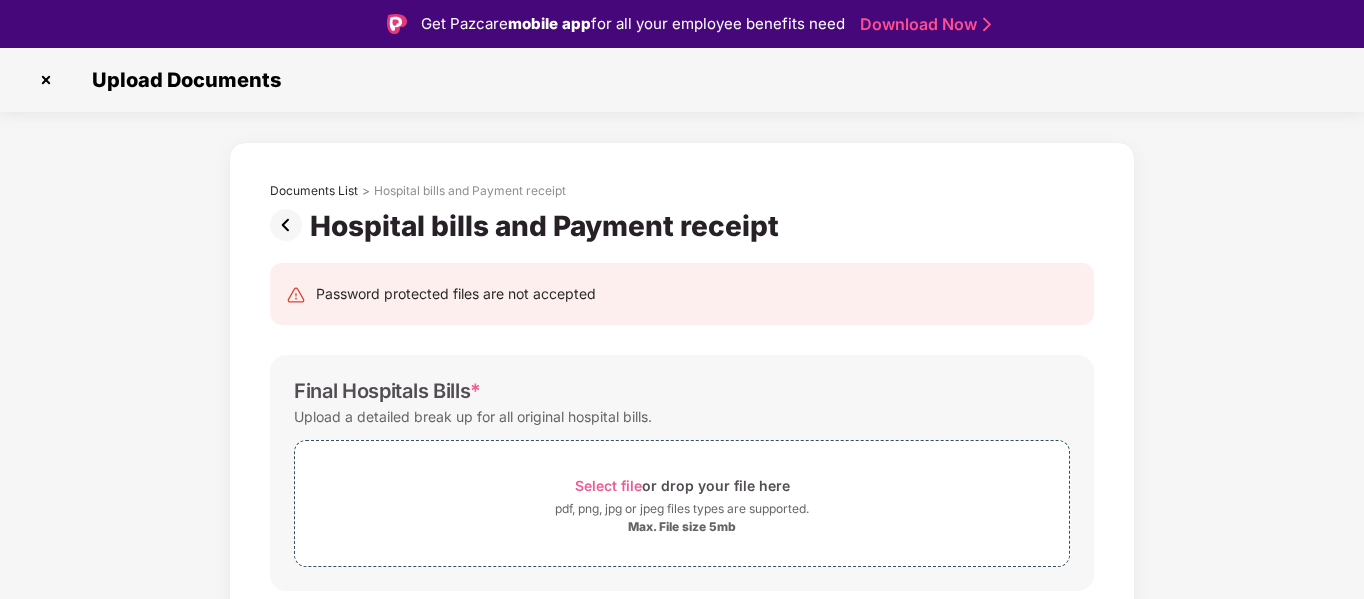 scroll, scrollTop: 0, scrollLeft: 0, axis: both 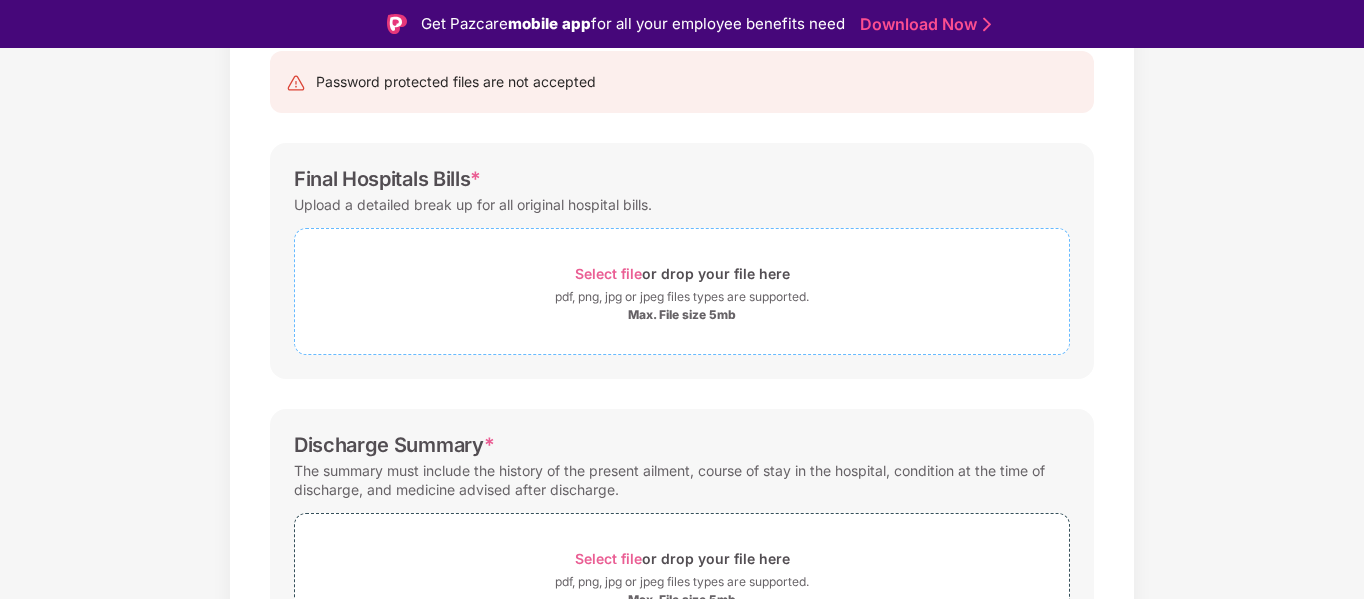 click on "Select file" at bounding box center (608, 273) 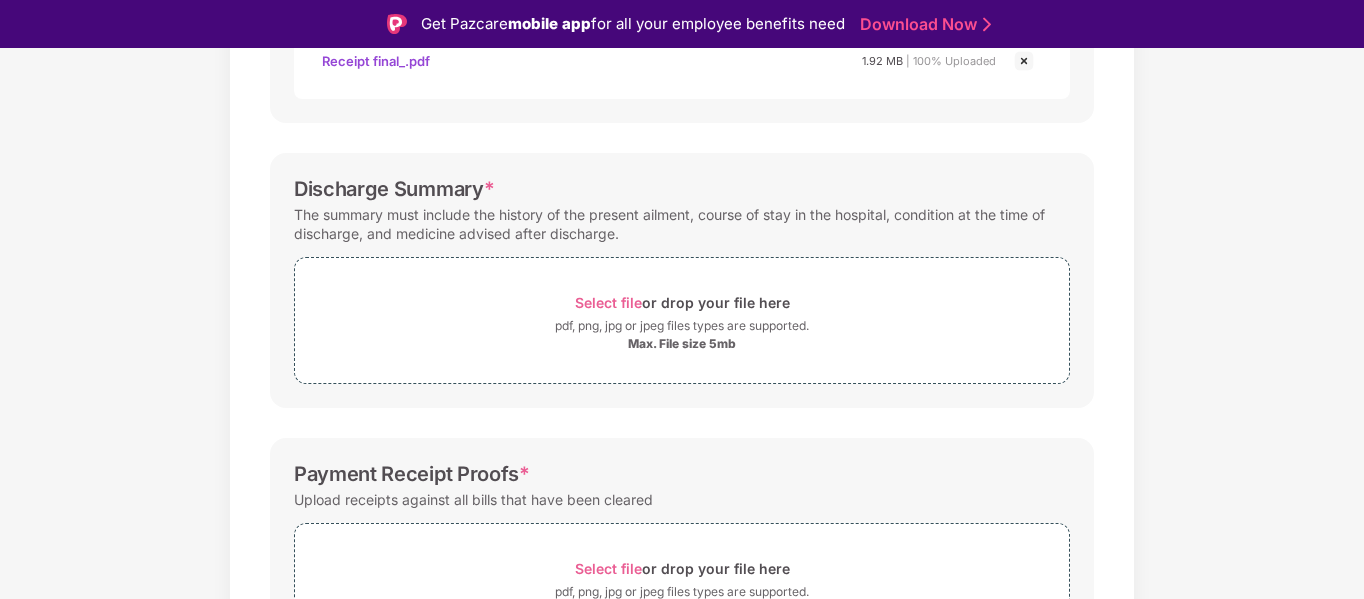 scroll, scrollTop: 565, scrollLeft: 0, axis: vertical 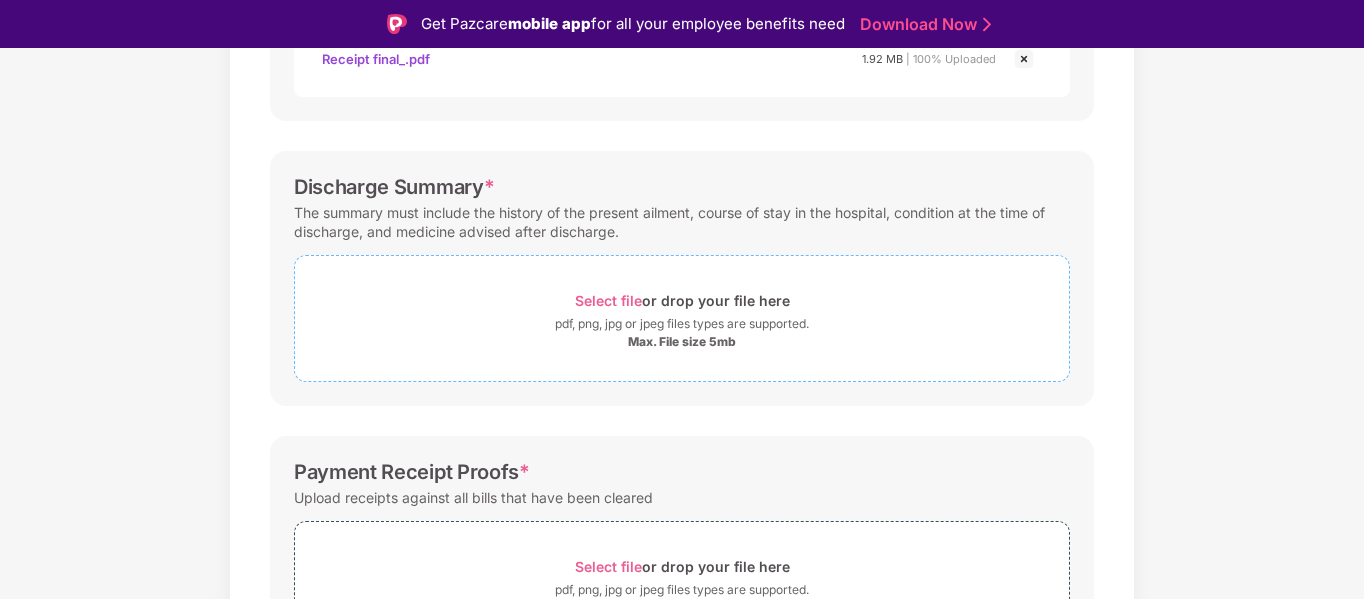 click on "Select file" at bounding box center (608, 300) 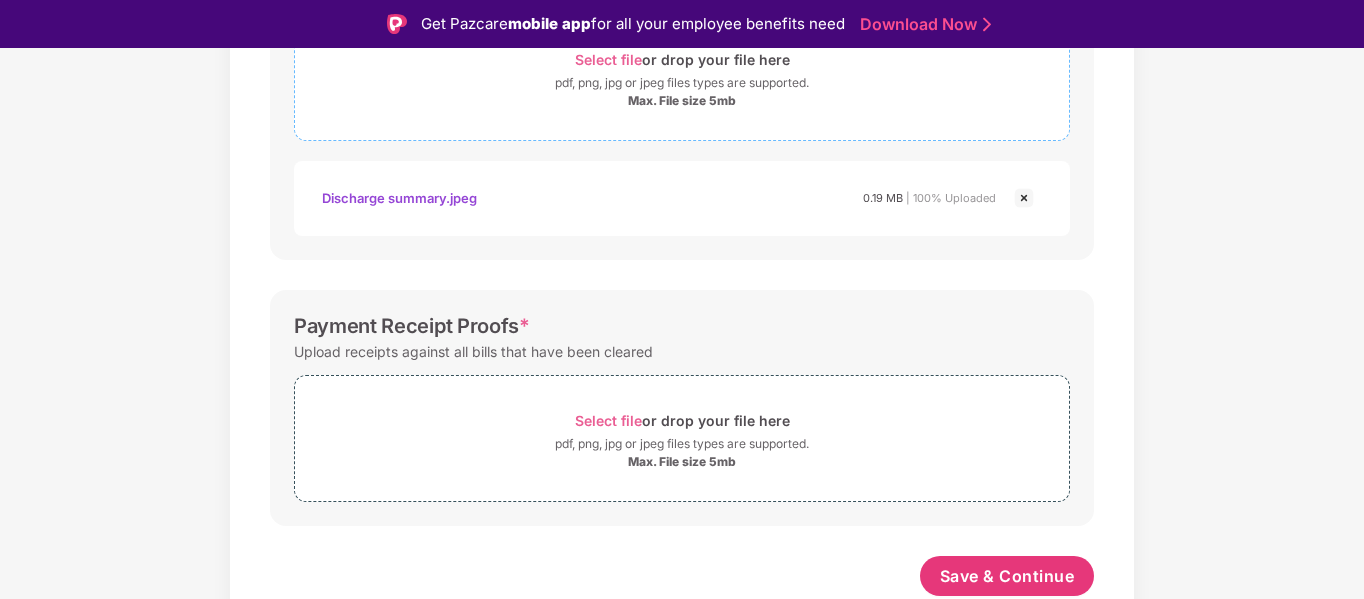 scroll, scrollTop: 806, scrollLeft: 0, axis: vertical 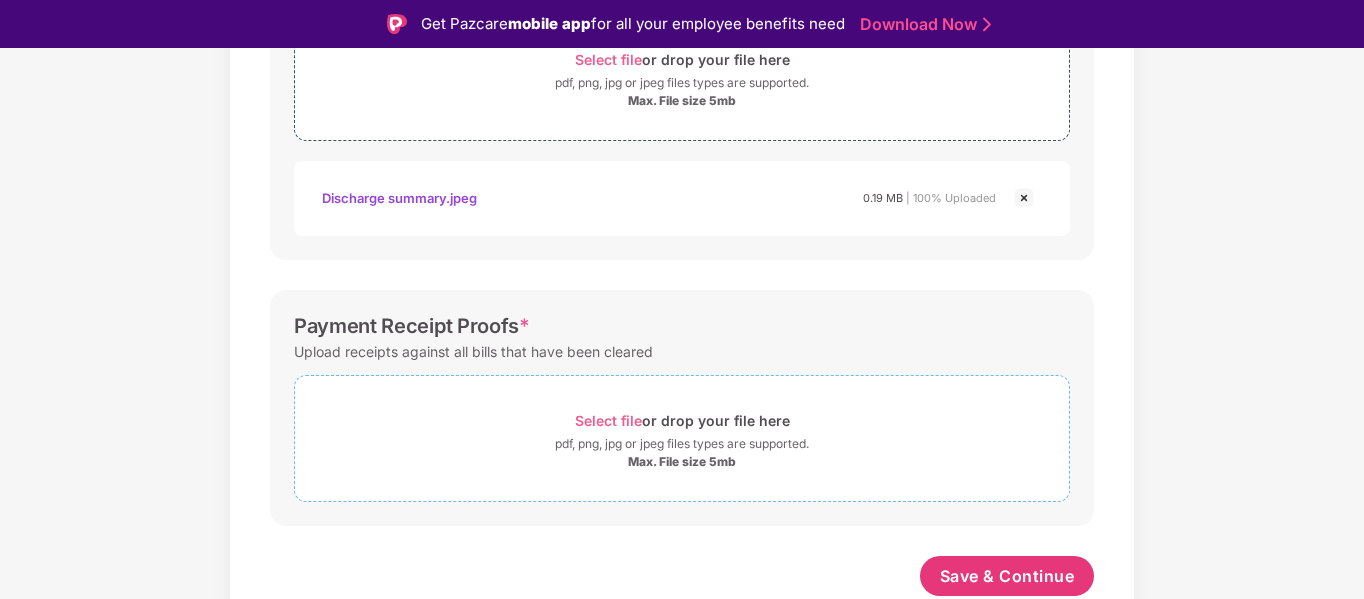 click on "Select file" at bounding box center [608, 420] 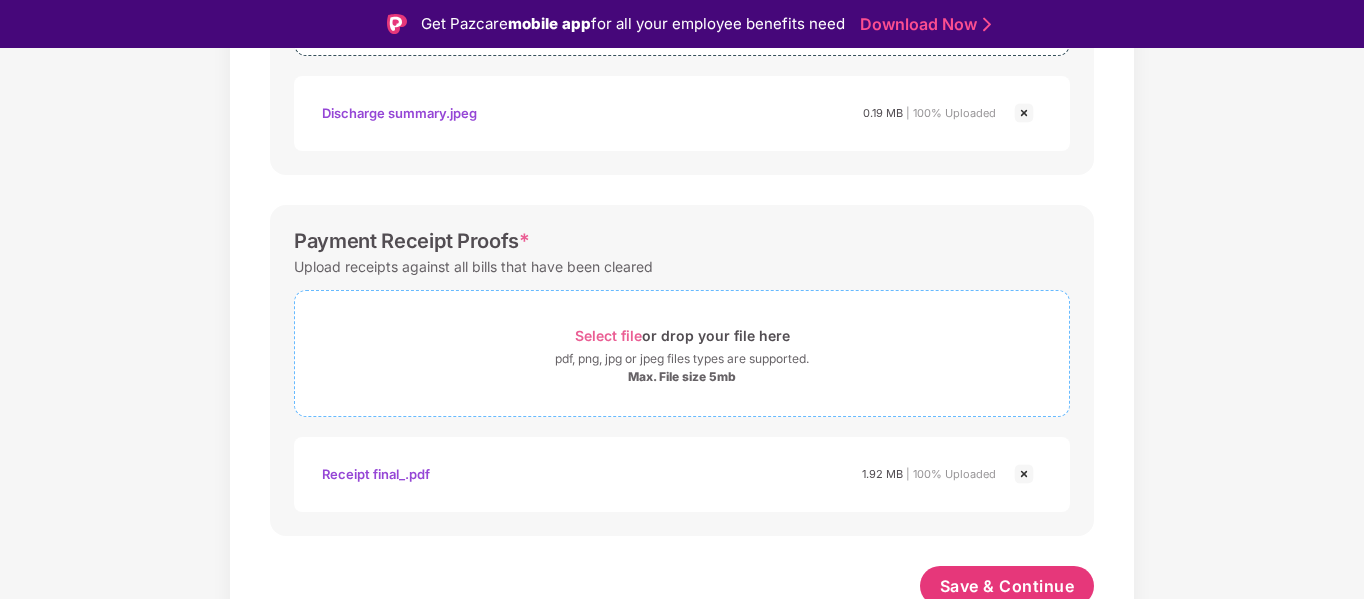 scroll, scrollTop: 901, scrollLeft: 0, axis: vertical 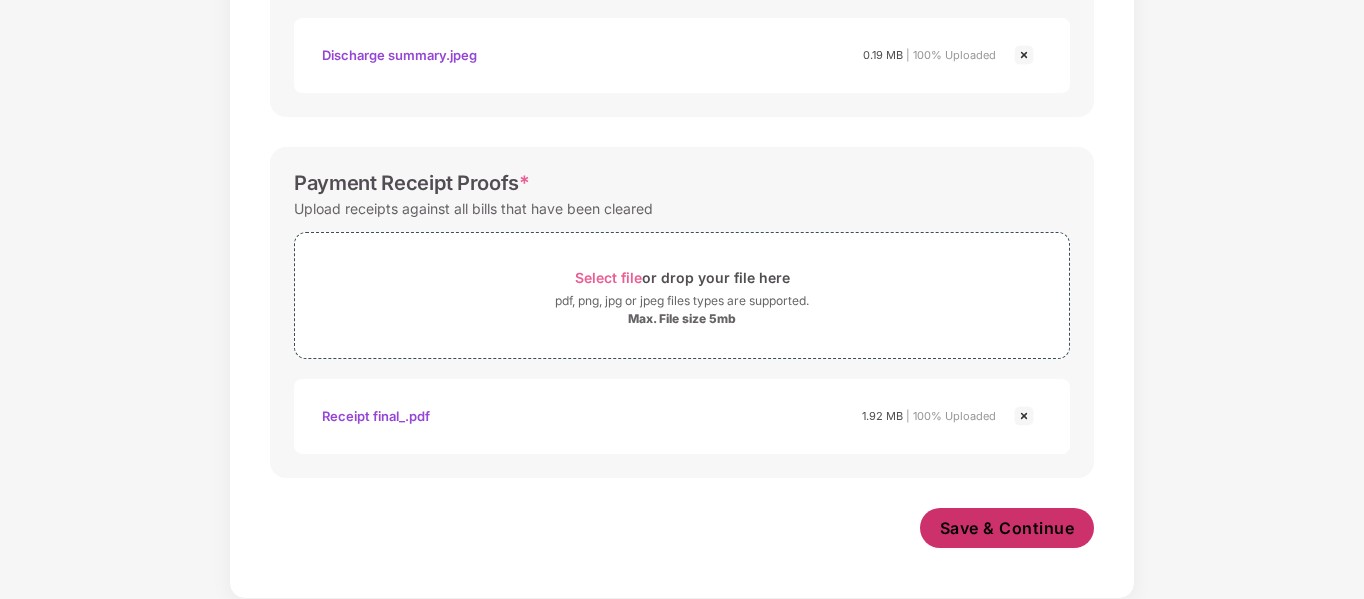 click on "Save & Continue" at bounding box center [1007, 528] 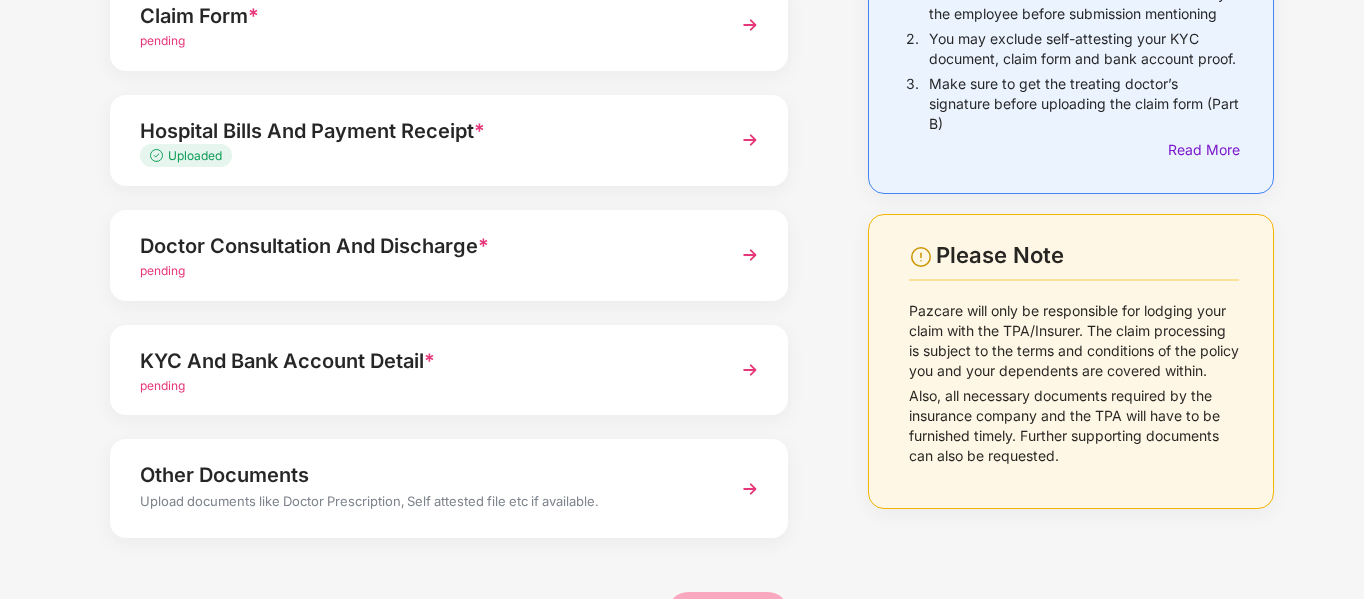 scroll, scrollTop: 223, scrollLeft: 0, axis: vertical 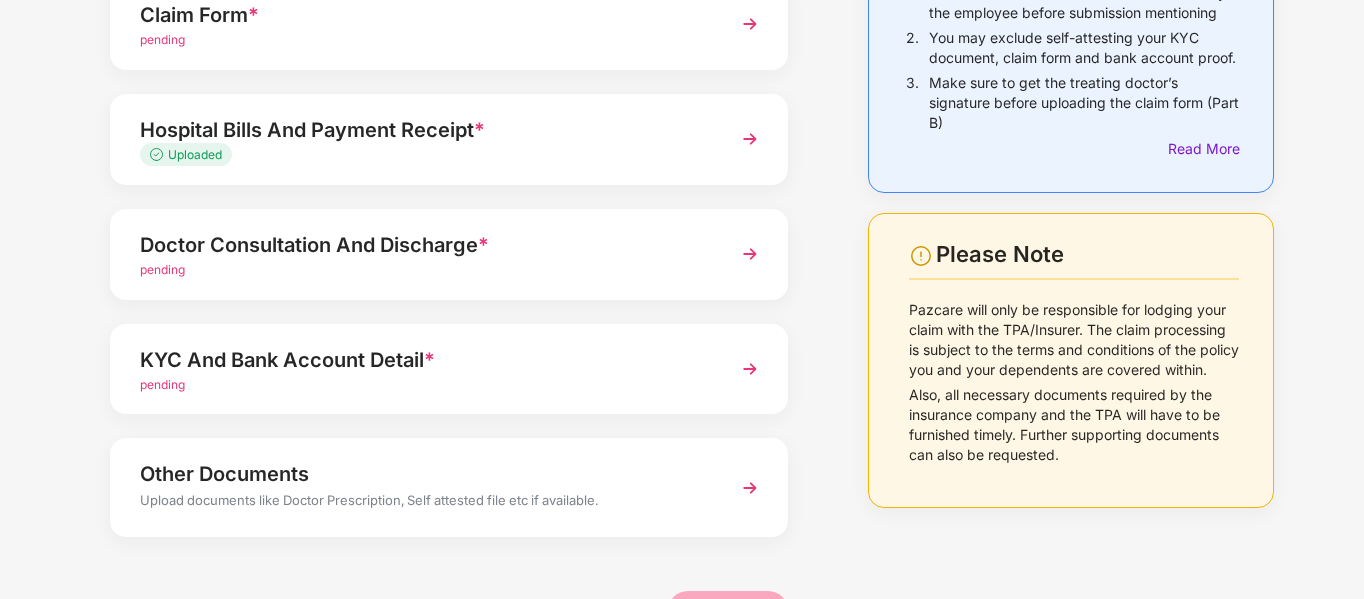 click on "pending" at bounding box center [423, 270] 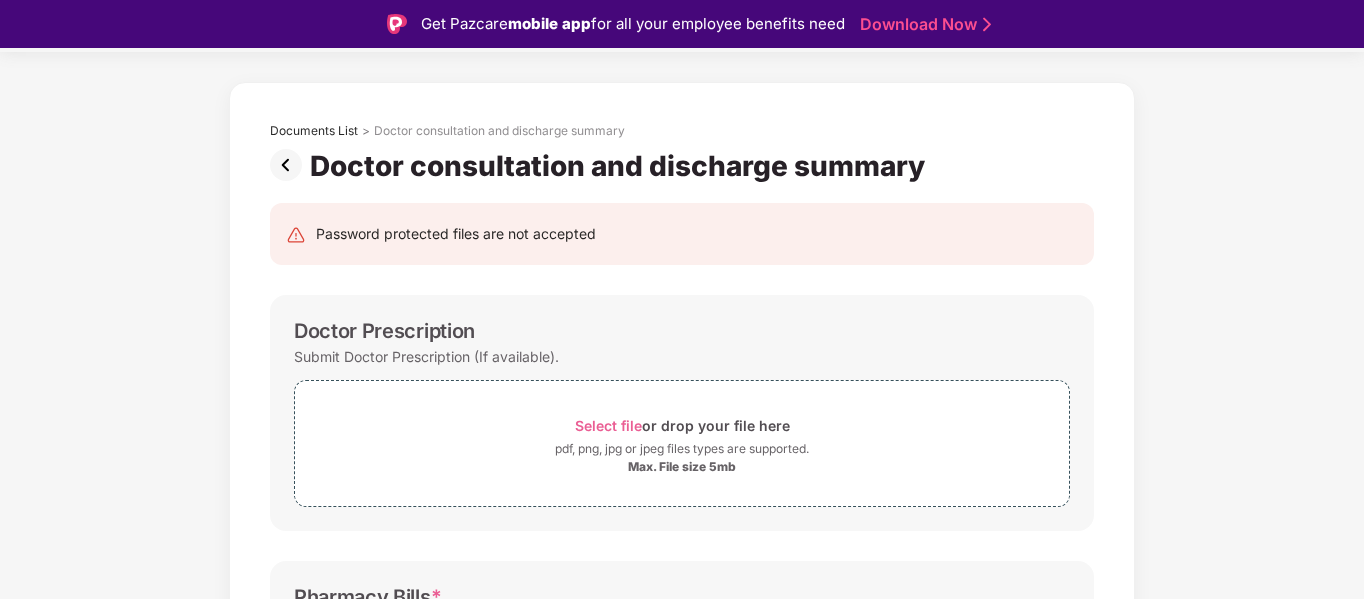 scroll, scrollTop: 59, scrollLeft: 0, axis: vertical 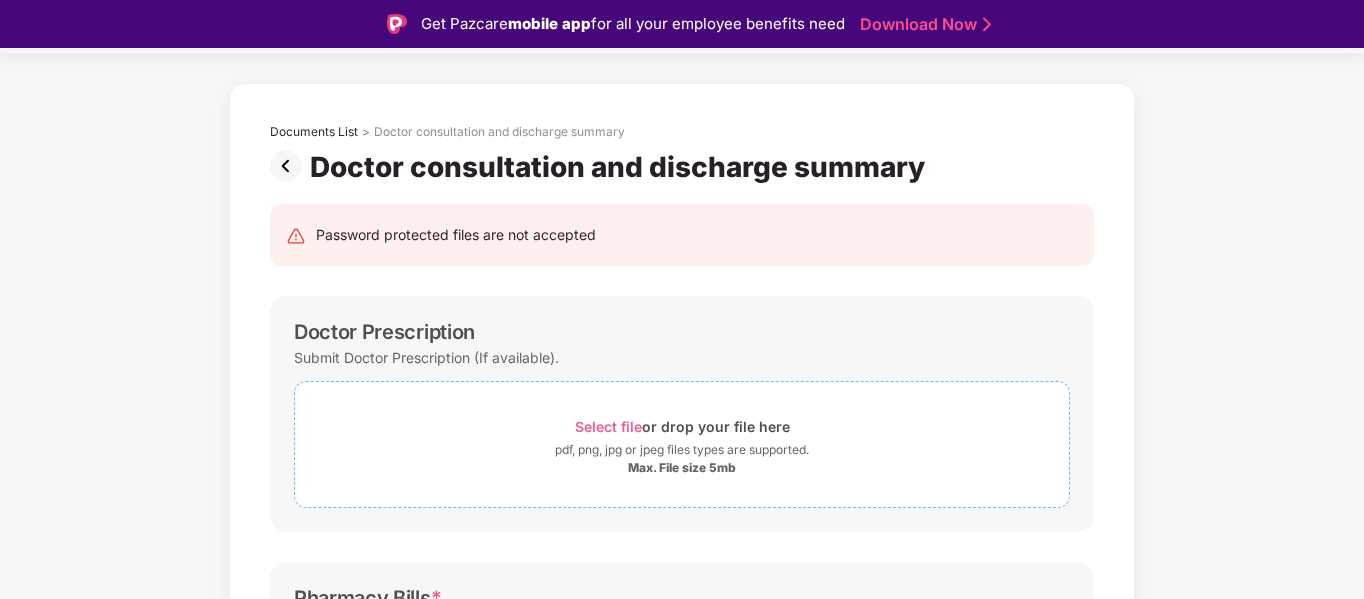 click on "Select file" at bounding box center (608, 426) 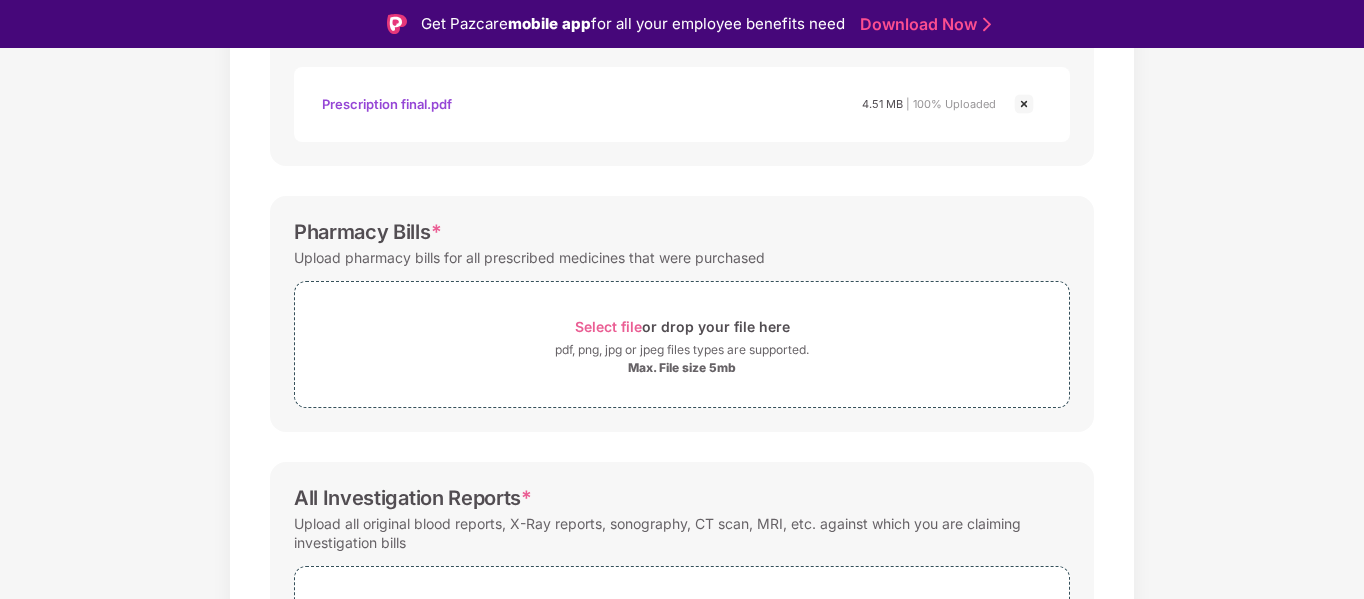 scroll, scrollTop: 538, scrollLeft: 0, axis: vertical 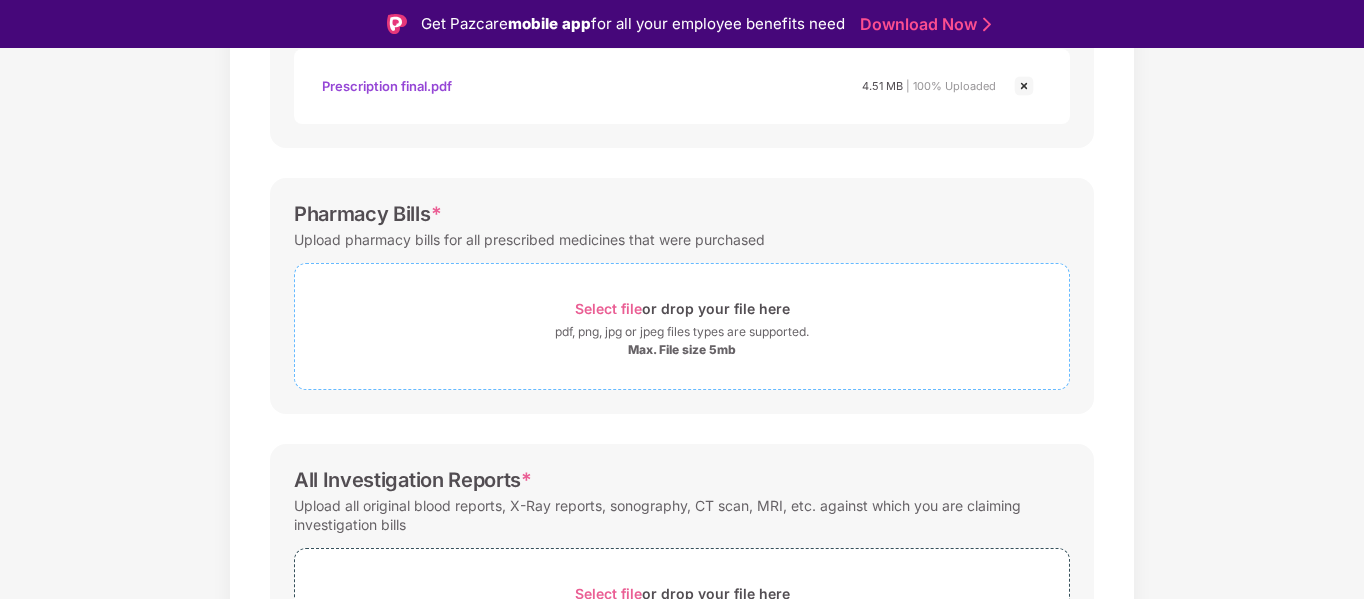 click on "Select file  or drop your file here" at bounding box center [682, 308] 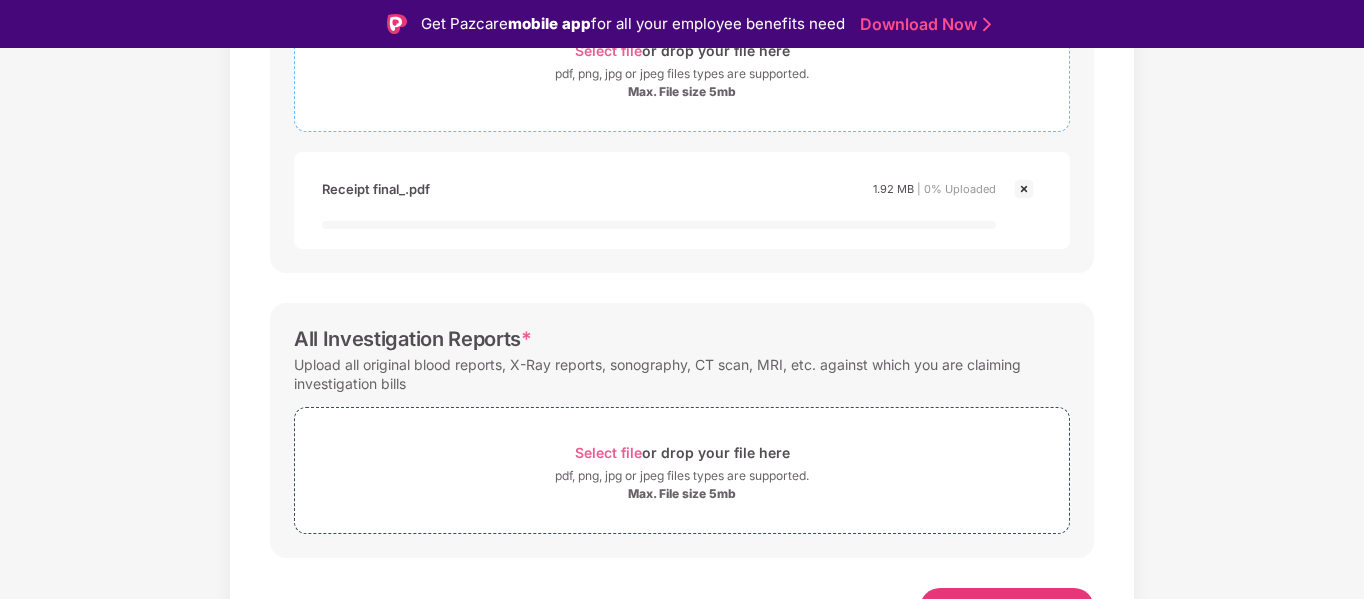 scroll, scrollTop: 828, scrollLeft: 0, axis: vertical 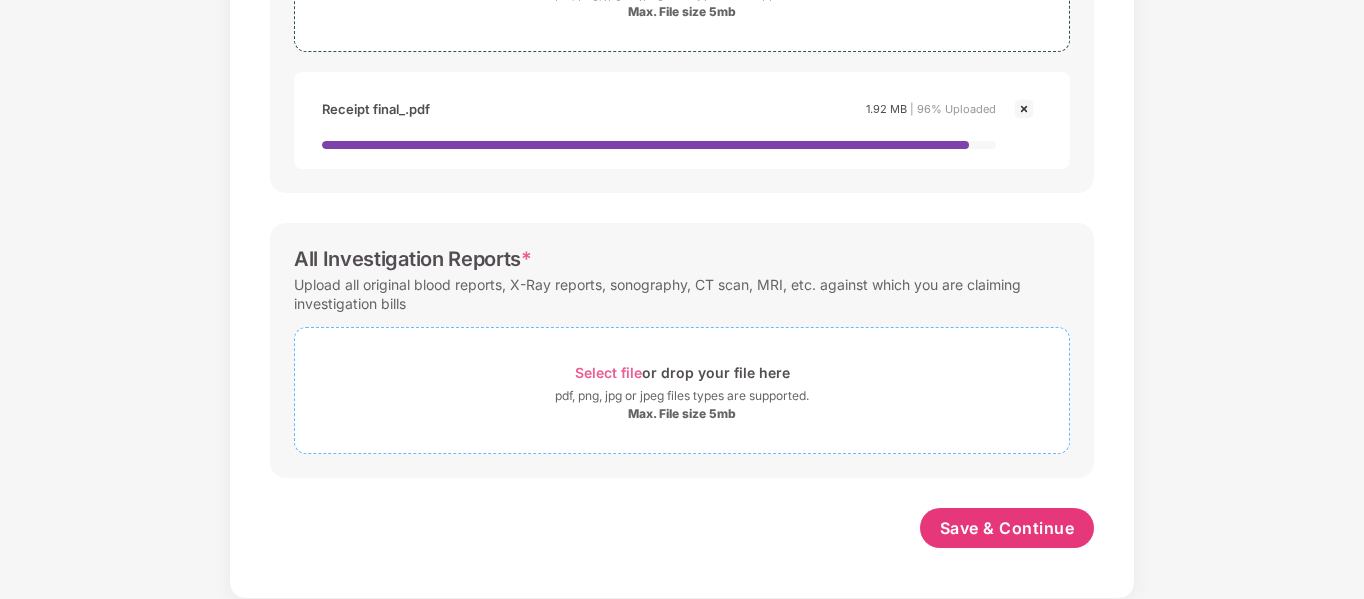 click on "Select file" at bounding box center (608, 372) 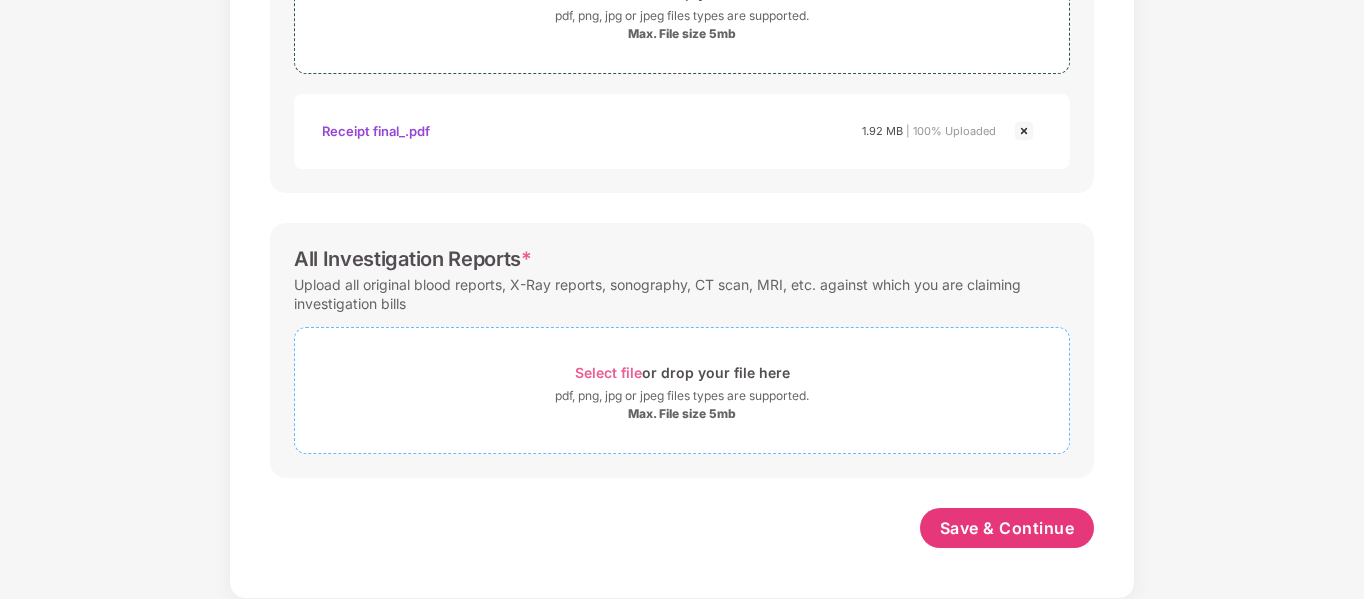 scroll, scrollTop: 806, scrollLeft: 0, axis: vertical 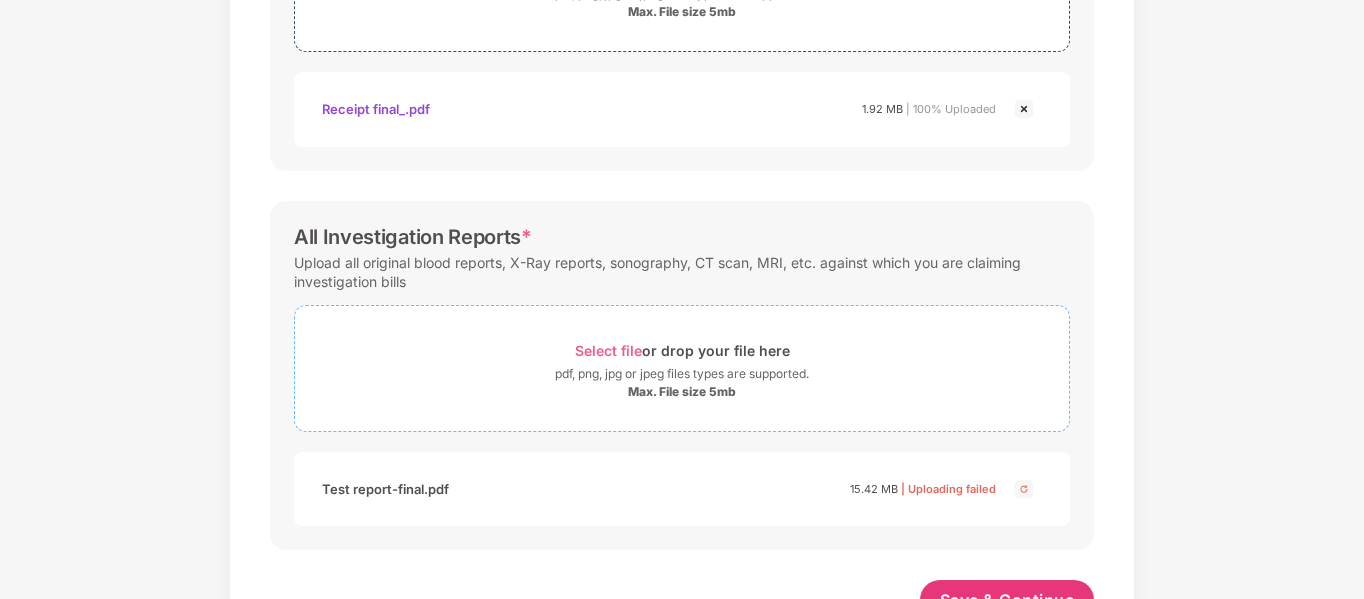 click on "Select file" at bounding box center (608, 350) 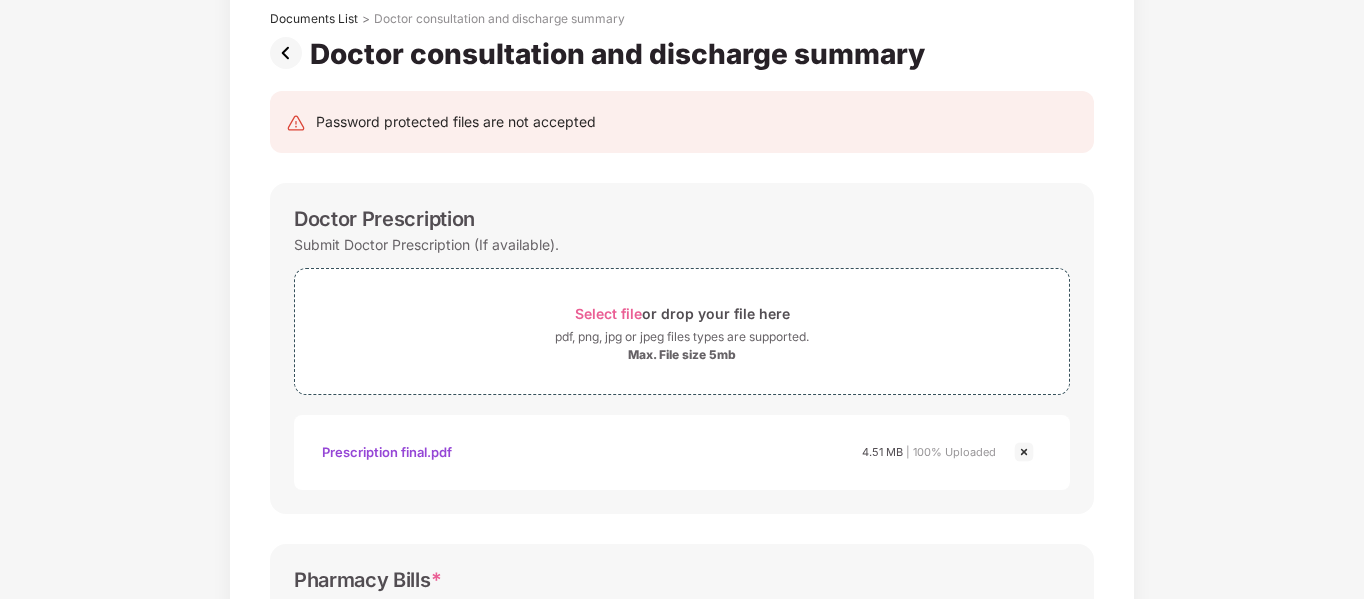scroll, scrollTop: 0, scrollLeft: 0, axis: both 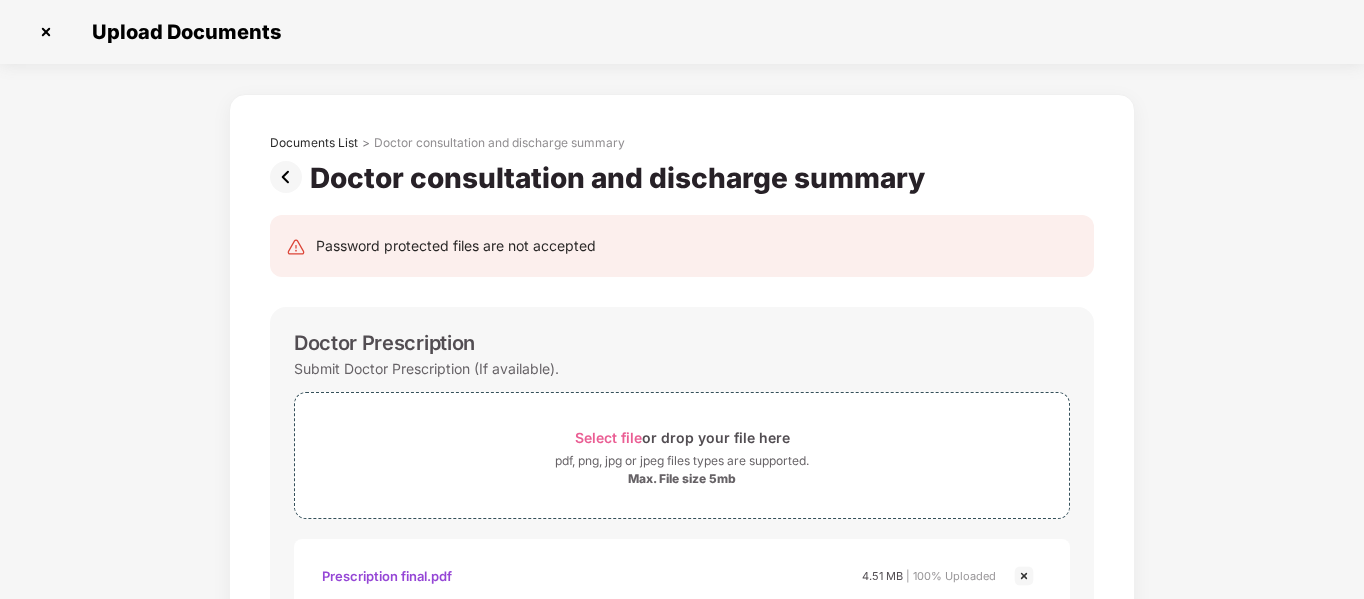 click at bounding box center [290, 177] 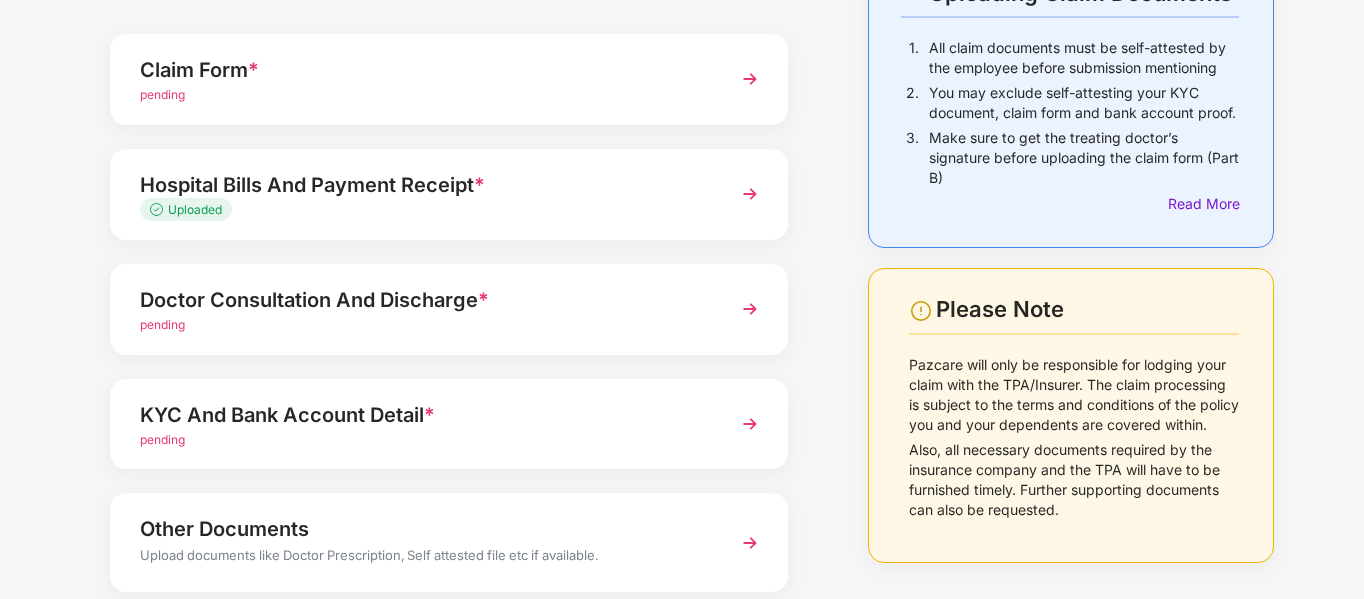 scroll, scrollTop: 181, scrollLeft: 0, axis: vertical 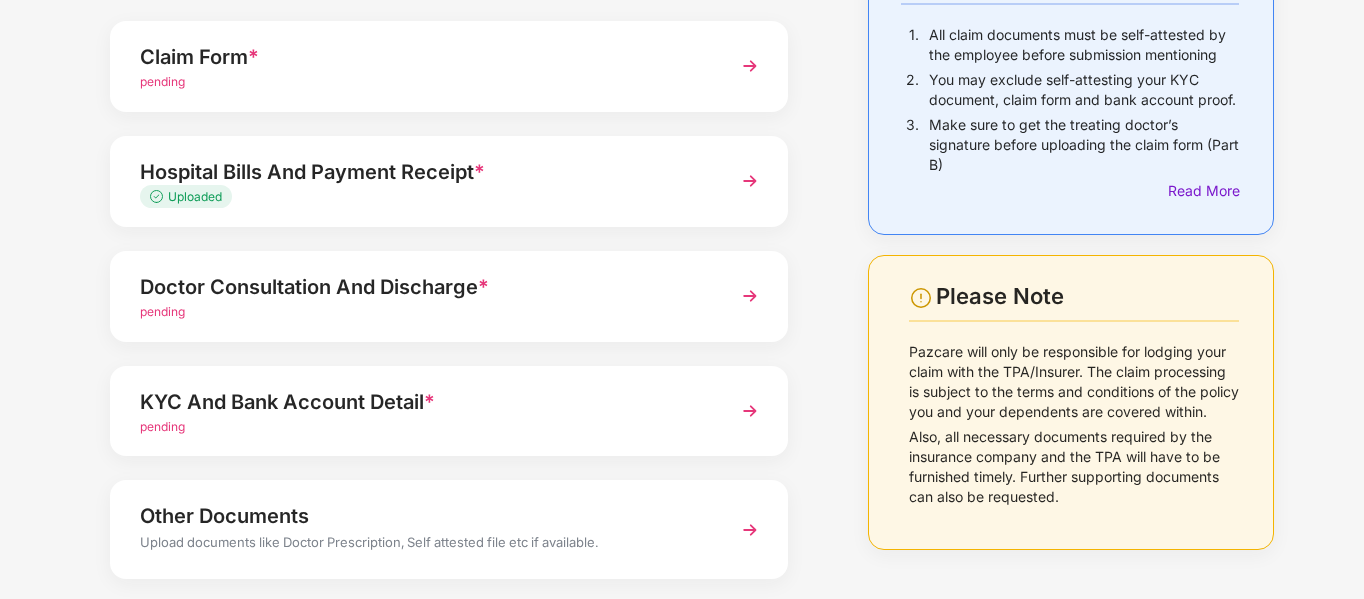 click on "Doctor Consultation And Discharge *" at bounding box center [423, 287] 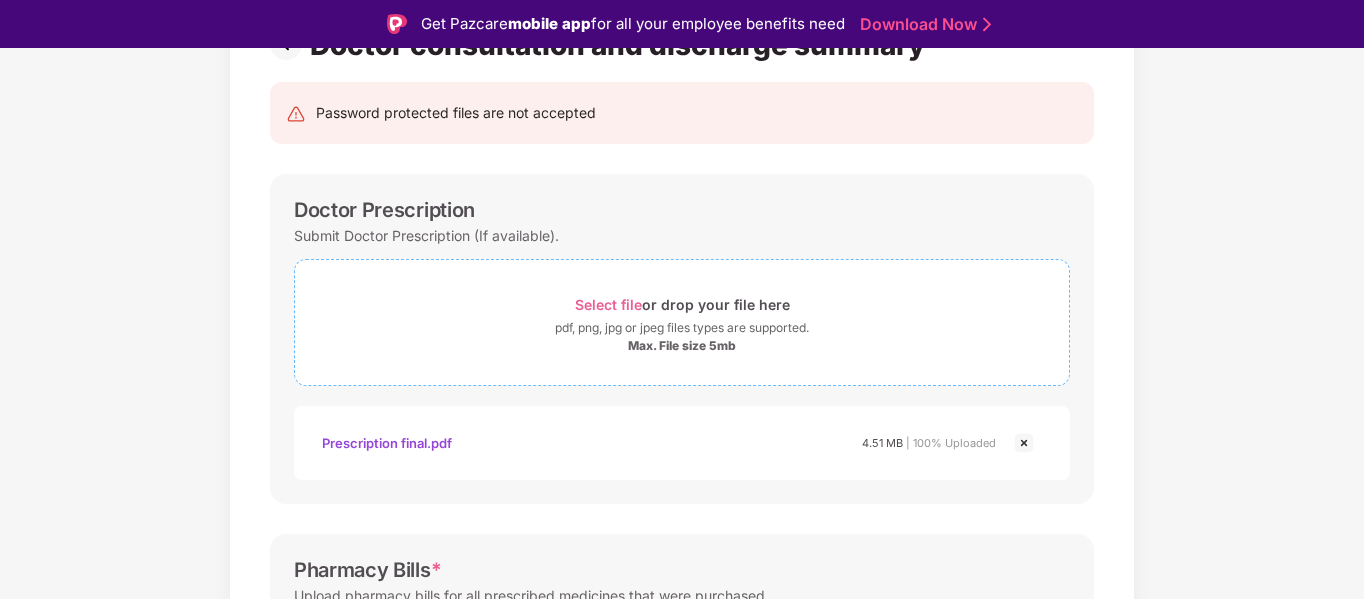 click on "Select file" at bounding box center [608, 304] 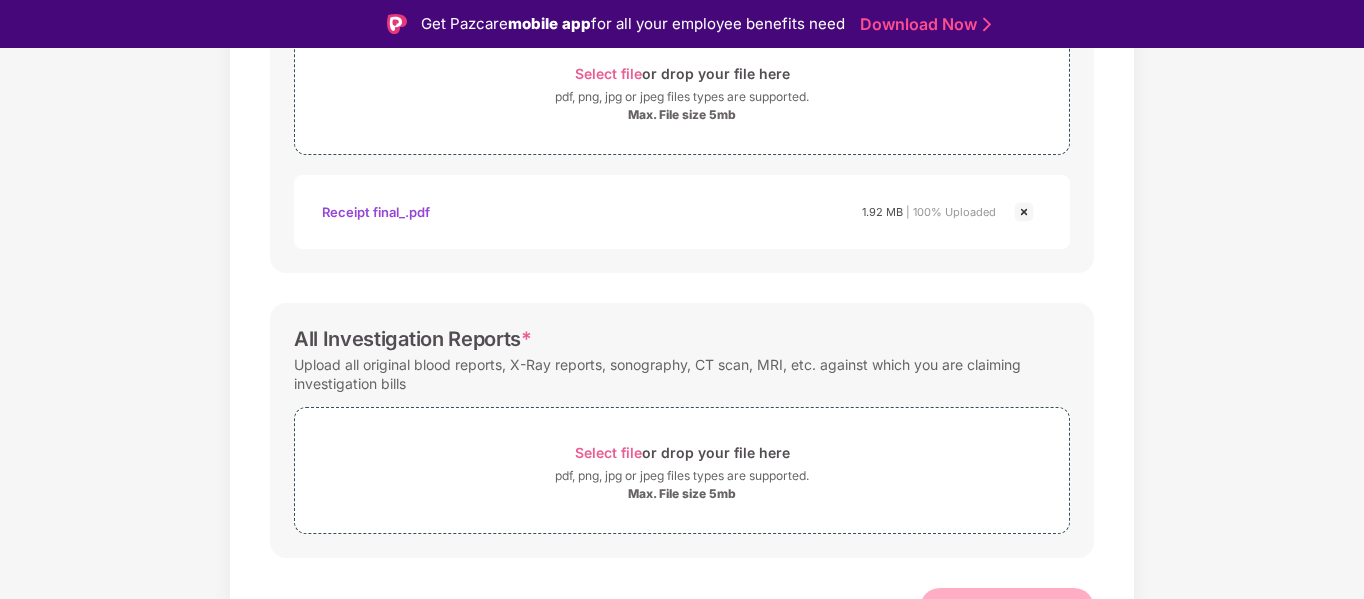 scroll, scrollTop: 804, scrollLeft: 0, axis: vertical 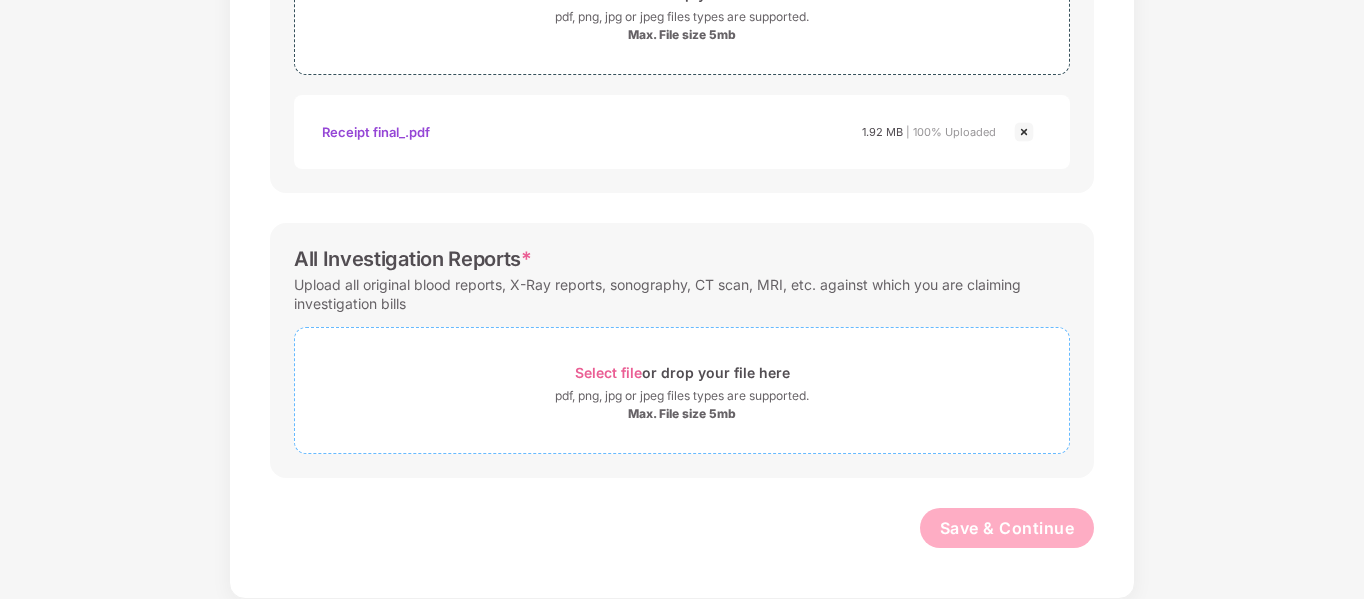 click on "Select file" at bounding box center [608, 372] 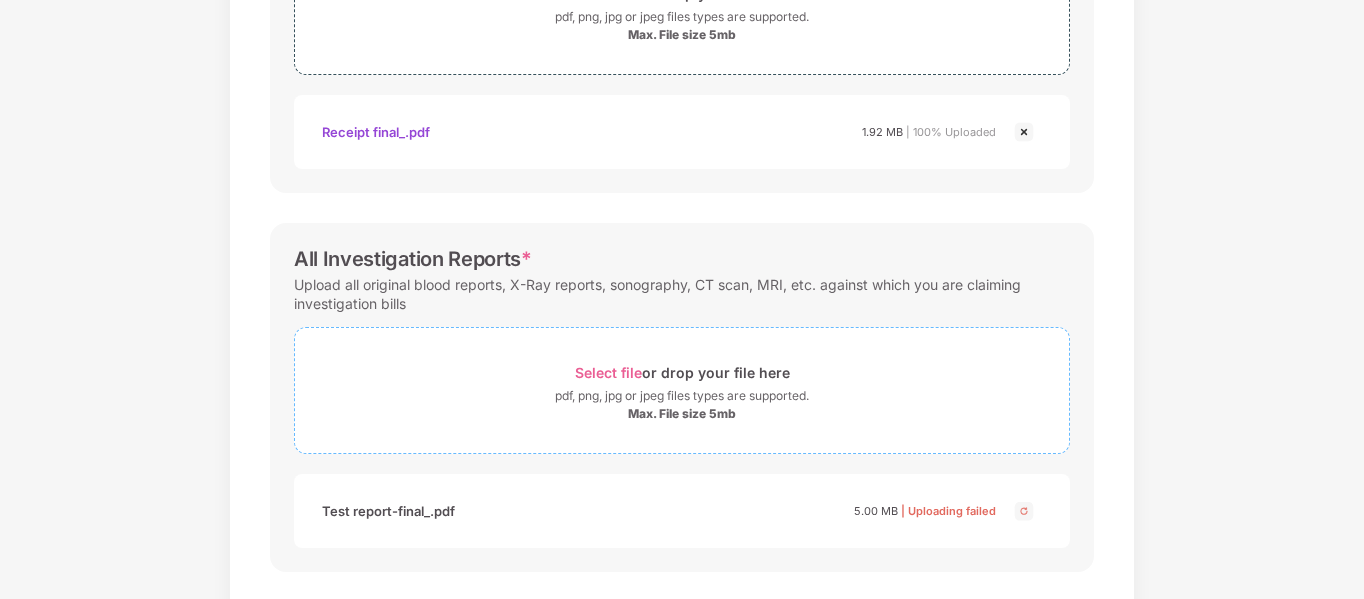 click on "Select file" at bounding box center (608, 372) 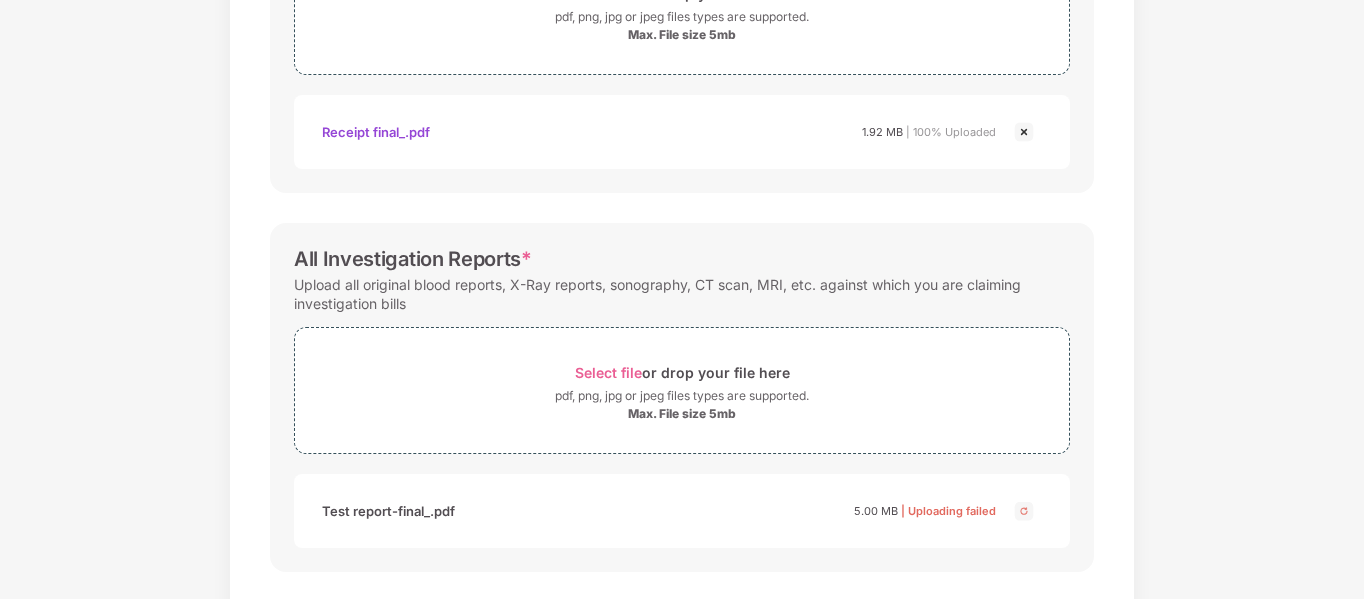 scroll, scrollTop: 0, scrollLeft: 0, axis: both 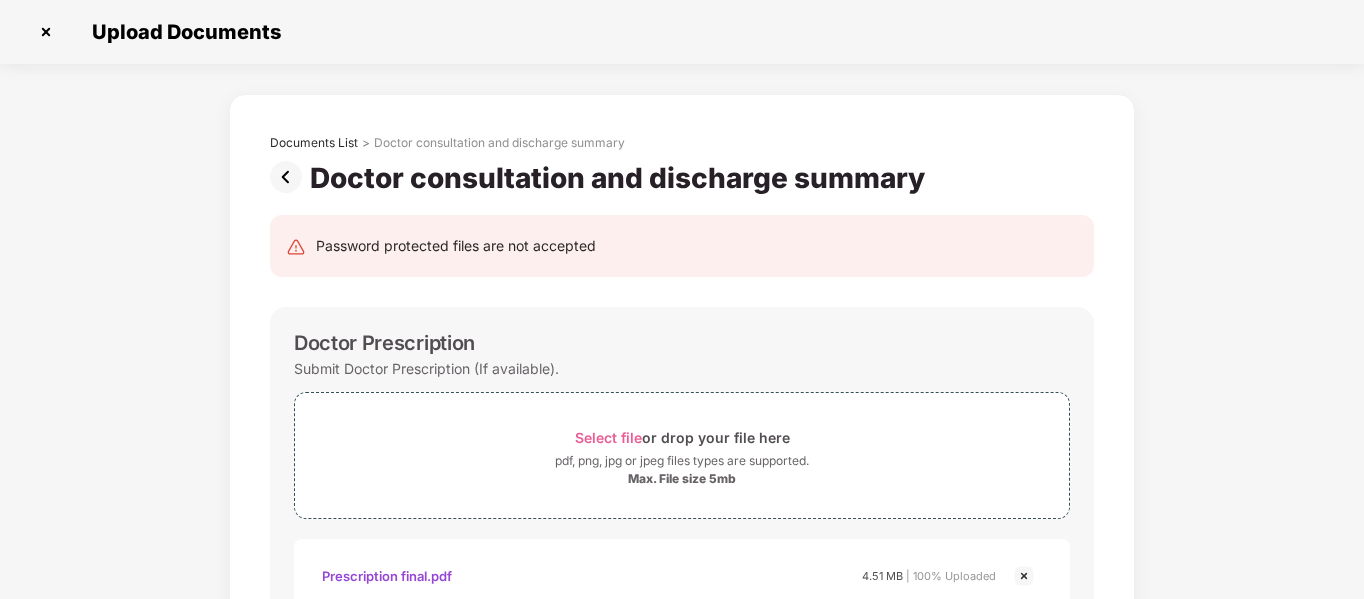 click at bounding box center [46, 32] 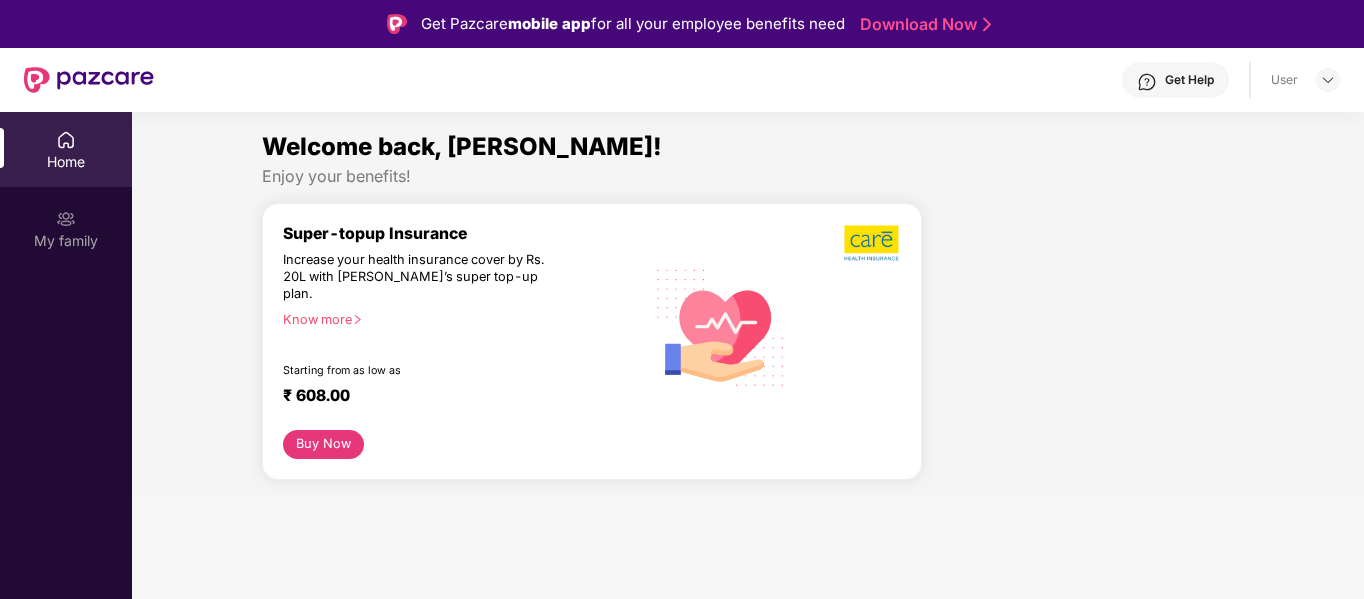 scroll, scrollTop: 0, scrollLeft: 0, axis: both 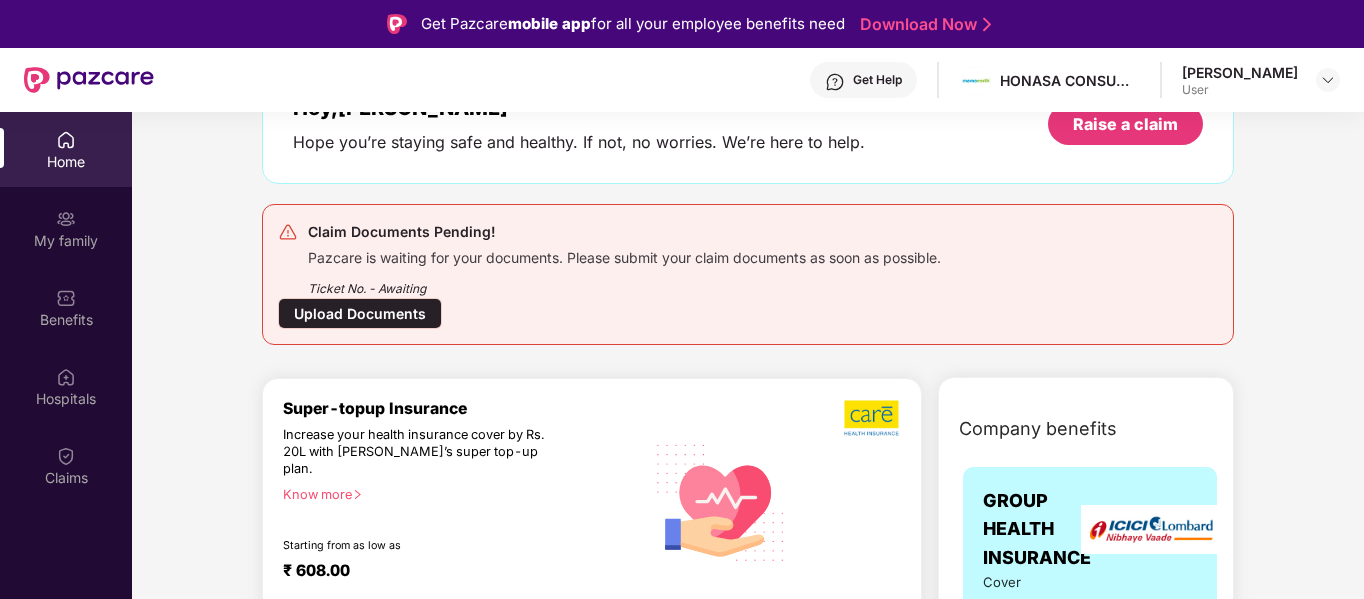 click on "Upload Documents" at bounding box center [360, 313] 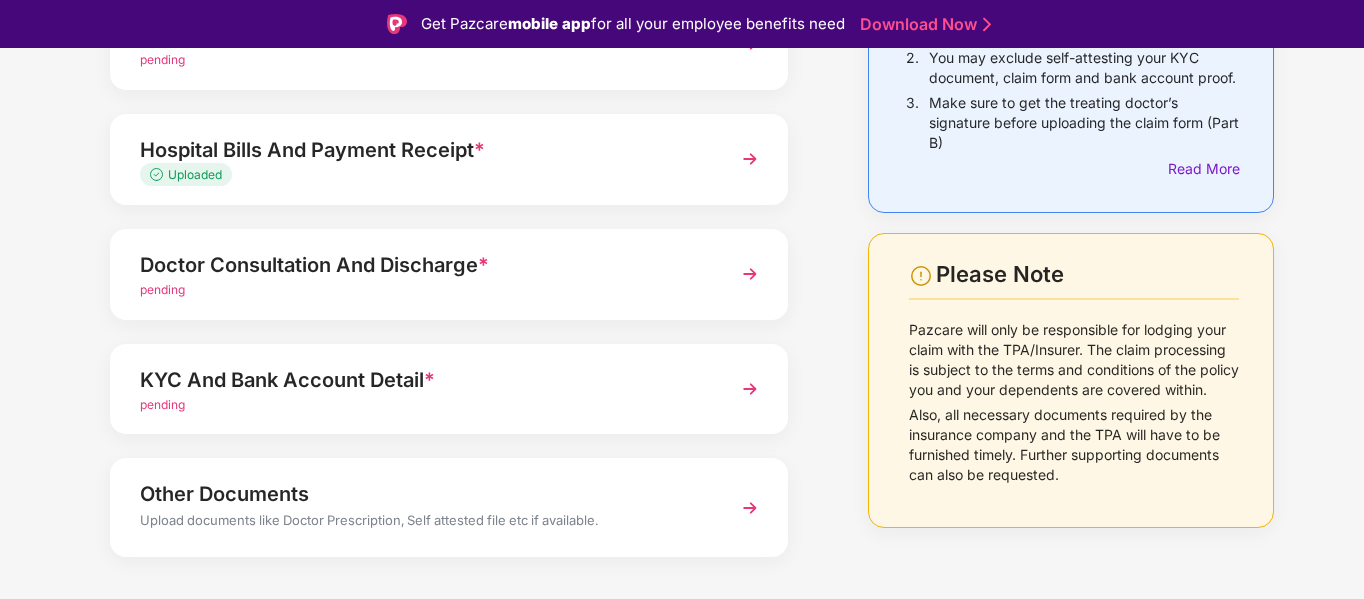 scroll, scrollTop: 285, scrollLeft: 0, axis: vertical 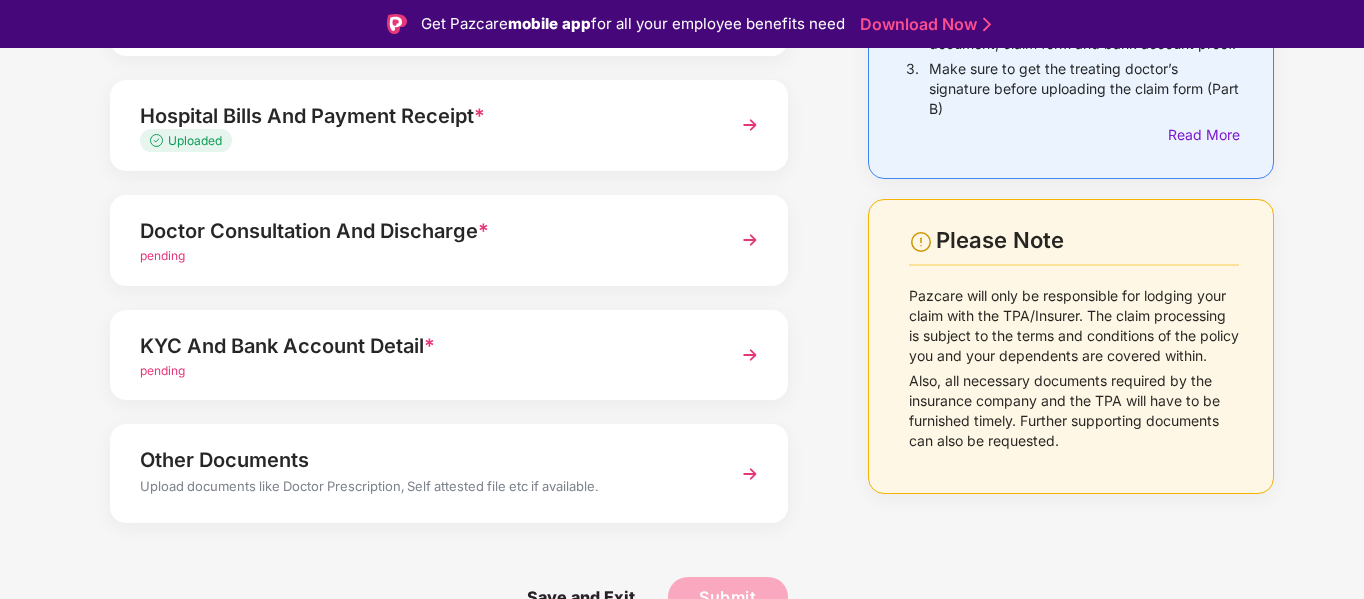click on "pending" at bounding box center (423, 256) 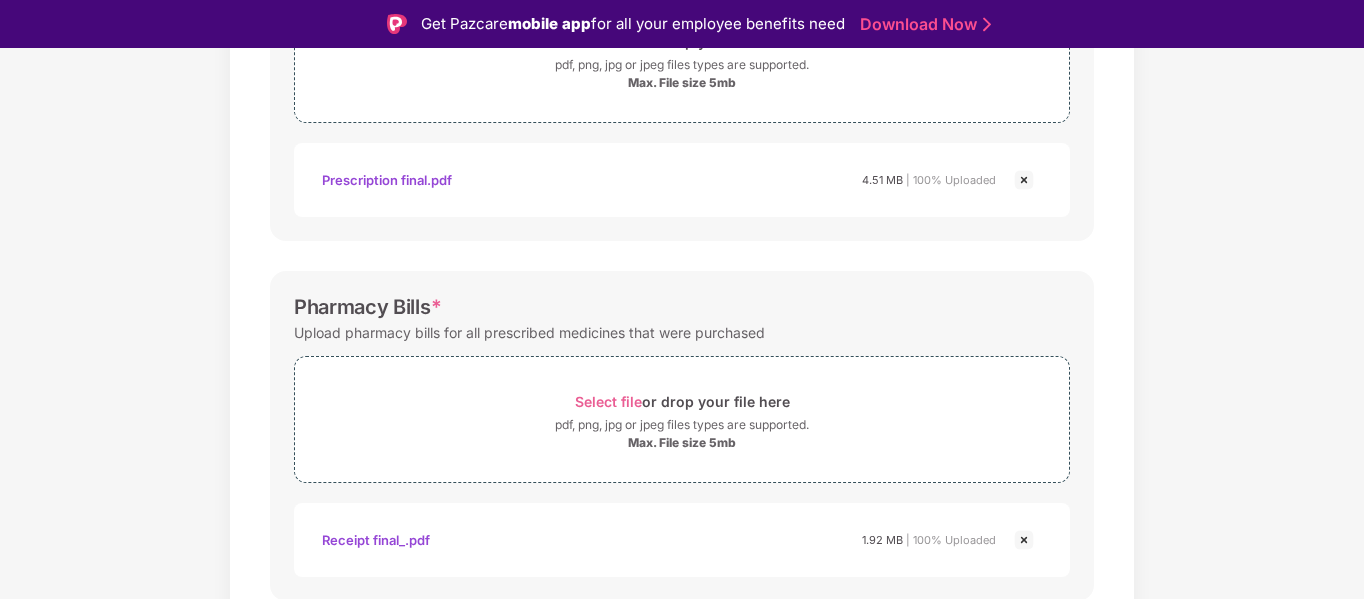 scroll, scrollTop: 804, scrollLeft: 0, axis: vertical 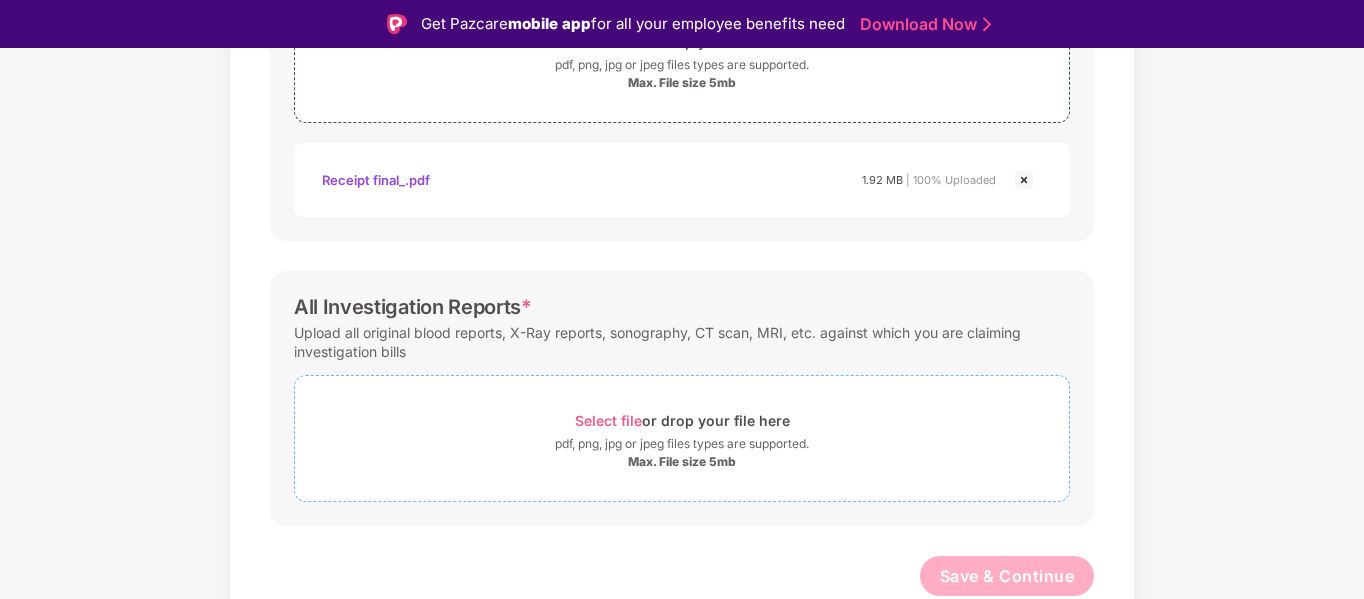 click on "Select file" at bounding box center [608, 420] 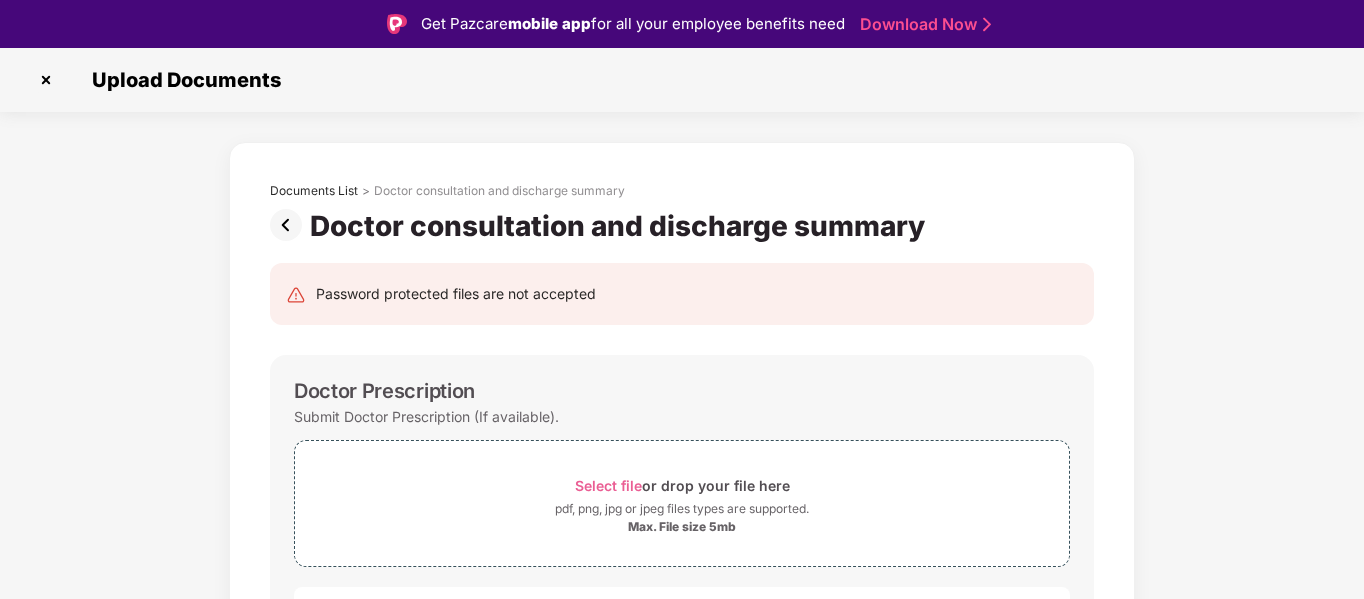 scroll, scrollTop: 898, scrollLeft: 0, axis: vertical 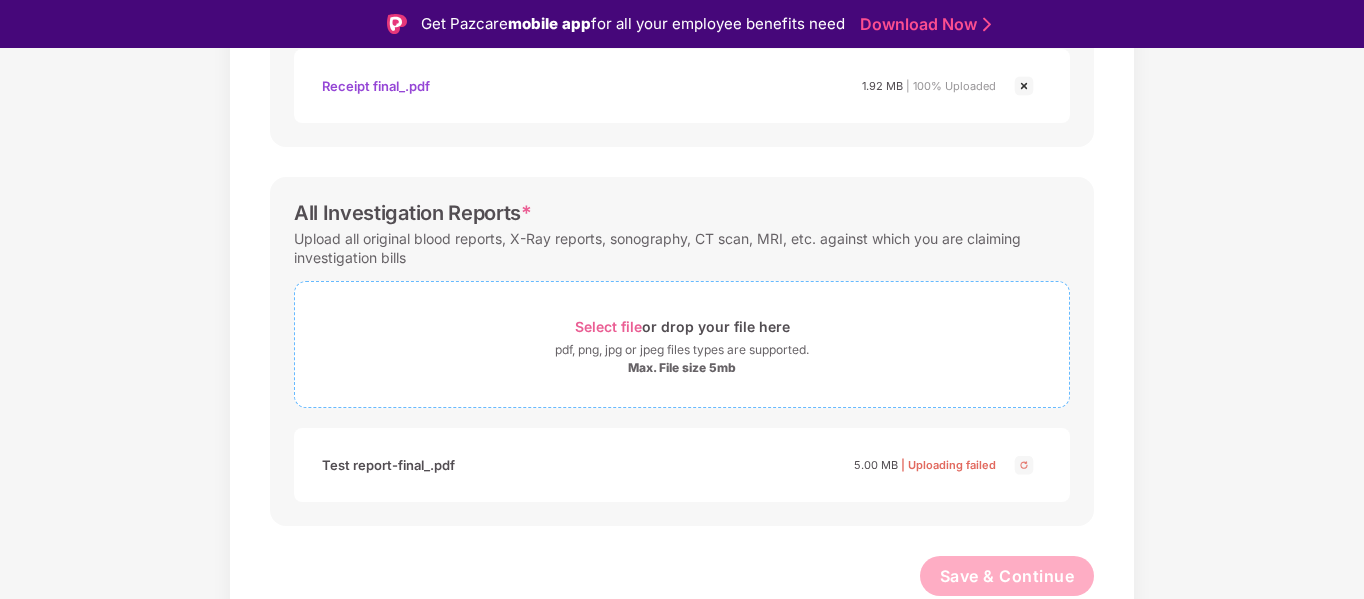 click on "Select file" at bounding box center (608, 326) 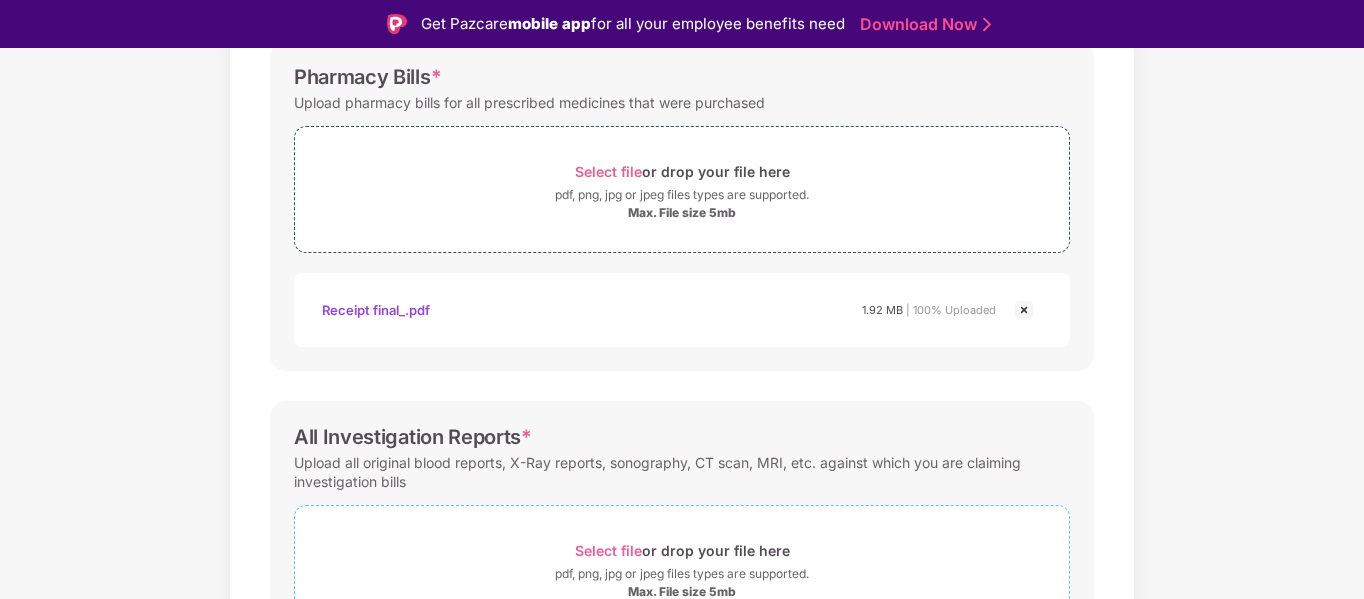 scroll, scrollTop: 899, scrollLeft: 0, axis: vertical 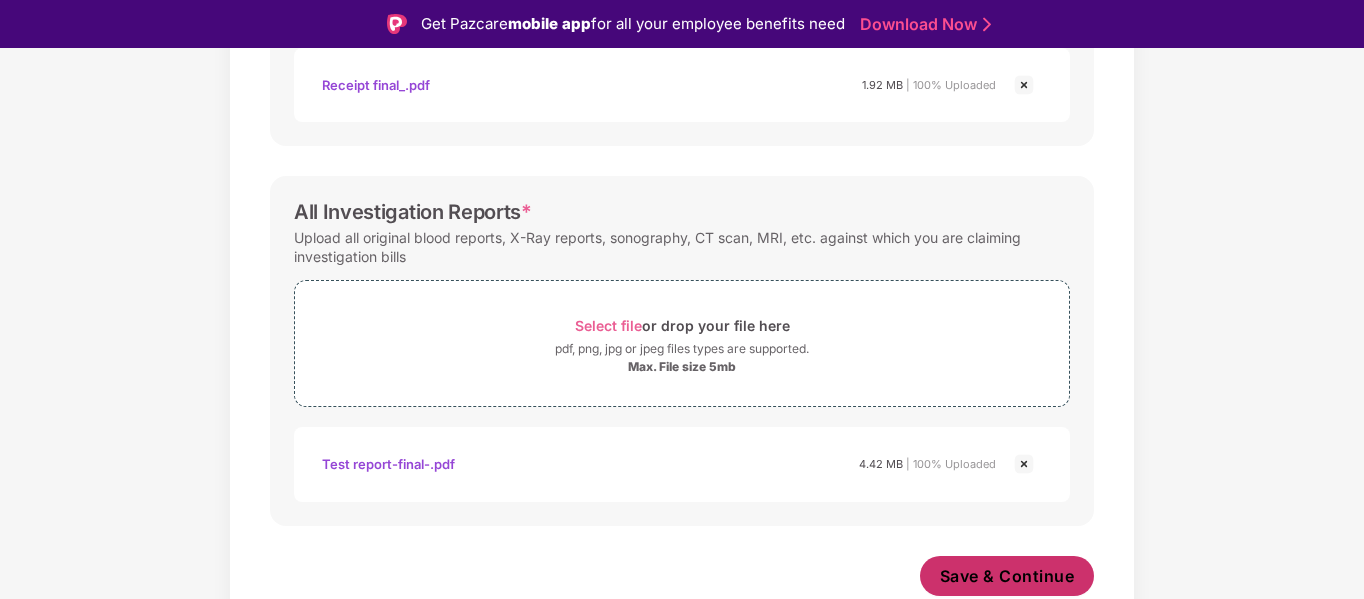 click on "Save & Continue" at bounding box center (1007, 576) 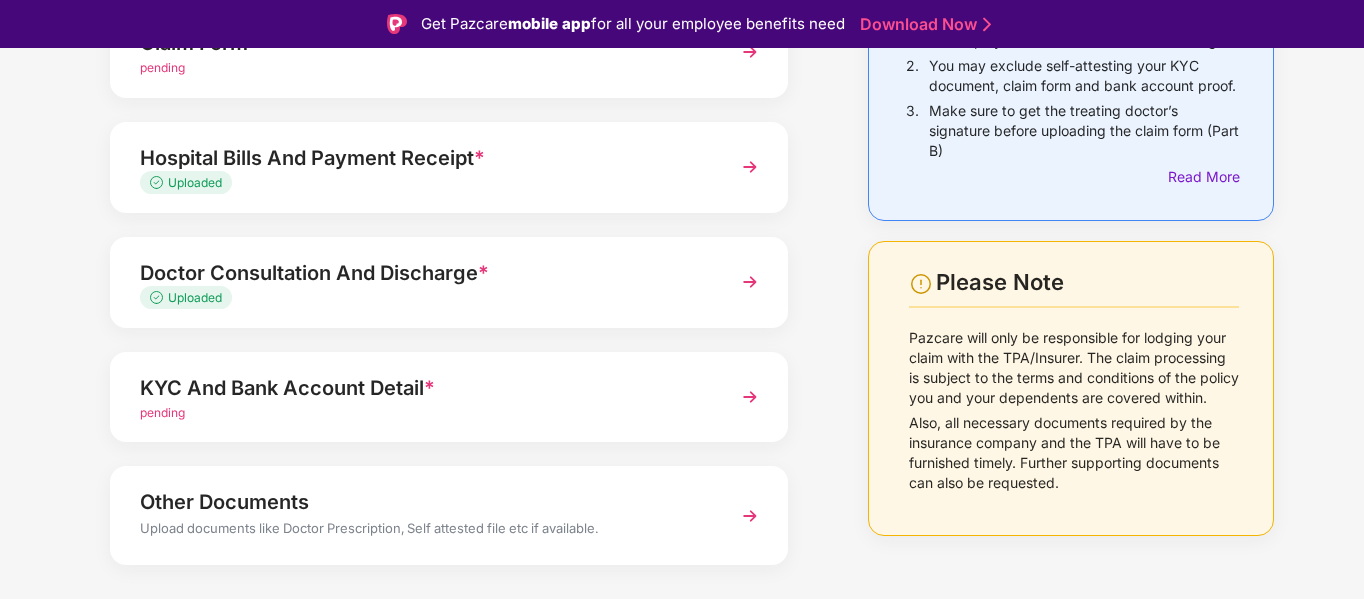 scroll, scrollTop: 285, scrollLeft: 0, axis: vertical 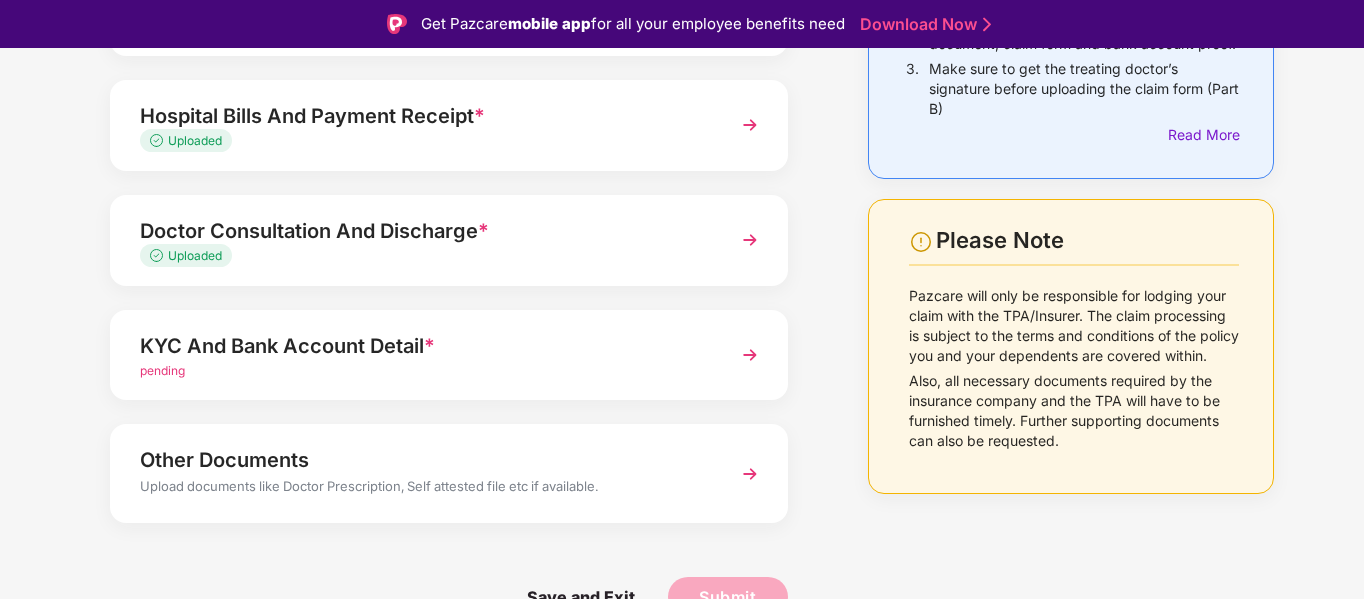 click on "pending" at bounding box center [423, 371] 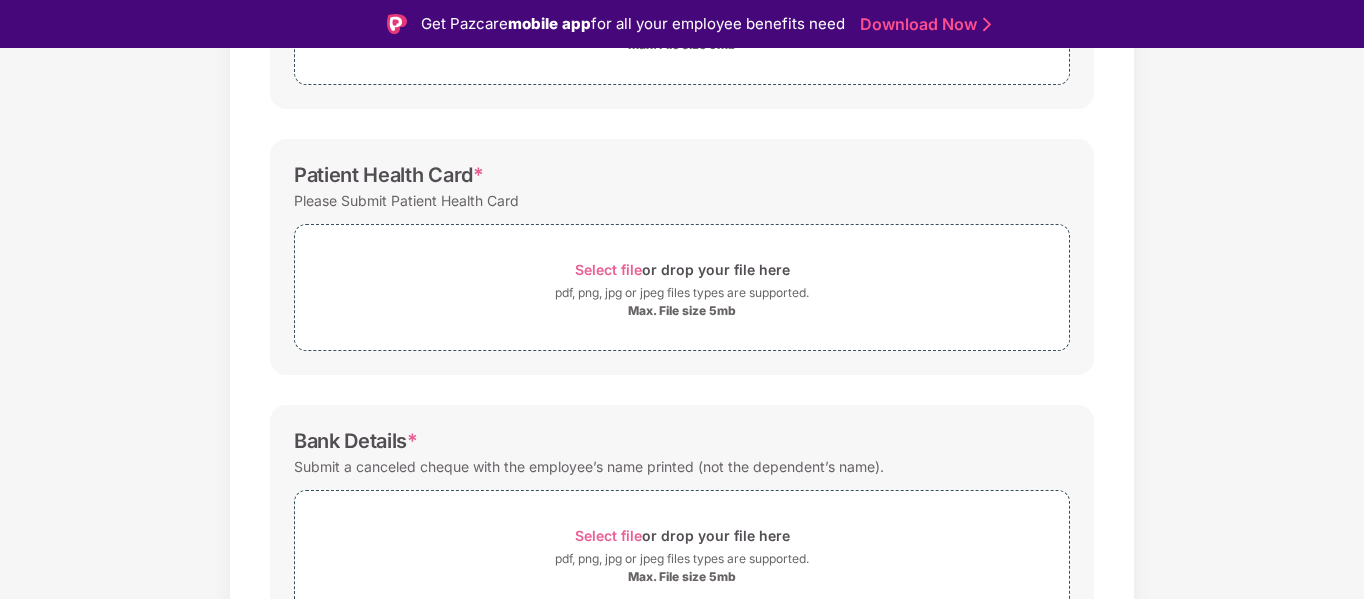 scroll, scrollTop: 597, scrollLeft: 0, axis: vertical 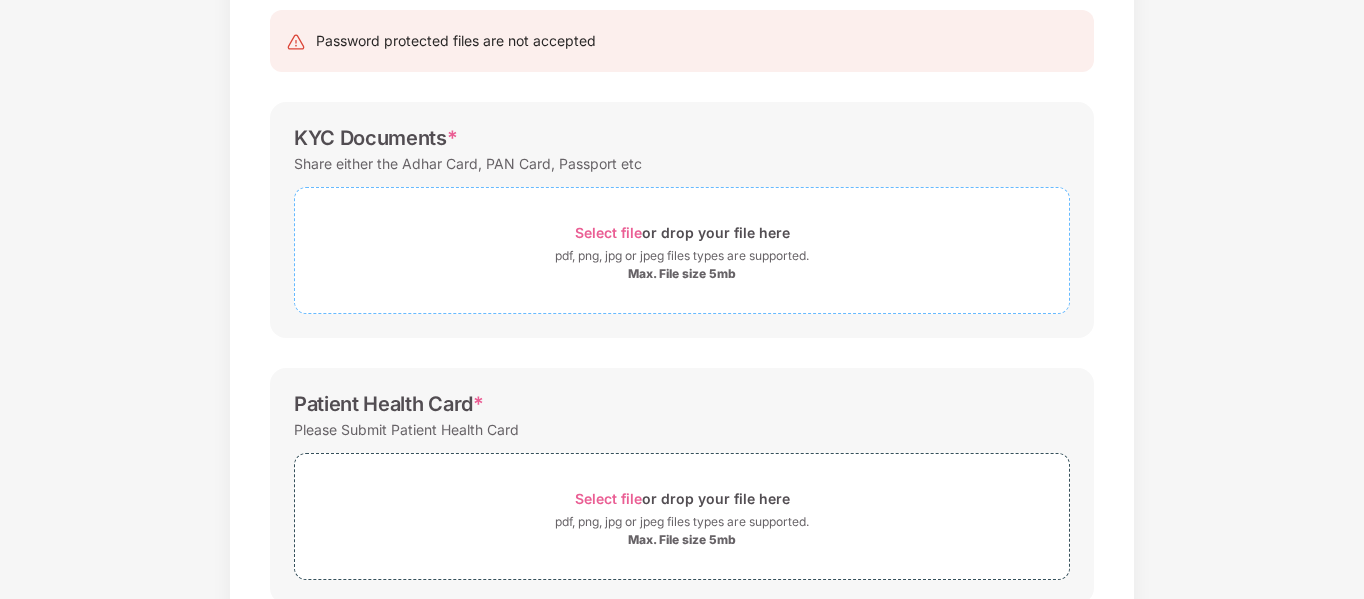 click on "Select file" at bounding box center [608, 232] 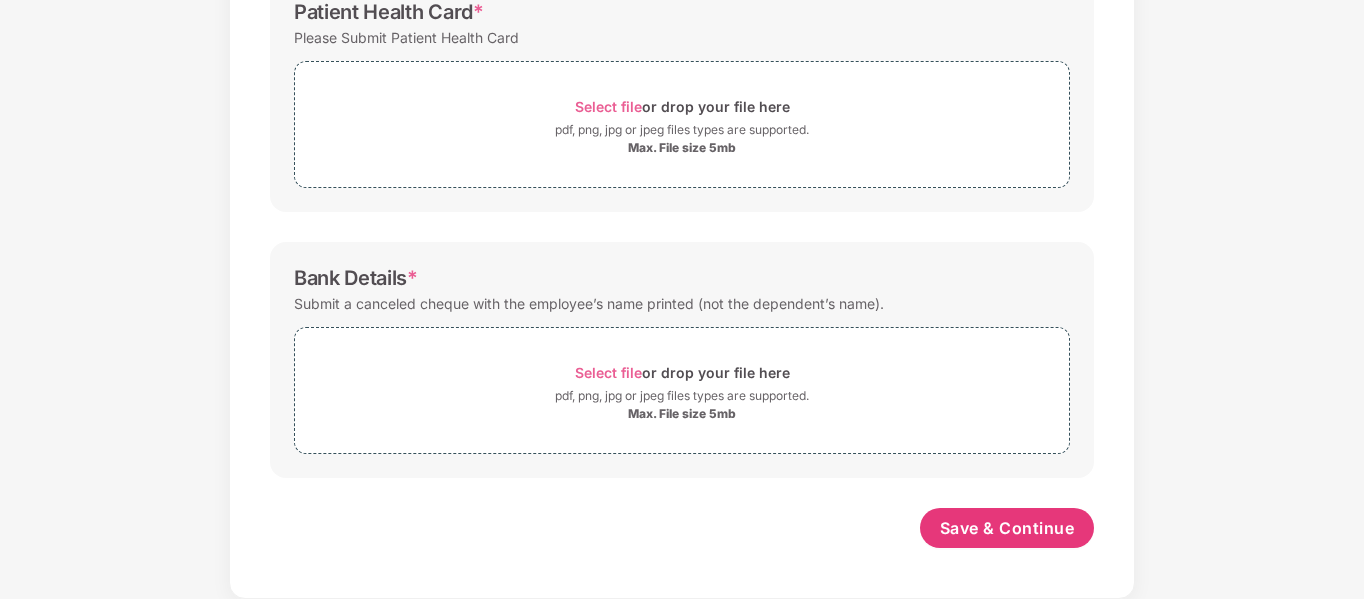 scroll, scrollTop: 556, scrollLeft: 0, axis: vertical 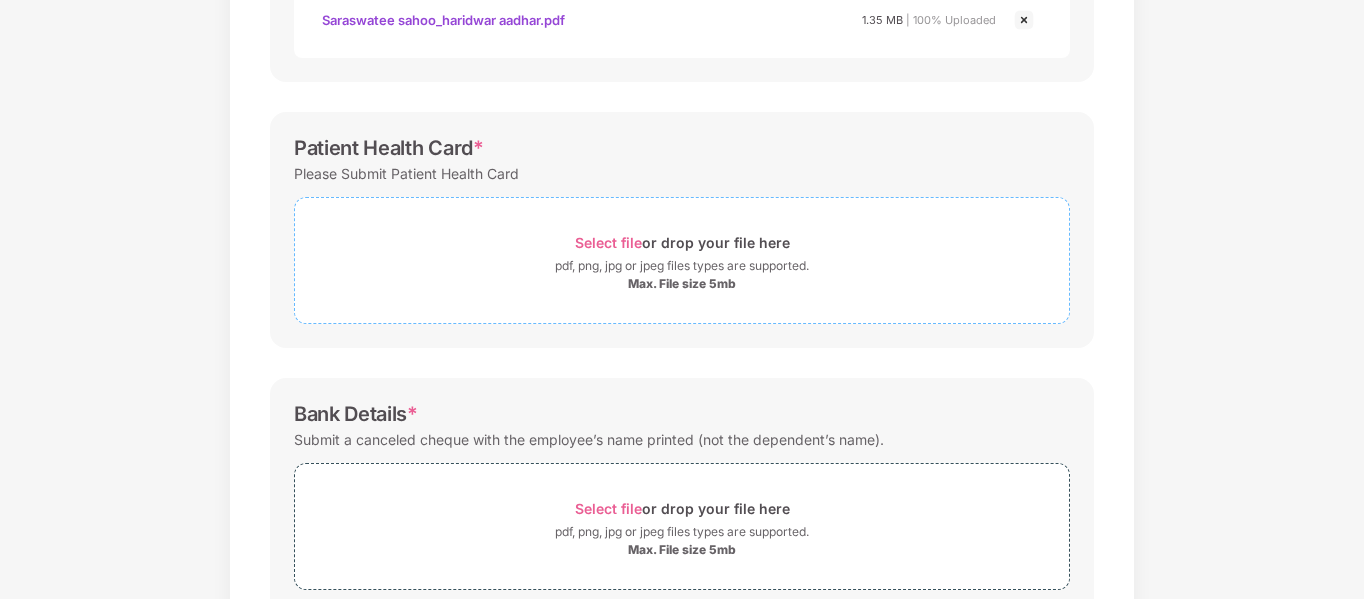 click on "Select file" at bounding box center (608, 242) 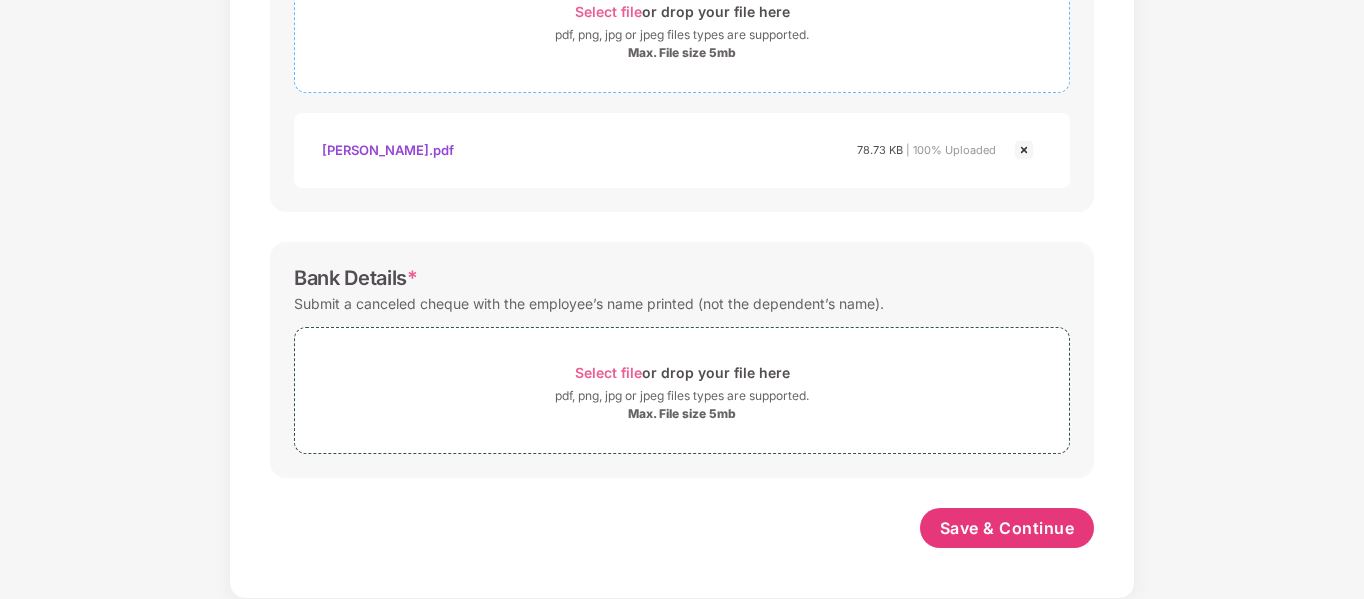 scroll, scrollTop: 787, scrollLeft: 0, axis: vertical 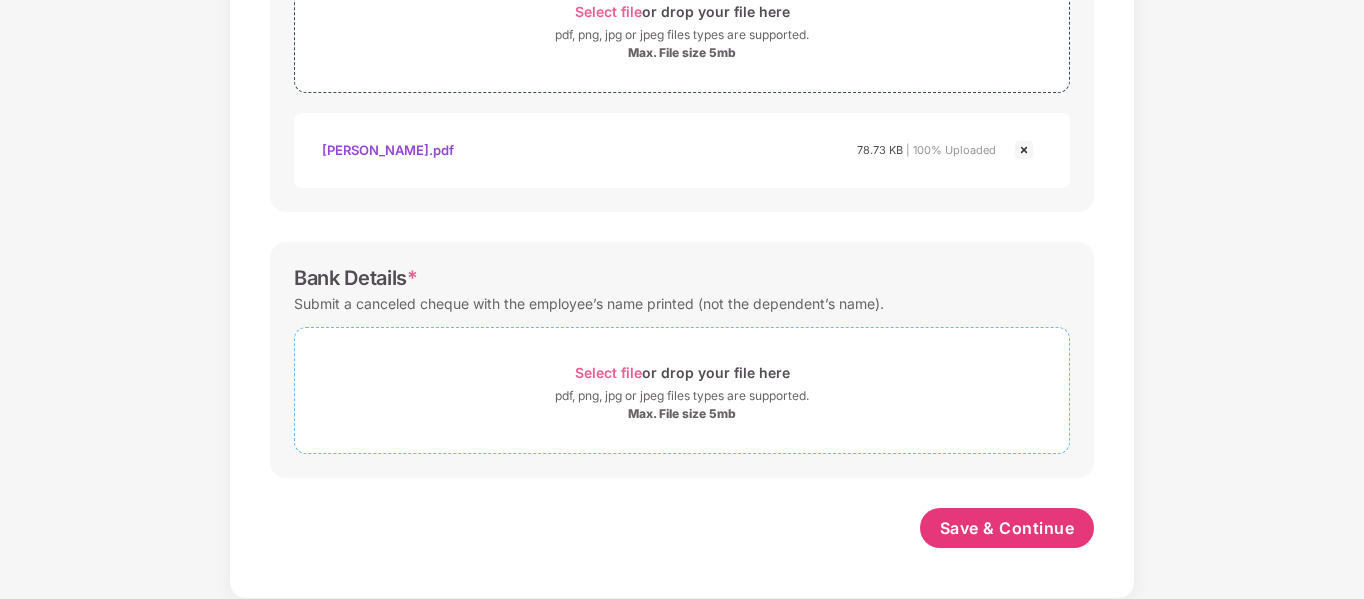 click on "Select file" at bounding box center [608, 372] 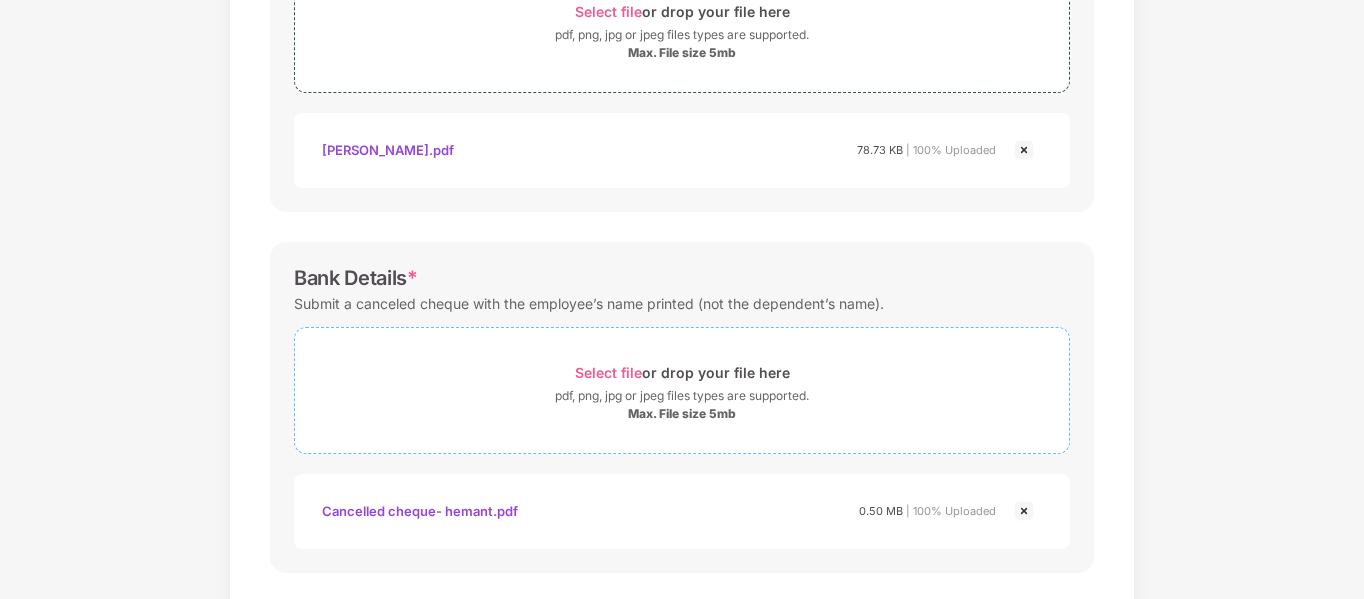 scroll, scrollTop: 882, scrollLeft: 0, axis: vertical 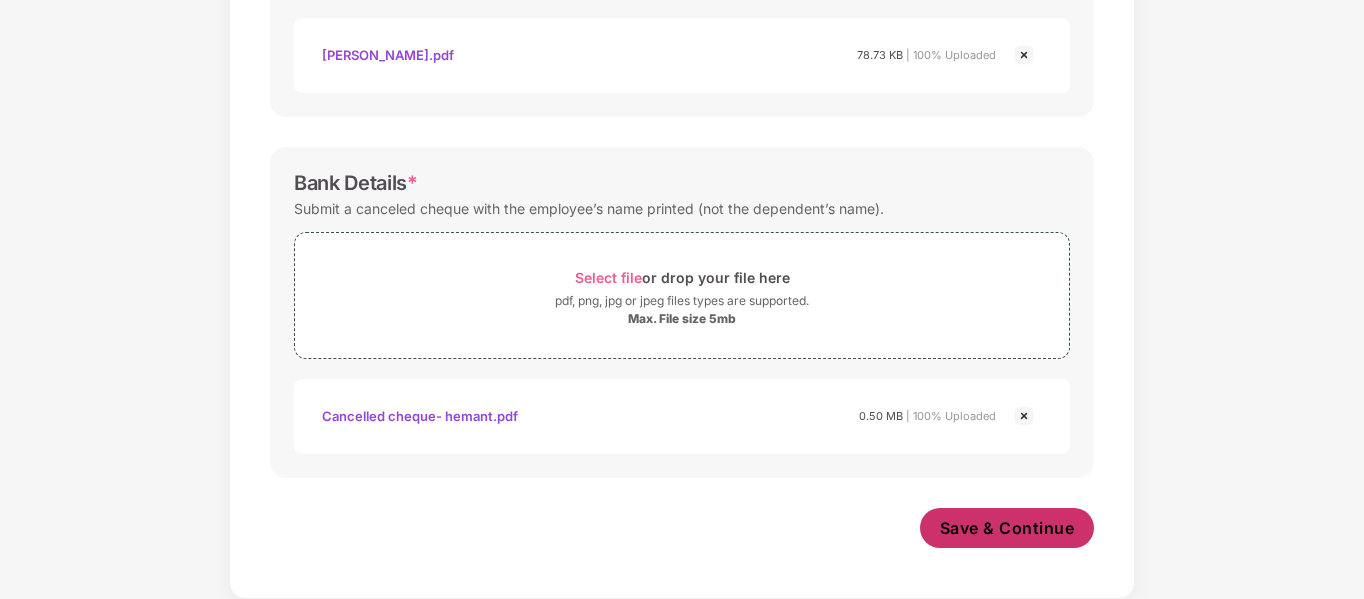 click on "Save & Continue" at bounding box center (1007, 528) 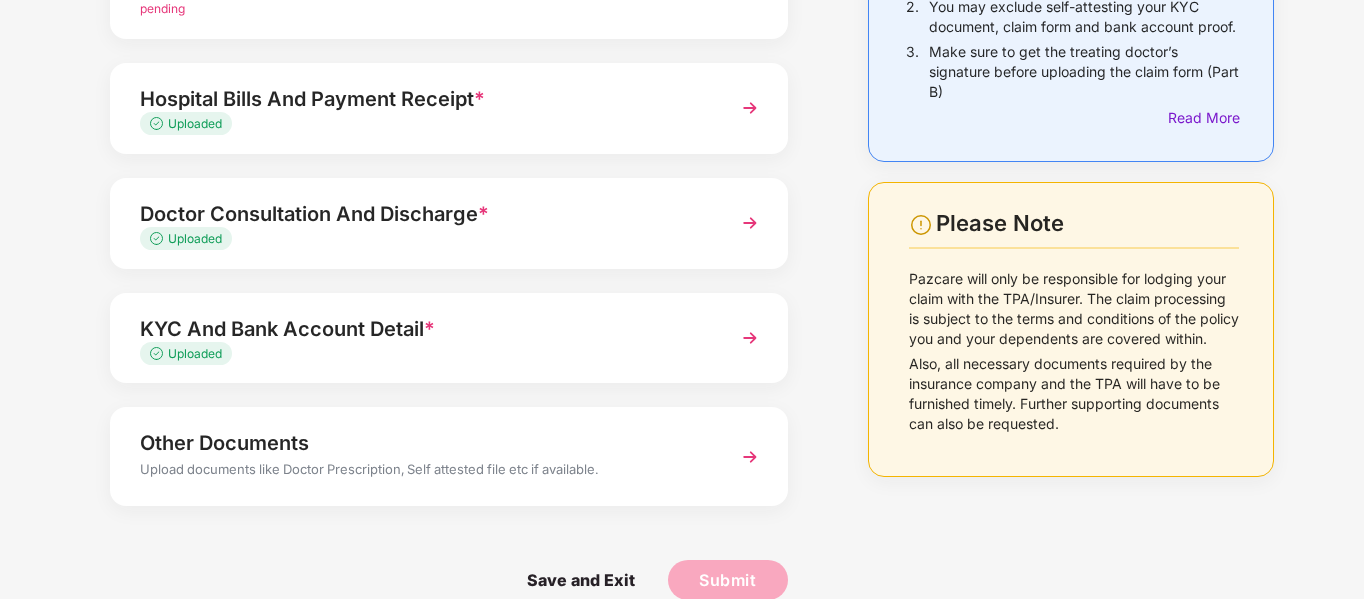 scroll, scrollTop: 285, scrollLeft: 0, axis: vertical 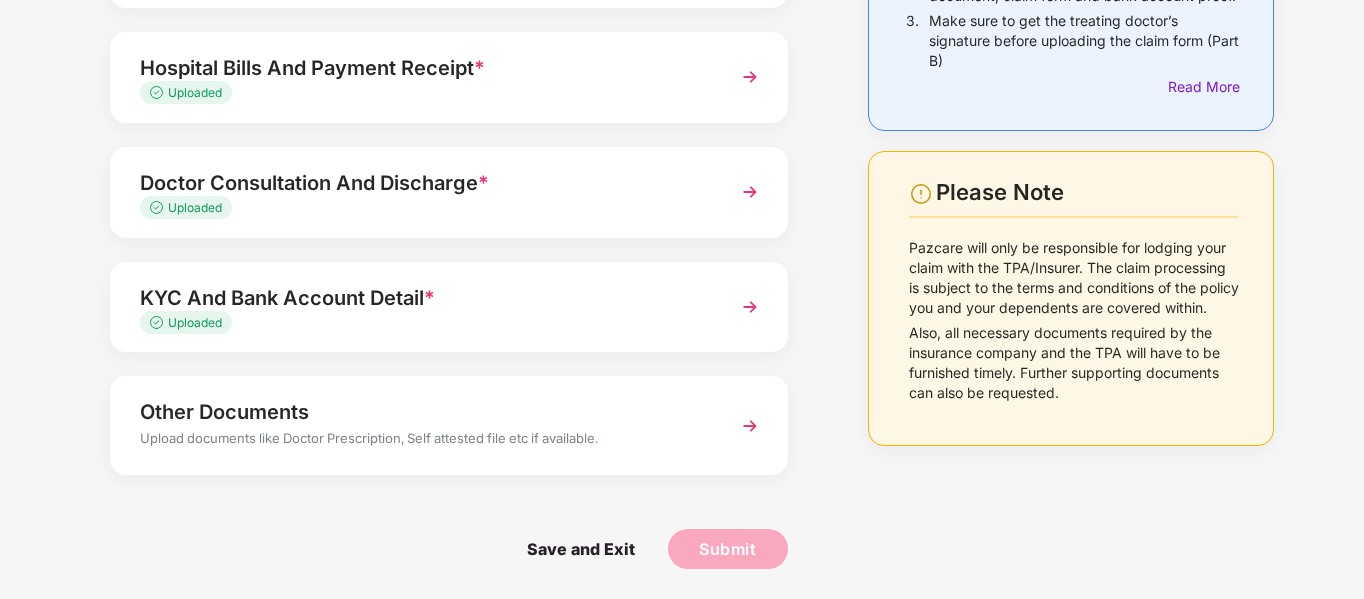 click on "Upload documents like Doctor Prescription, Self attested file etc if available." at bounding box center (423, 441) 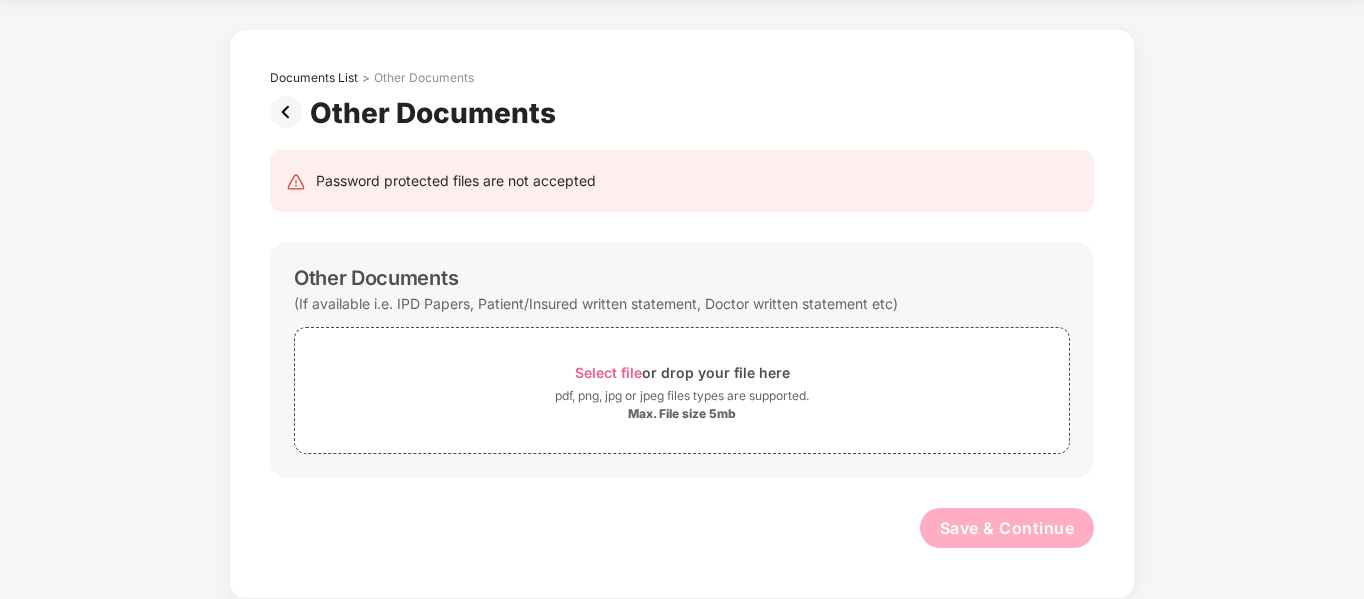 scroll, scrollTop: 0, scrollLeft: 0, axis: both 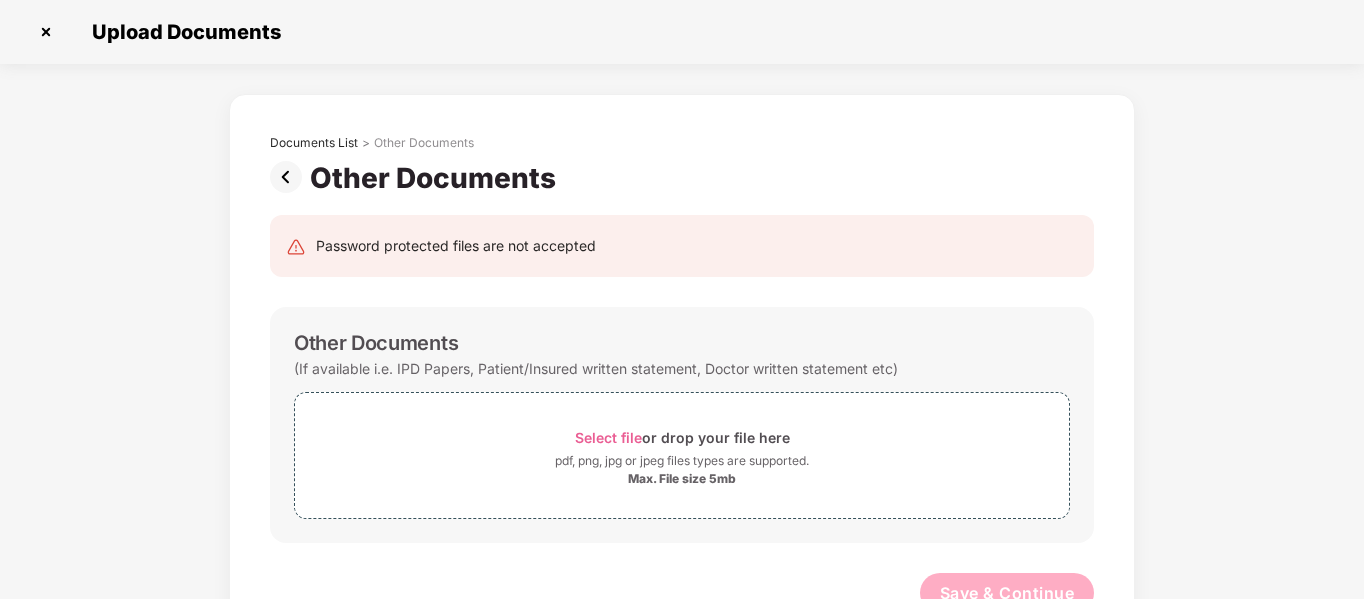 click at bounding box center [290, 177] 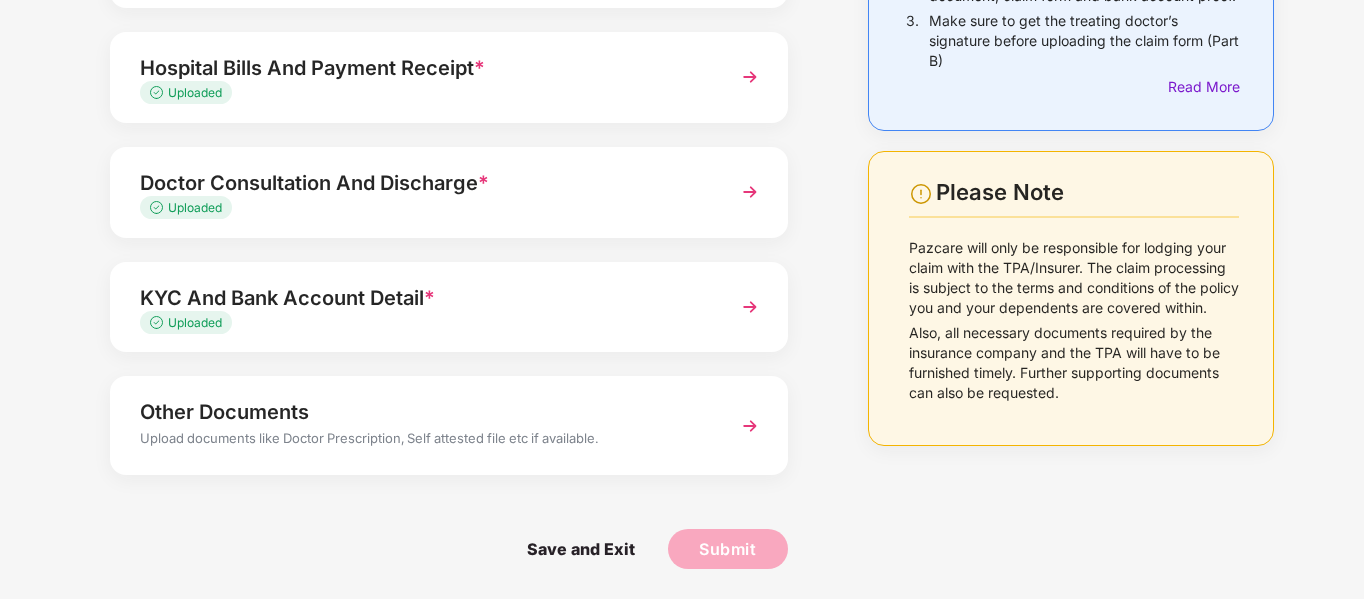 scroll, scrollTop: 0, scrollLeft: 0, axis: both 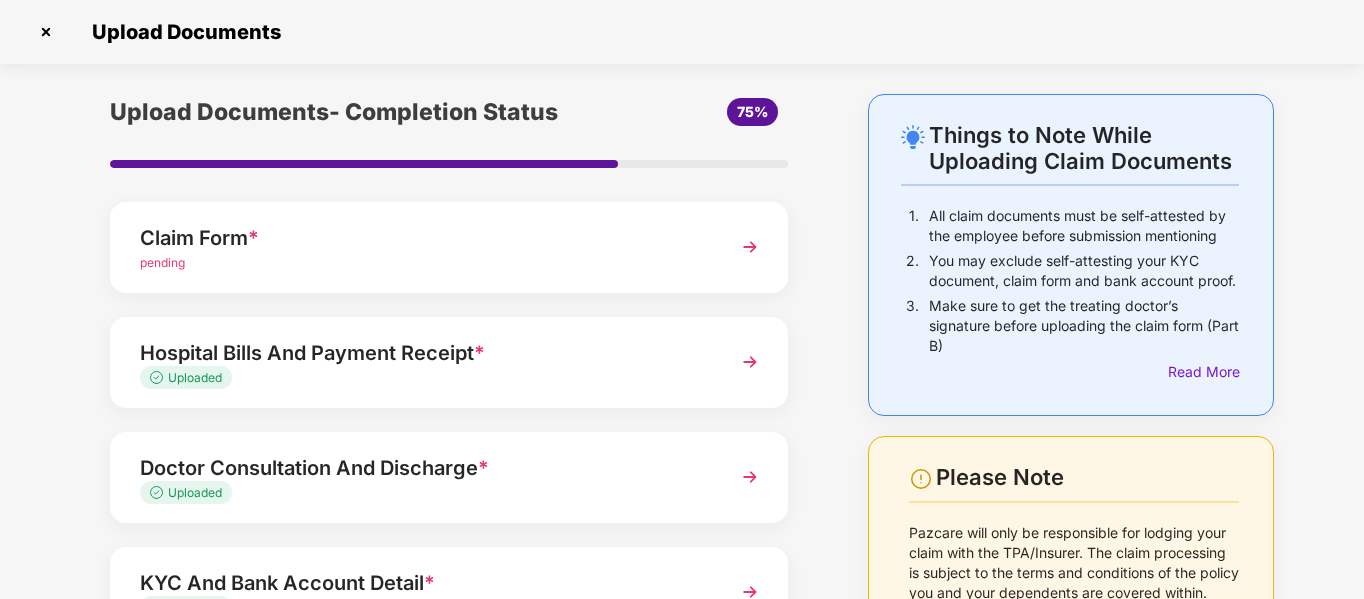 click on "75%" at bounding box center [752, 111] 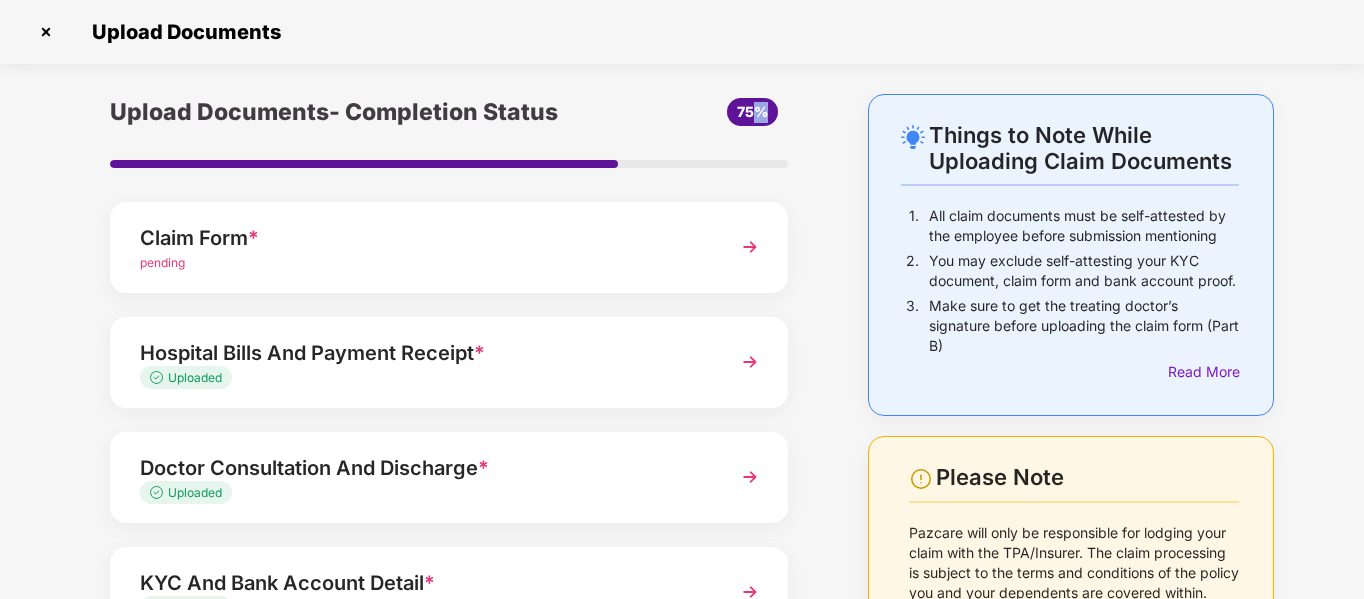 click on "75%" at bounding box center (752, 111) 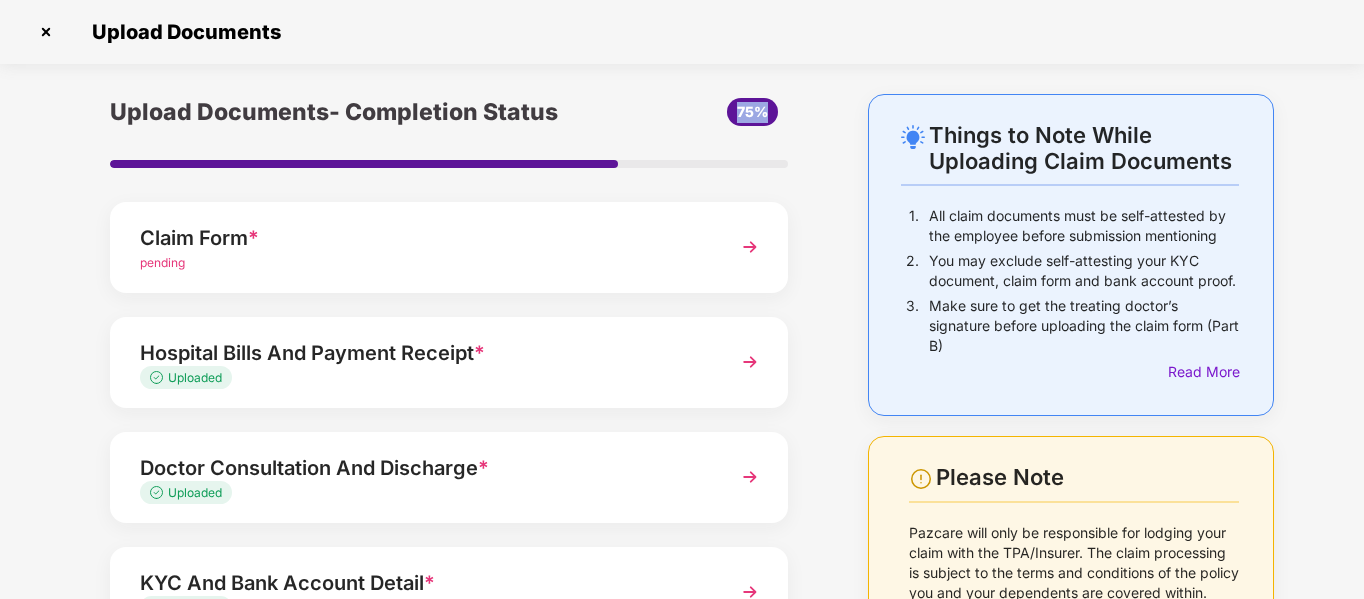 click on "75%" at bounding box center [752, 111] 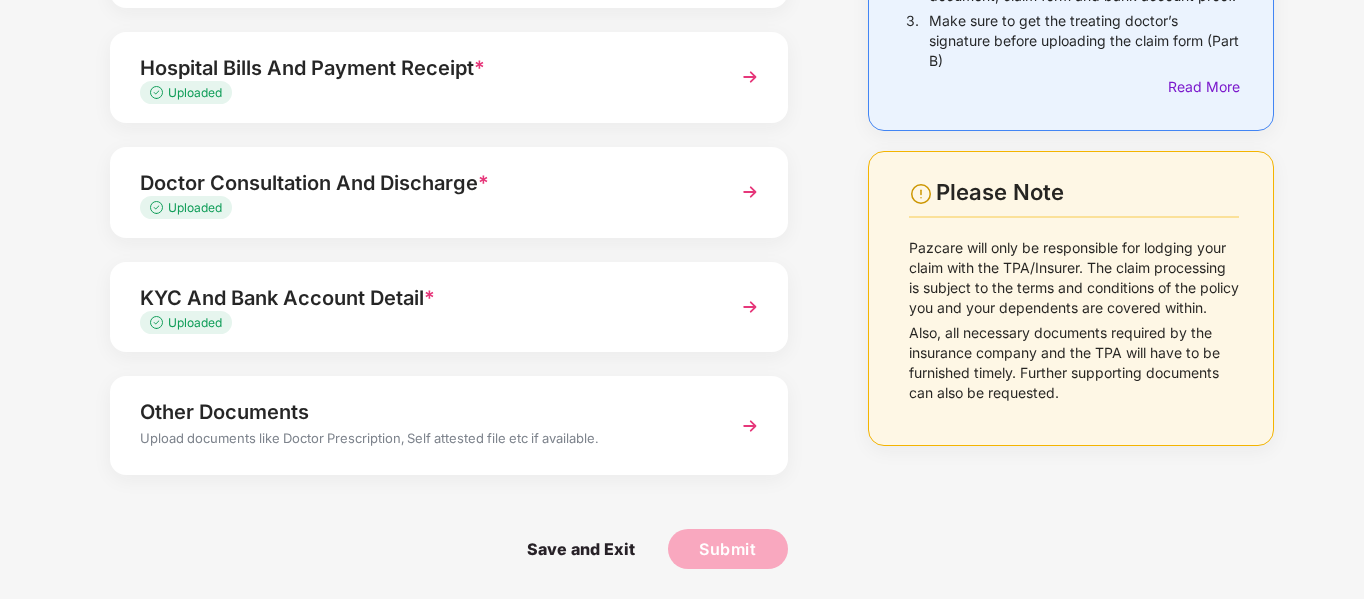 scroll, scrollTop: 0, scrollLeft: 0, axis: both 